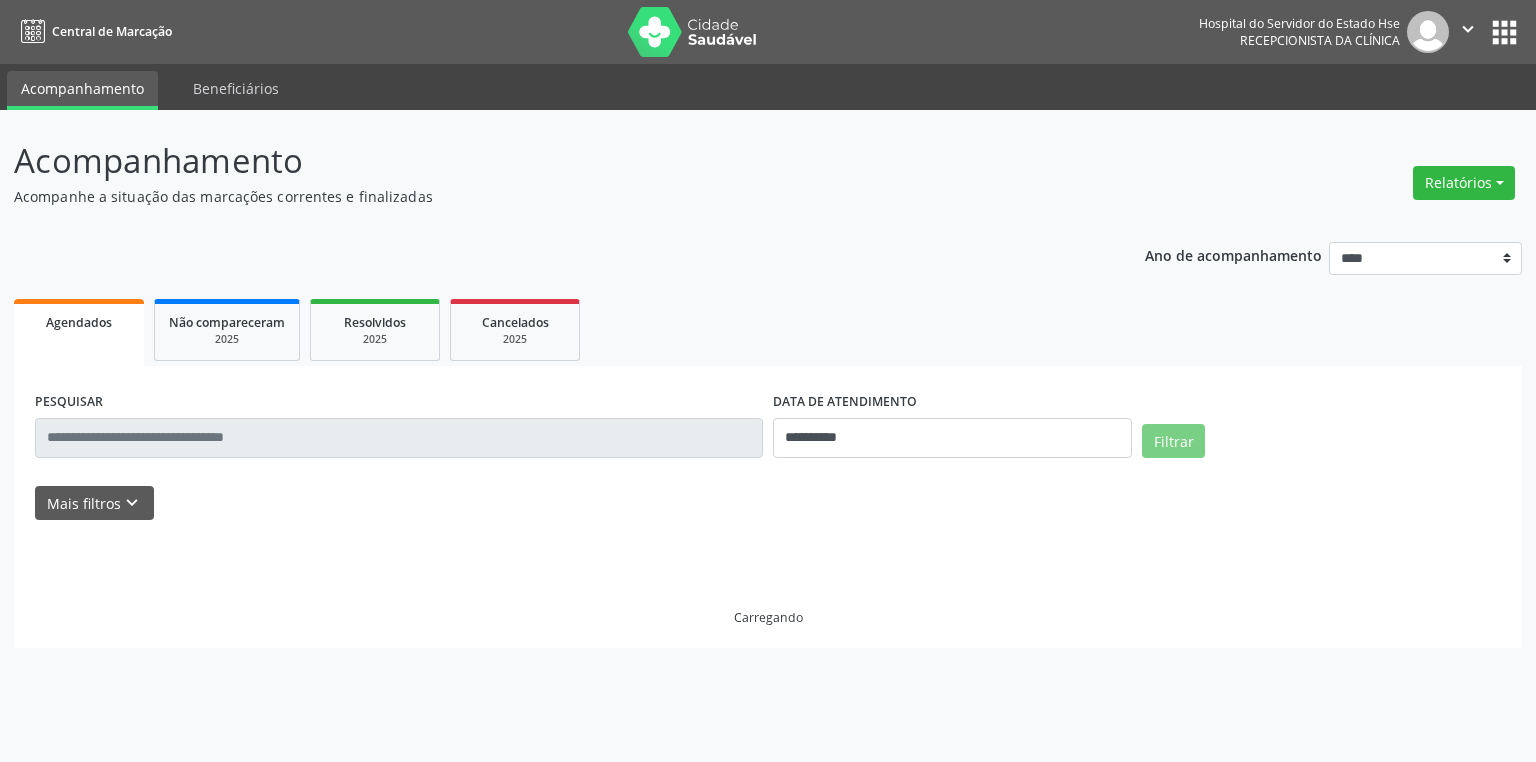 scroll, scrollTop: 0, scrollLeft: 0, axis: both 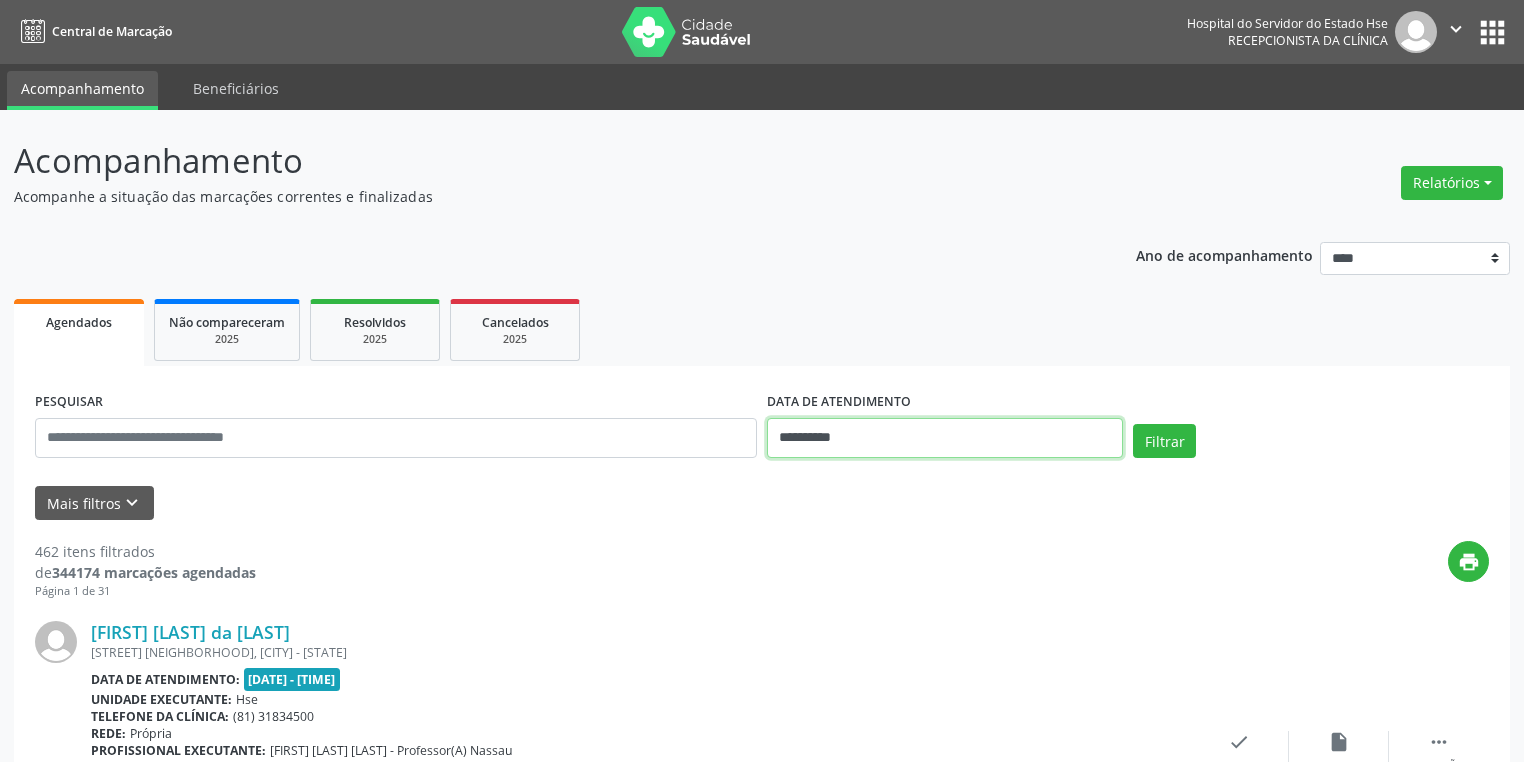 click on "**********" at bounding box center (762, 381) 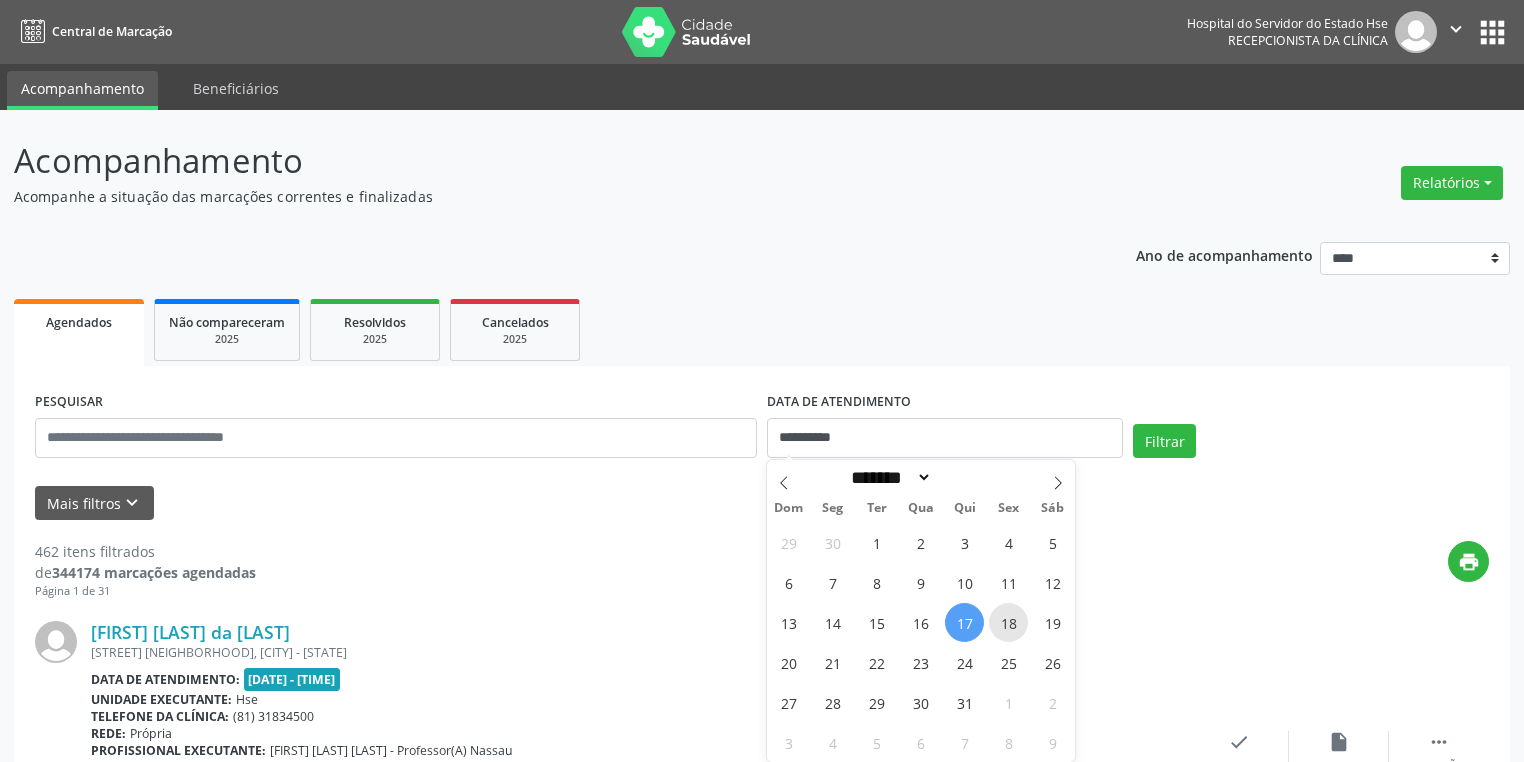 click on "18" at bounding box center [1008, 622] 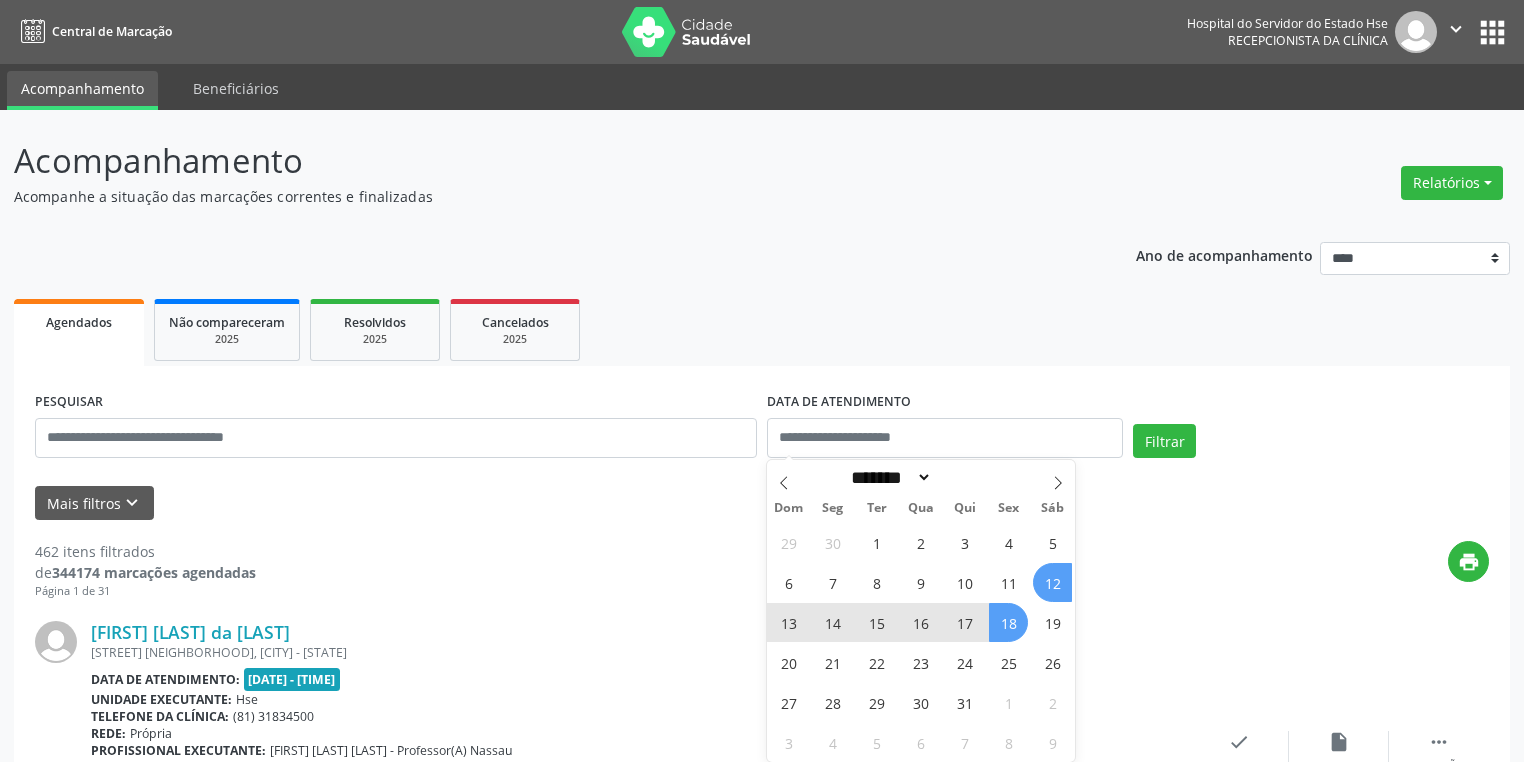 click on "Agendados   Não compareceram
2025
Resolvidos
2025
Cancelados
2025" at bounding box center [762, 330] 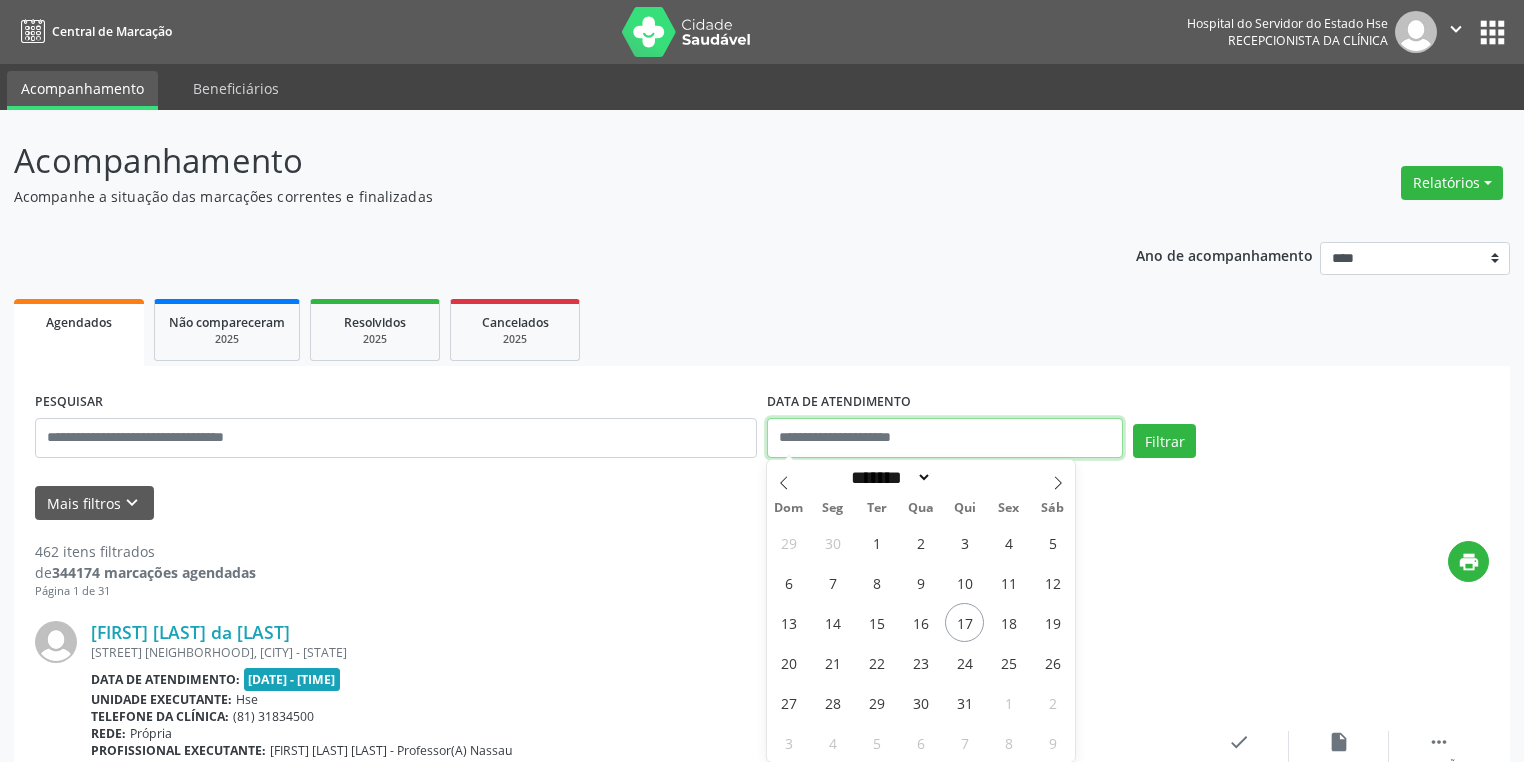 click at bounding box center [945, 438] 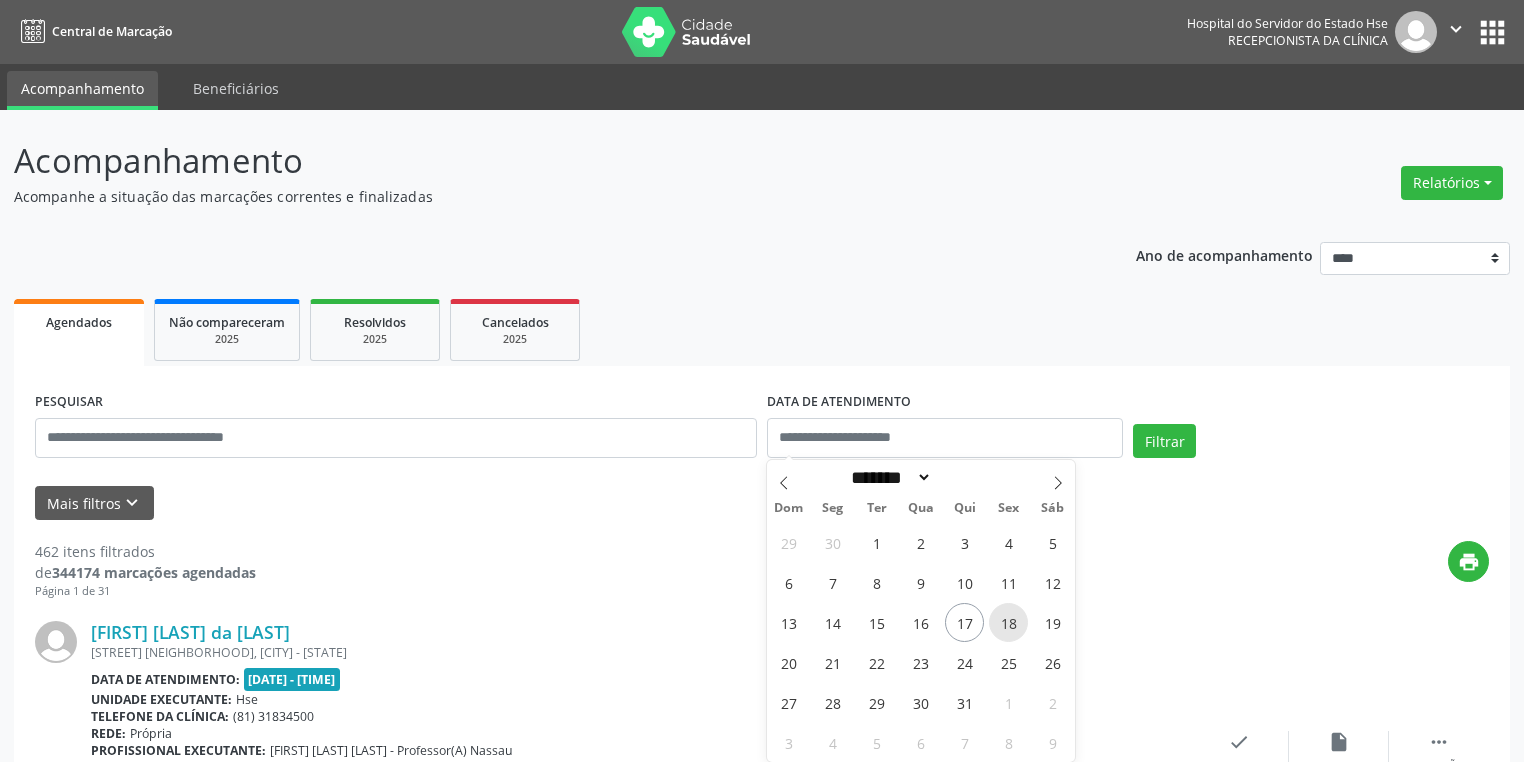 click on "18" at bounding box center [1008, 622] 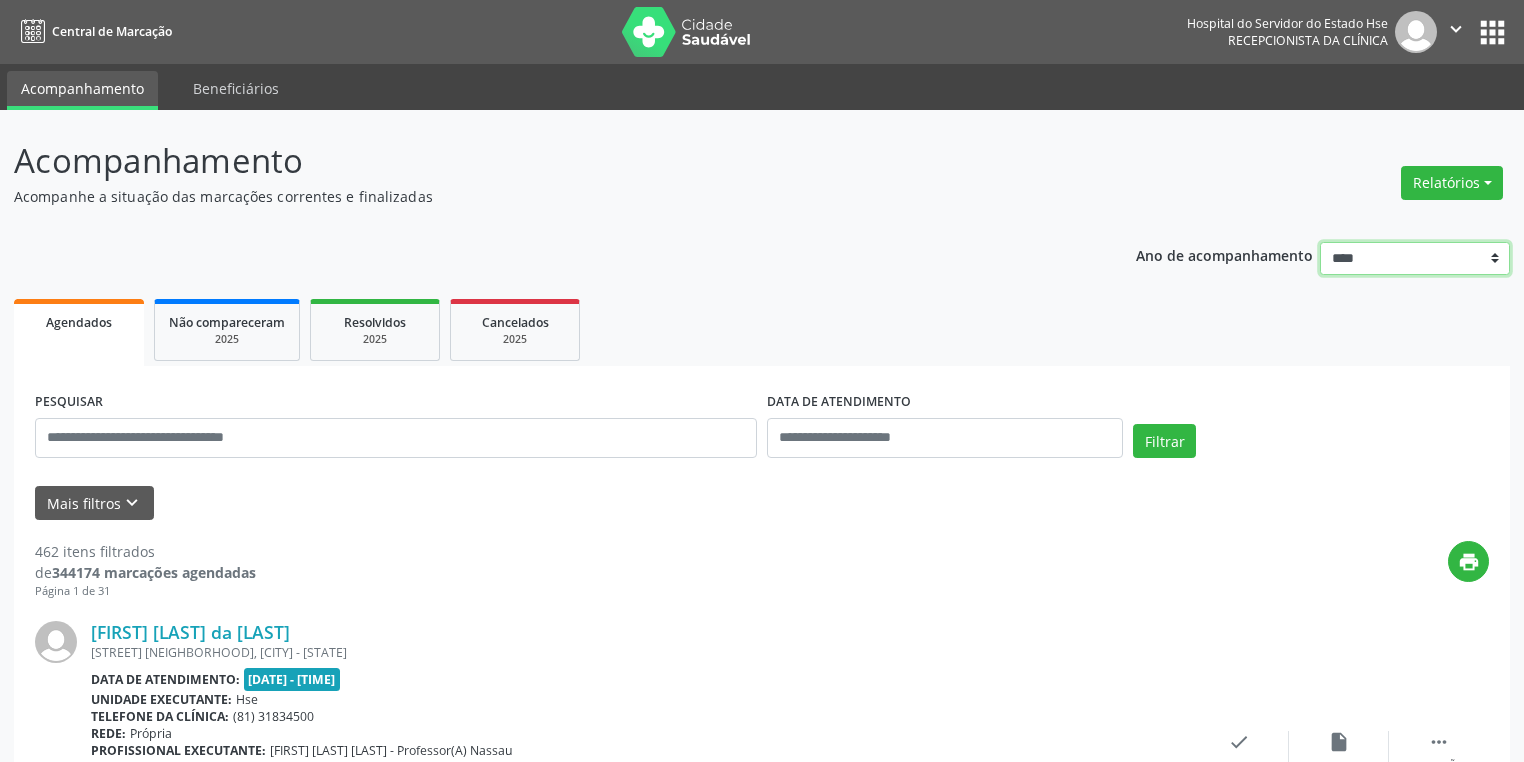 click on "**** **** **** **** ****" at bounding box center [1415, 259] 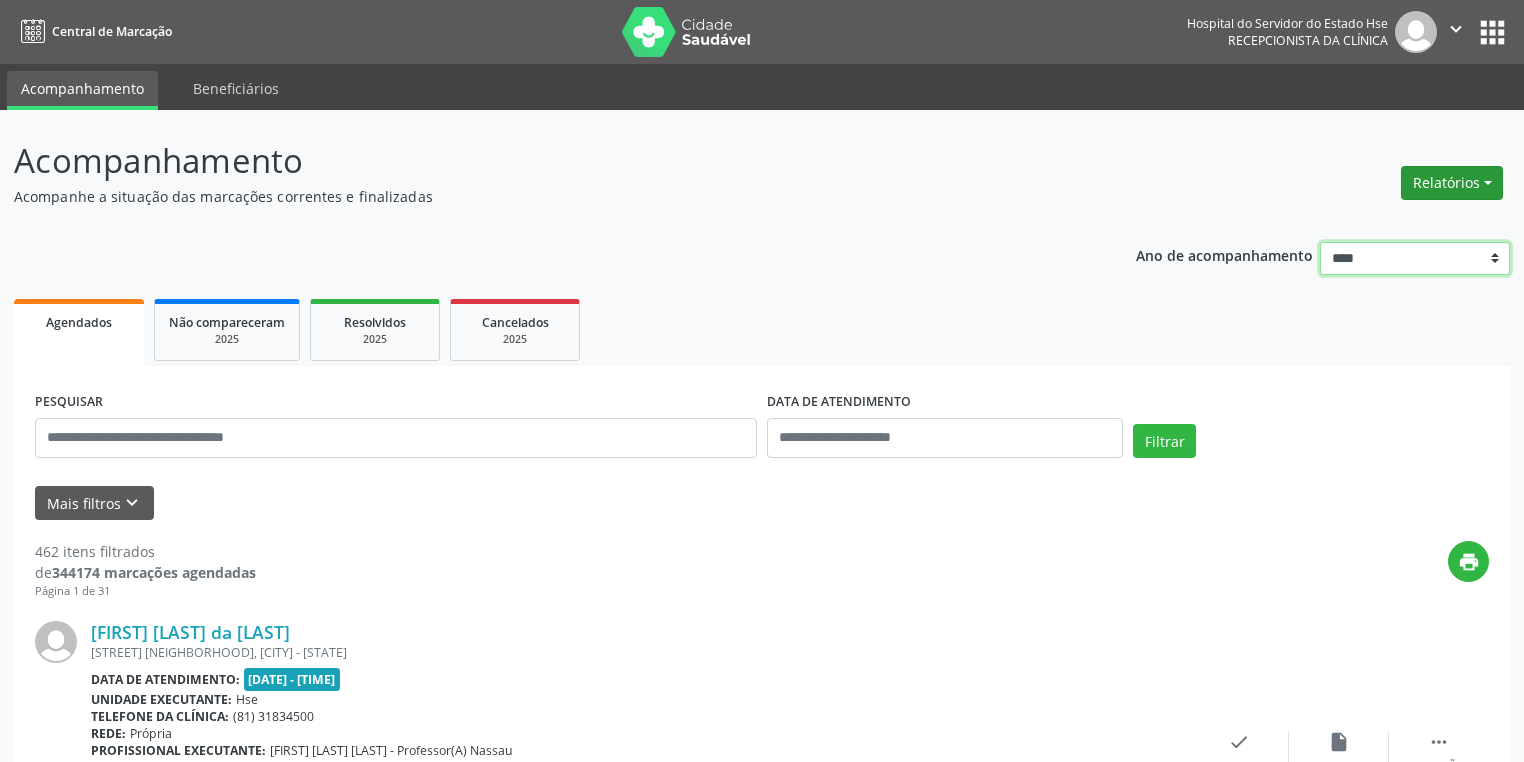 click on "Relatórios" at bounding box center (1452, 183) 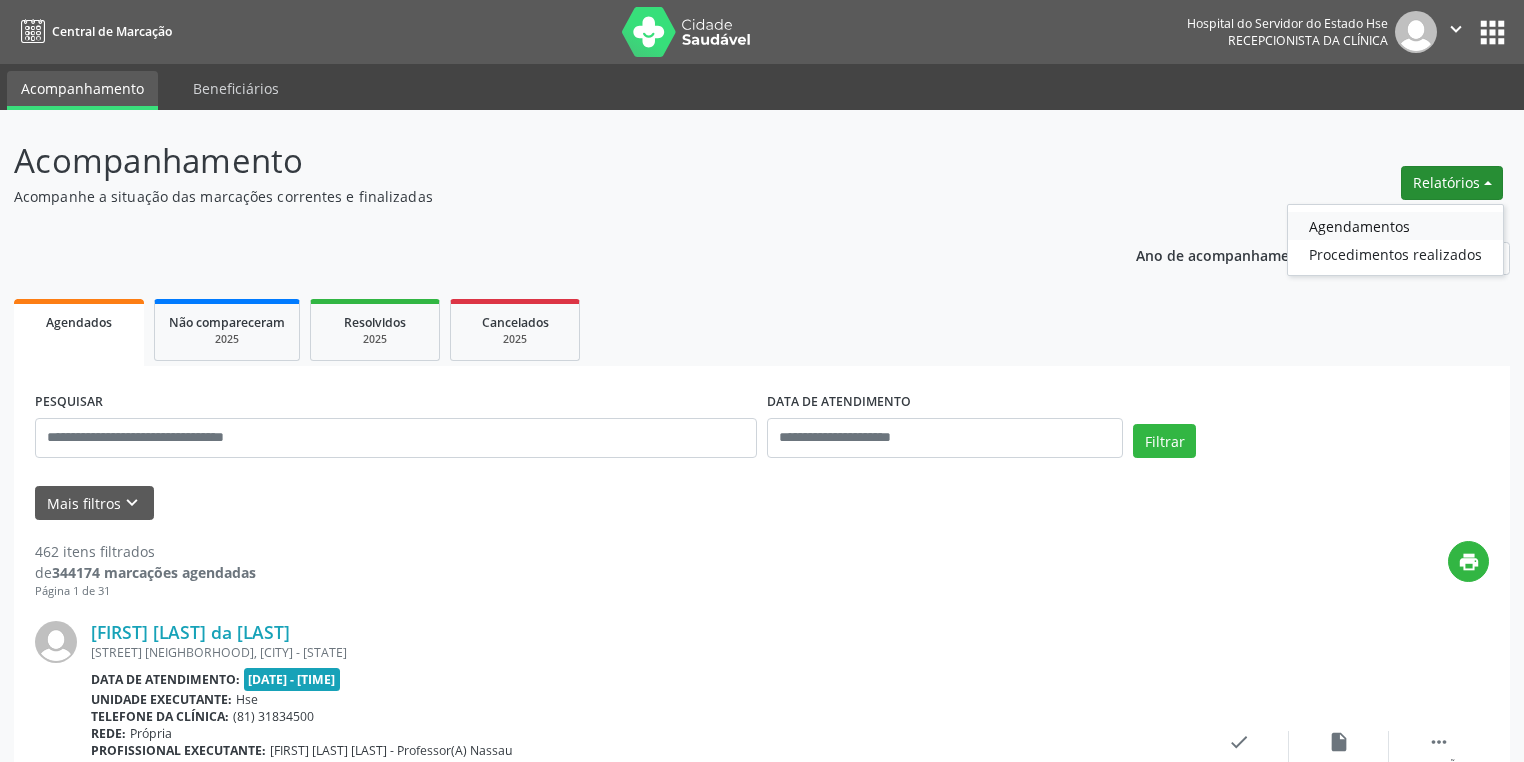 click on "Agendamentos" at bounding box center (1395, 226) 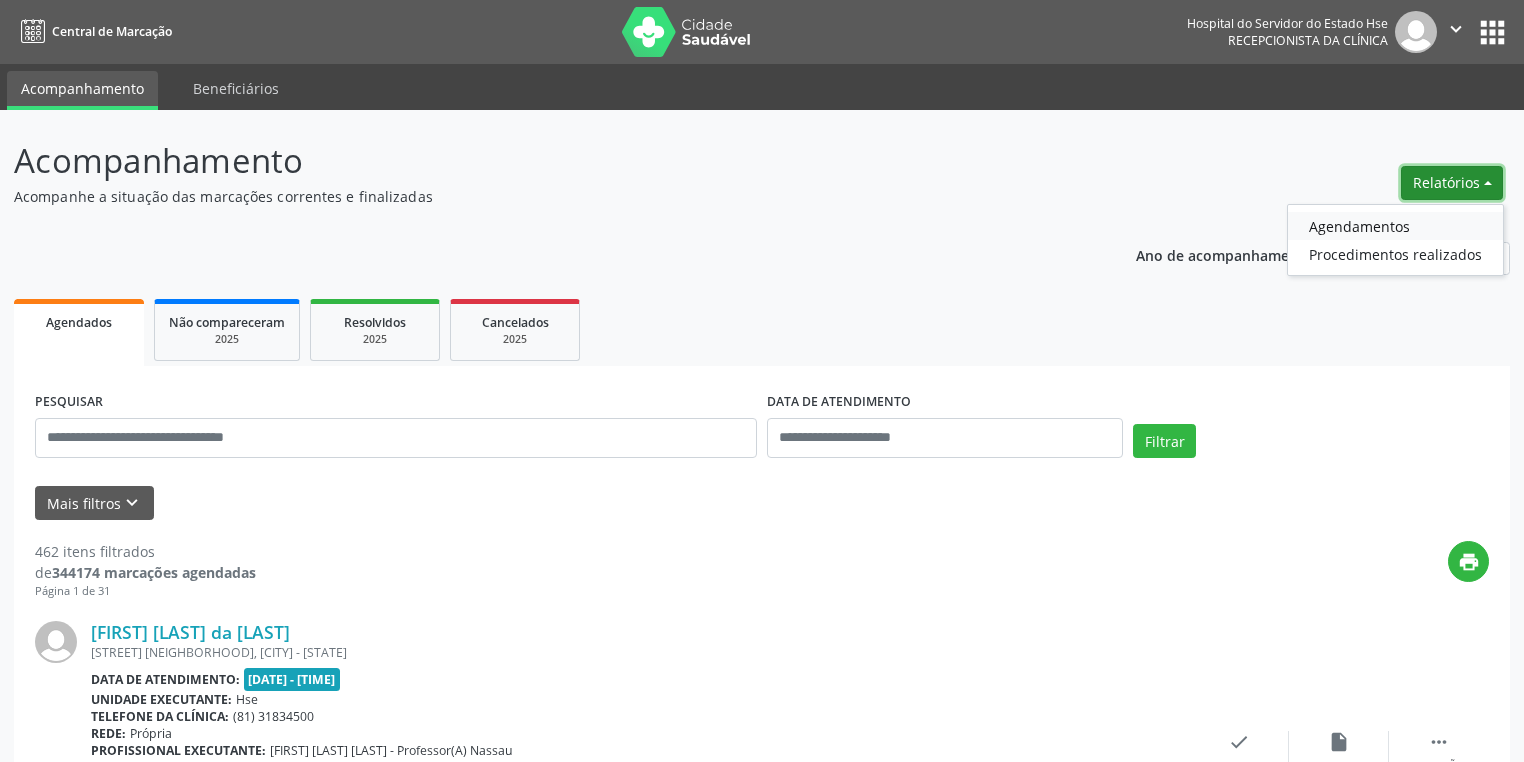 select on "*" 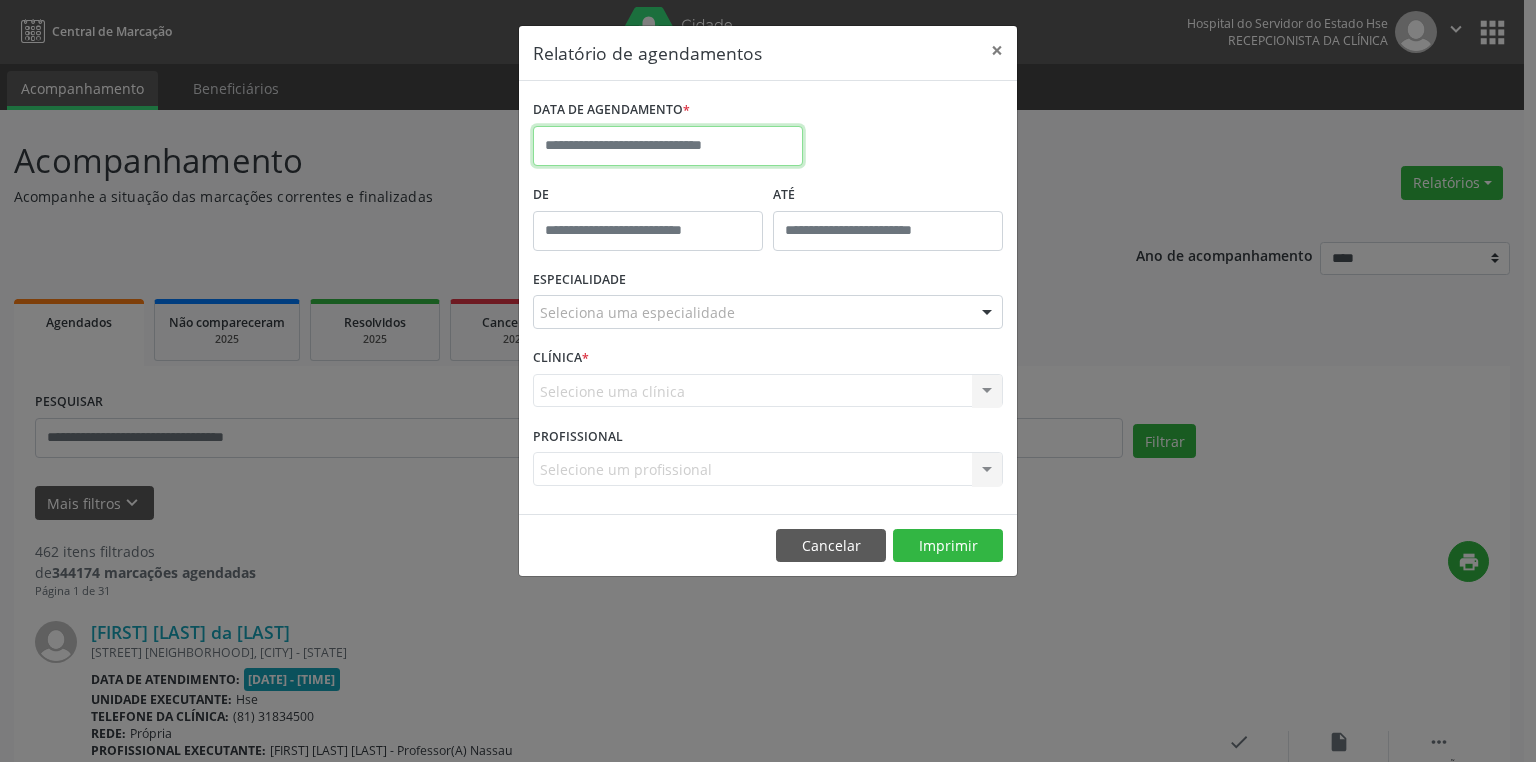 click at bounding box center (668, 146) 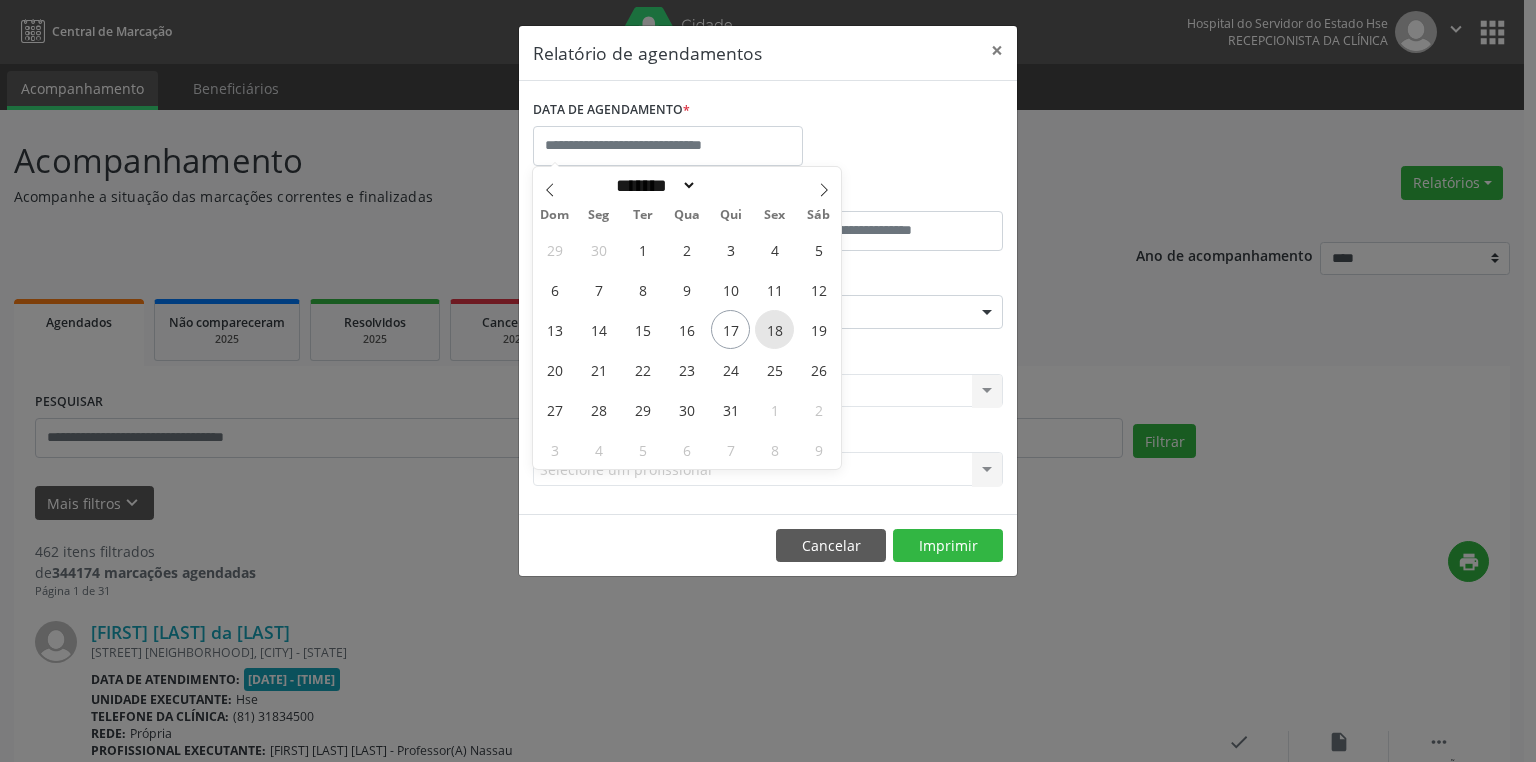 click on "18" at bounding box center (774, 329) 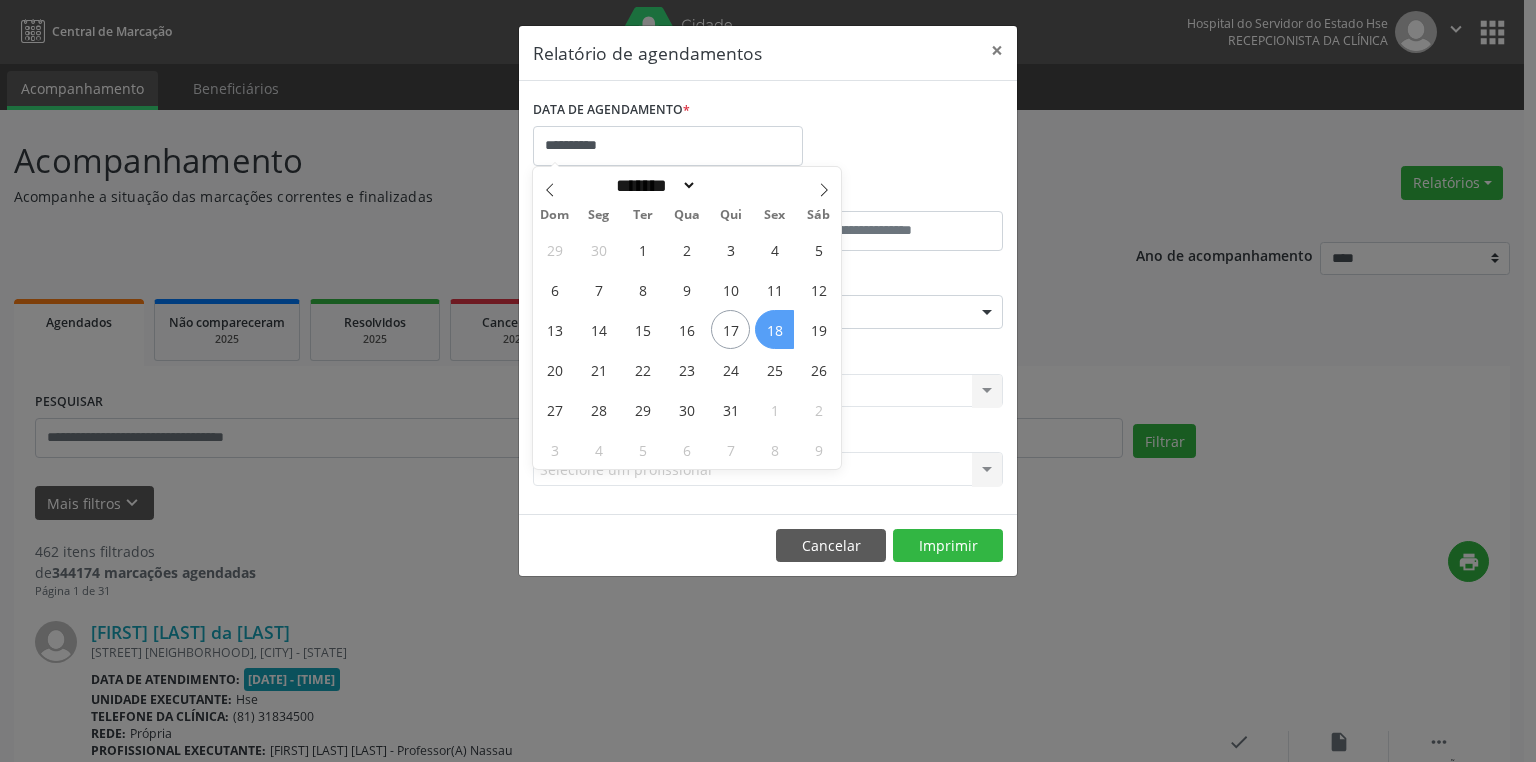 click on "18" at bounding box center (774, 329) 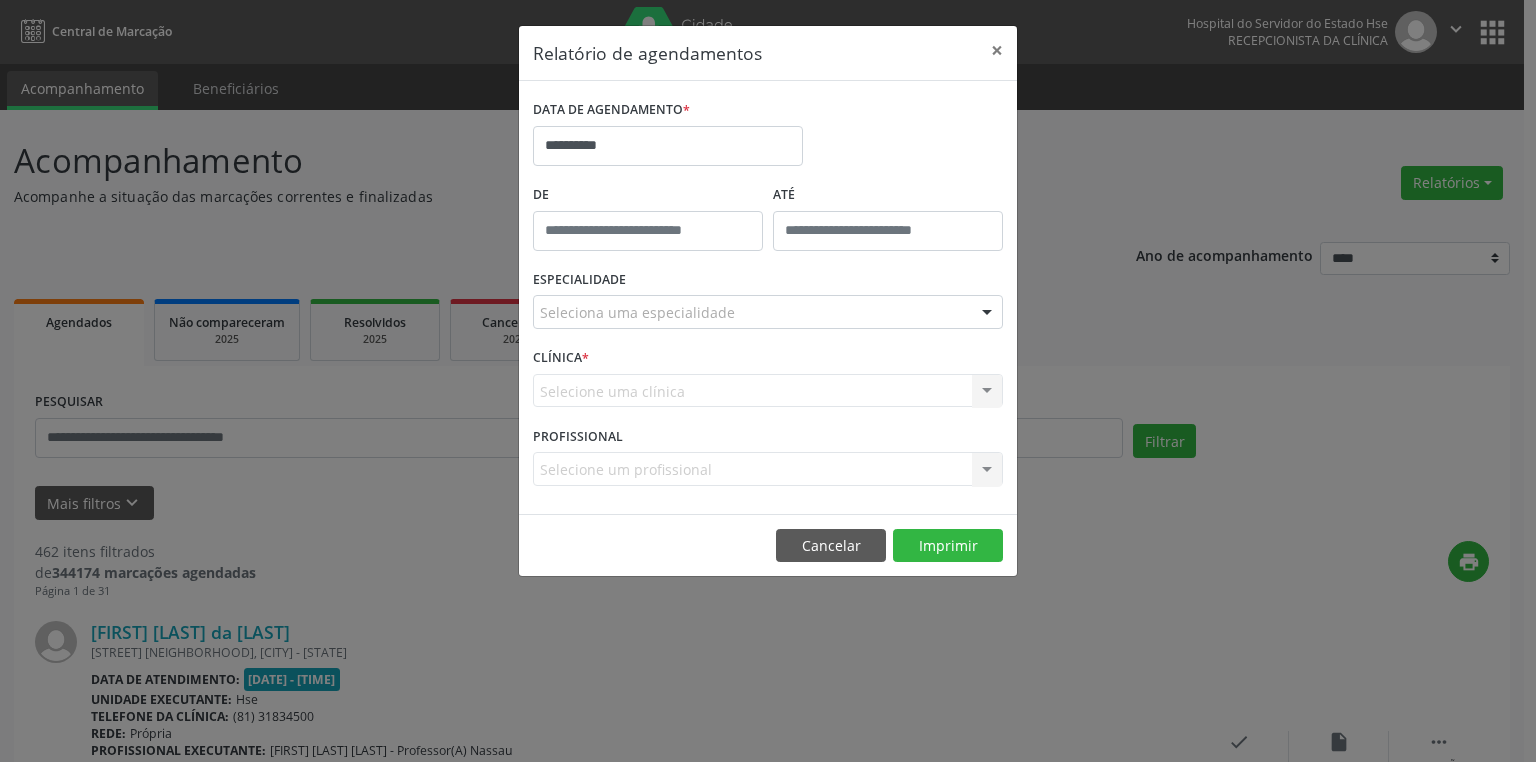 click on "ESPECIALIDADE
Seleciona uma especialidade
Todas as especialidades   Alergologia   Angiologia   Arritmologia   Cardiologia   Cirurgia Abdominal   Cirurgia Bariatrica   Cirurgia Cabeça e Pescoço   Cirurgia Cardiaca   Cirurgia Geral   Cirurgia Ginecologica   Cirurgia Mastologia Oncologica   Cirurgia Pediatrica   Cirurgia Plastica   Cirurgia Toracica   Cirurgia geral oncológica   Cirurgia geral oncológica   Cirurgião Dermatológico   Clinica Geral   Clinica Medica   Consulta de Enfermagem - Hiperdia   Consulta de Enfermagem - Preventivo   Consulta de Enfermagem - Pré-Natal   Consulta de Enfermagem - Puericultura   Dermatologia   Endocinologia   Endocrino Diabetes   Endocrinologia   Fisioterapia   Fisioterapia Cirurgica   Fonoaudiologia   Gastro/Hepato   Gastroenterologia   Gastropediatria   Geriatria   Ginecologia   Gnecologia   Hebiatra   Hematologia   Hepatologia   Inf.Inf - Infectologista   Infectologia Pediátrica   Mastologia       Medicina da Dor" at bounding box center (768, 304) 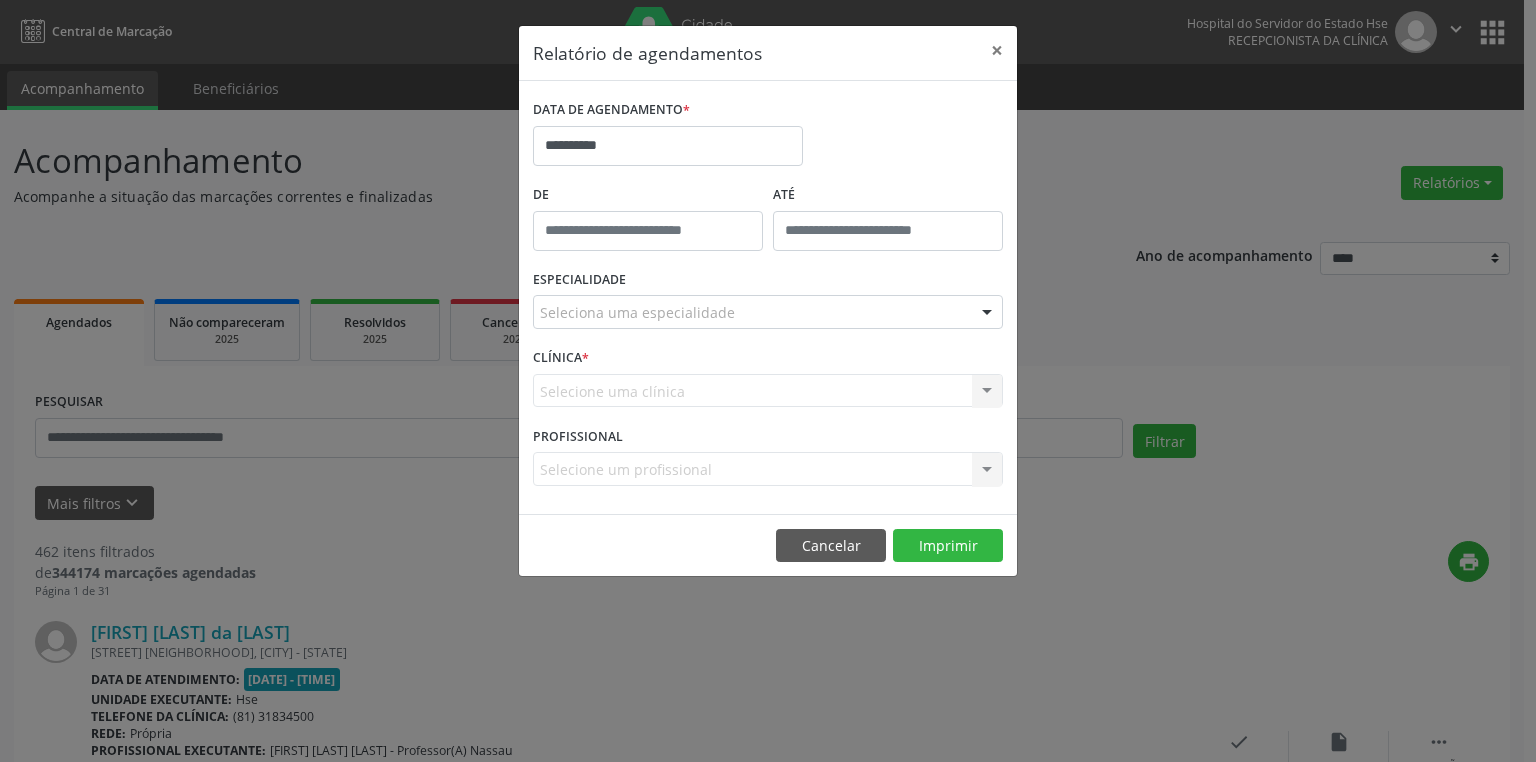 click on "Selecione uma clínica
Nenhum resultado encontrado para: "   "
Não há nenhuma opção para ser exibida." at bounding box center (768, 391) 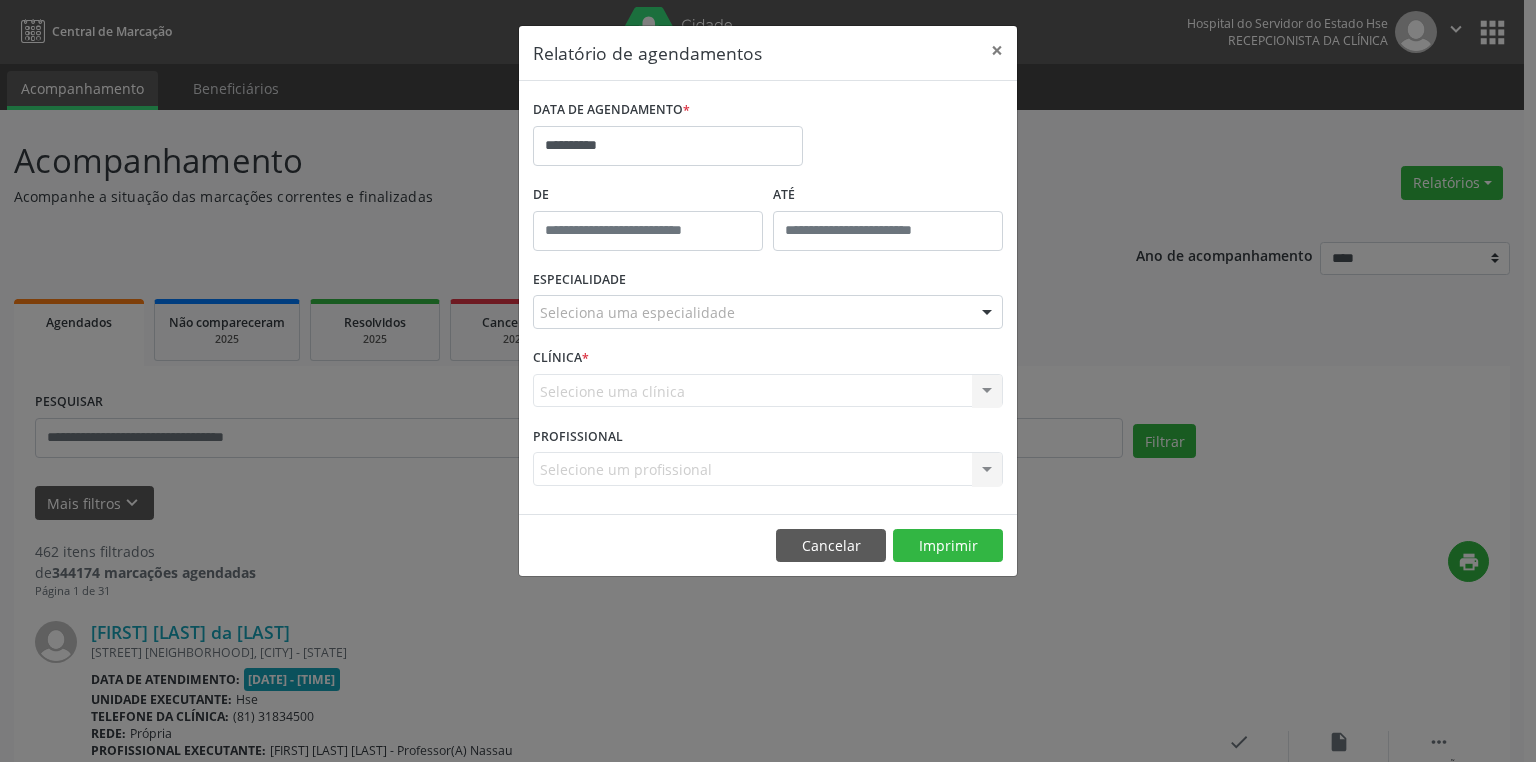 click at bounding box center (987, 313) 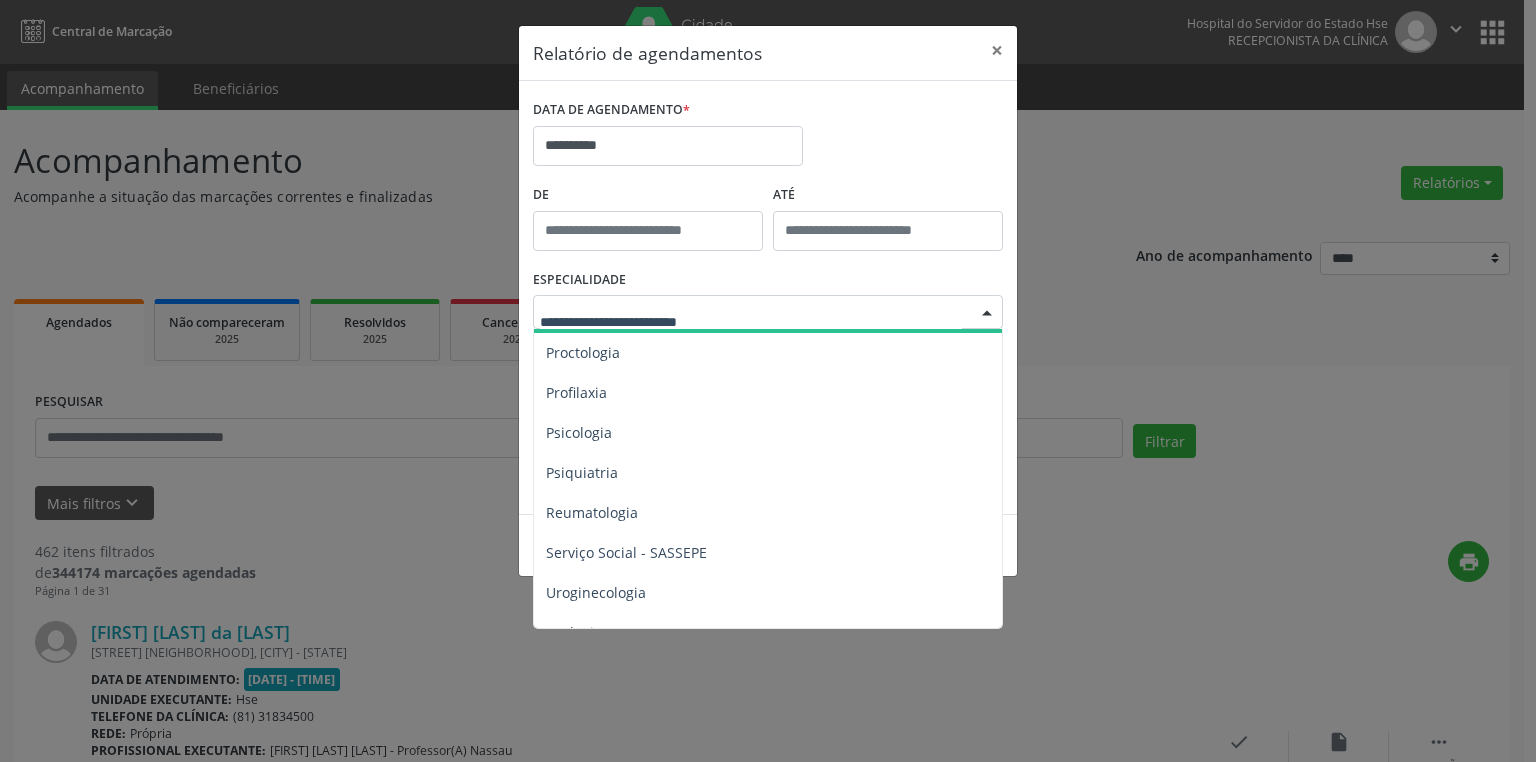 scroll, scrollTop: 3360, scrollLeft: 0, axis: vertical 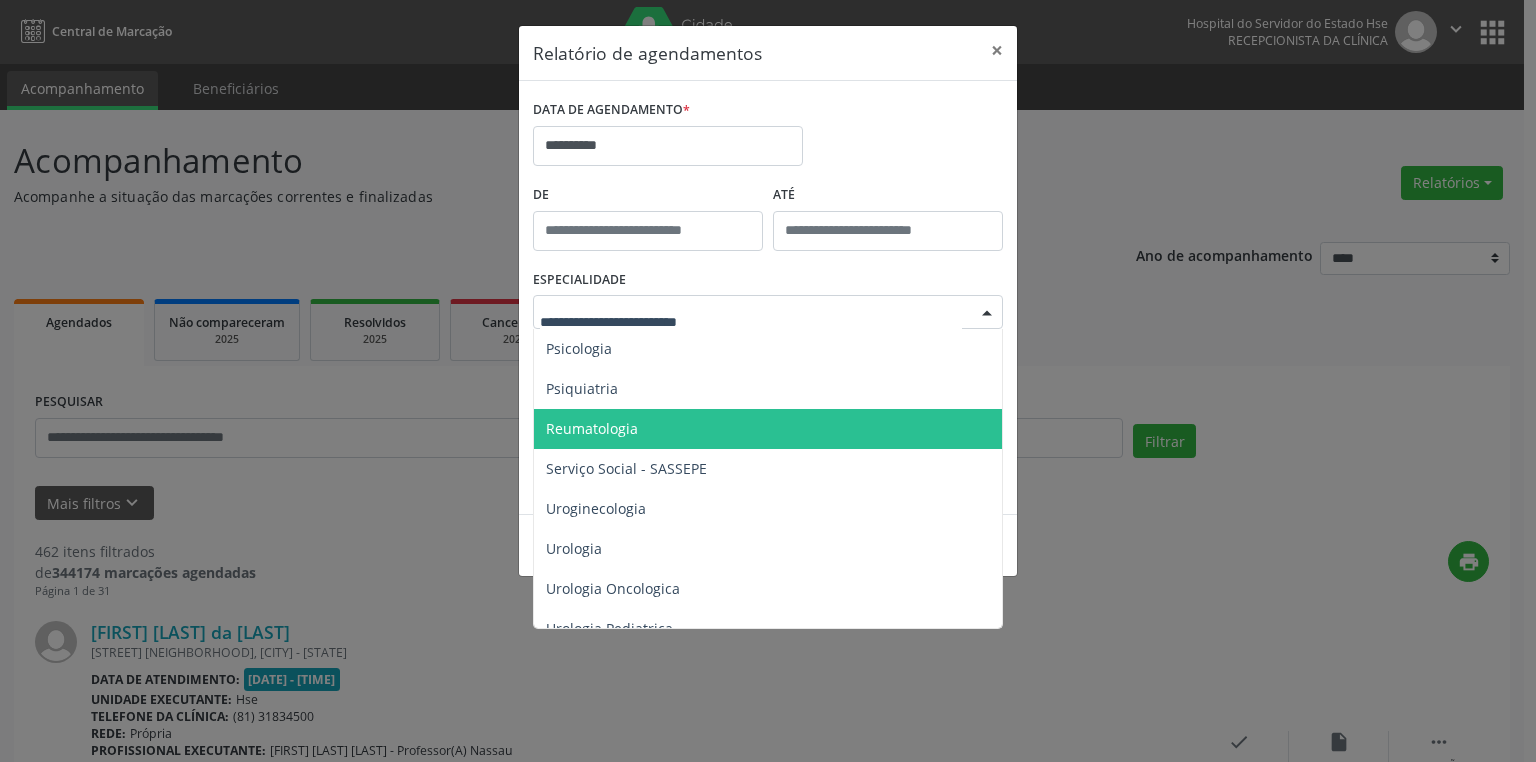 click on "Reumatologia" at bounding box center (769, 429) 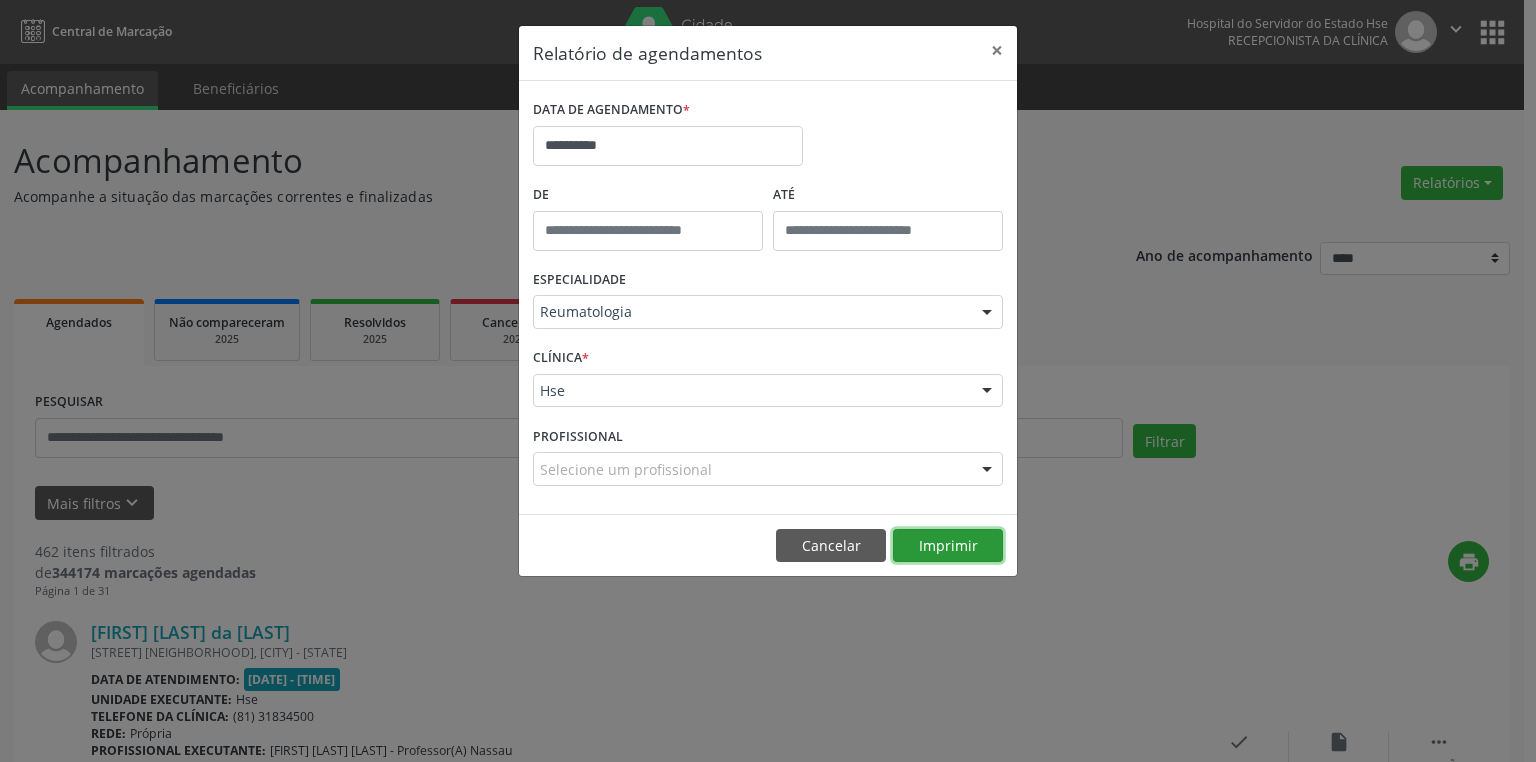 click on "Imprimir" at bounding box center (948, 546) 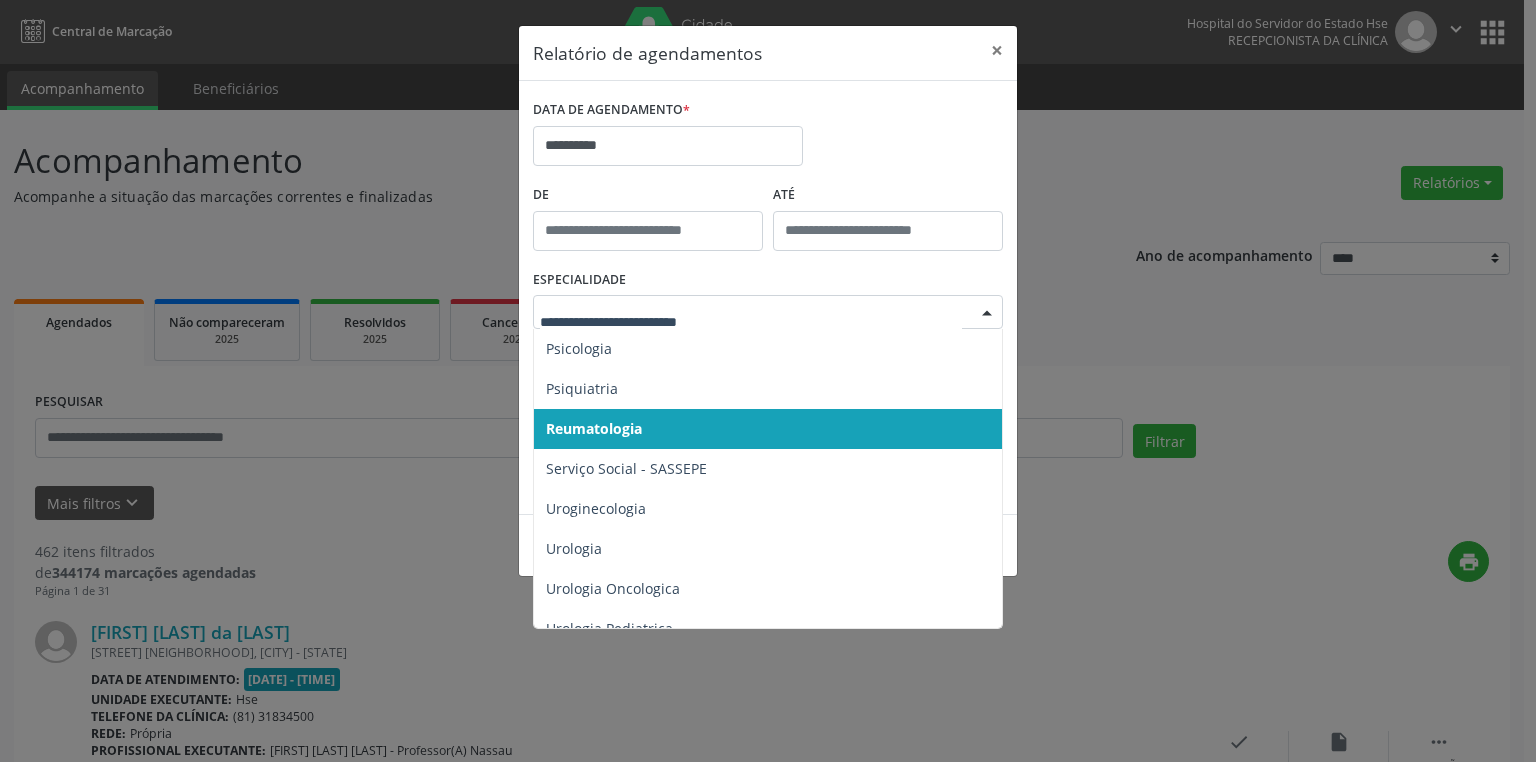 click at bounding box center [987, 313] 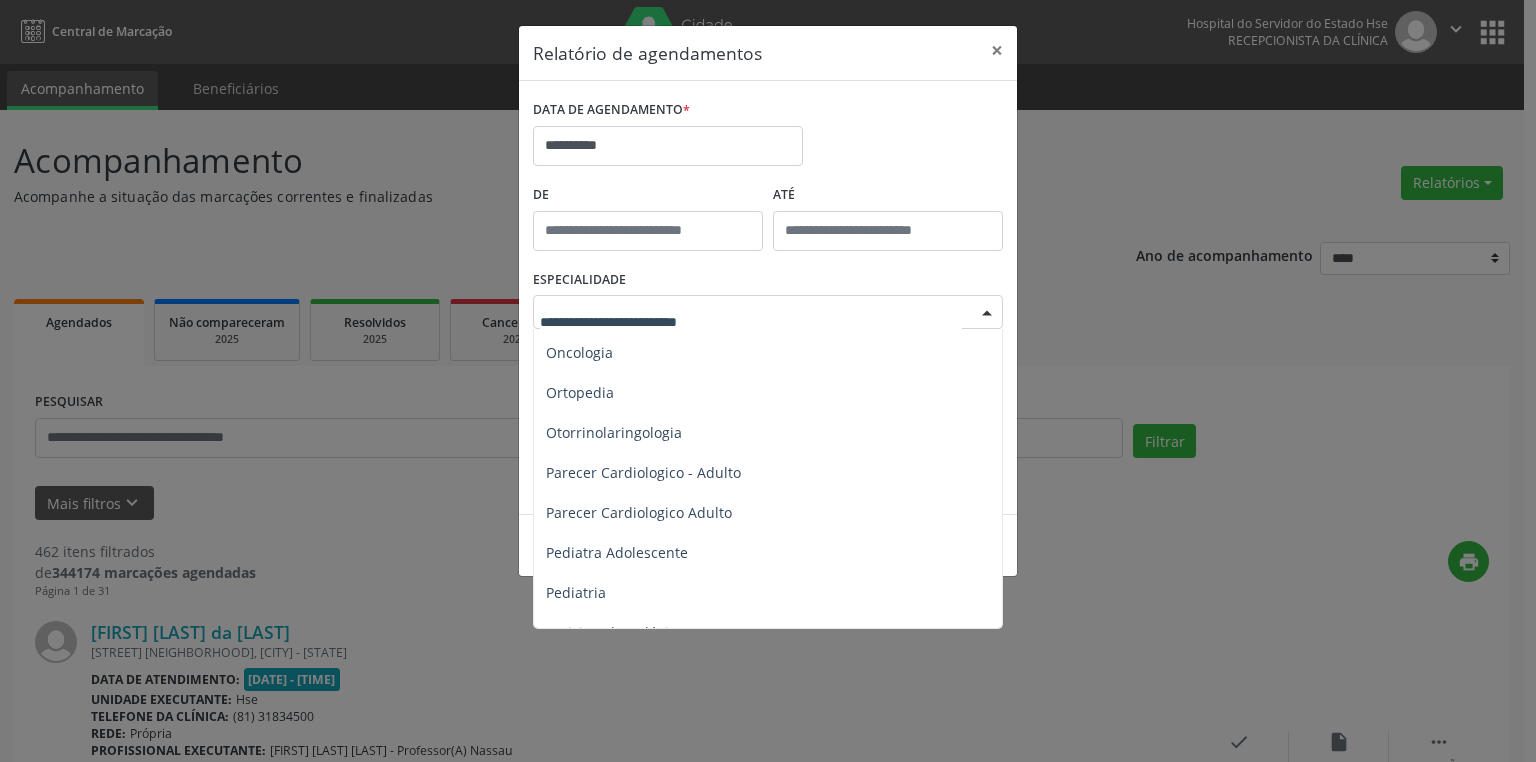 scroll, scrollTop: 2800, scrollLeft: 0, axis: vertical 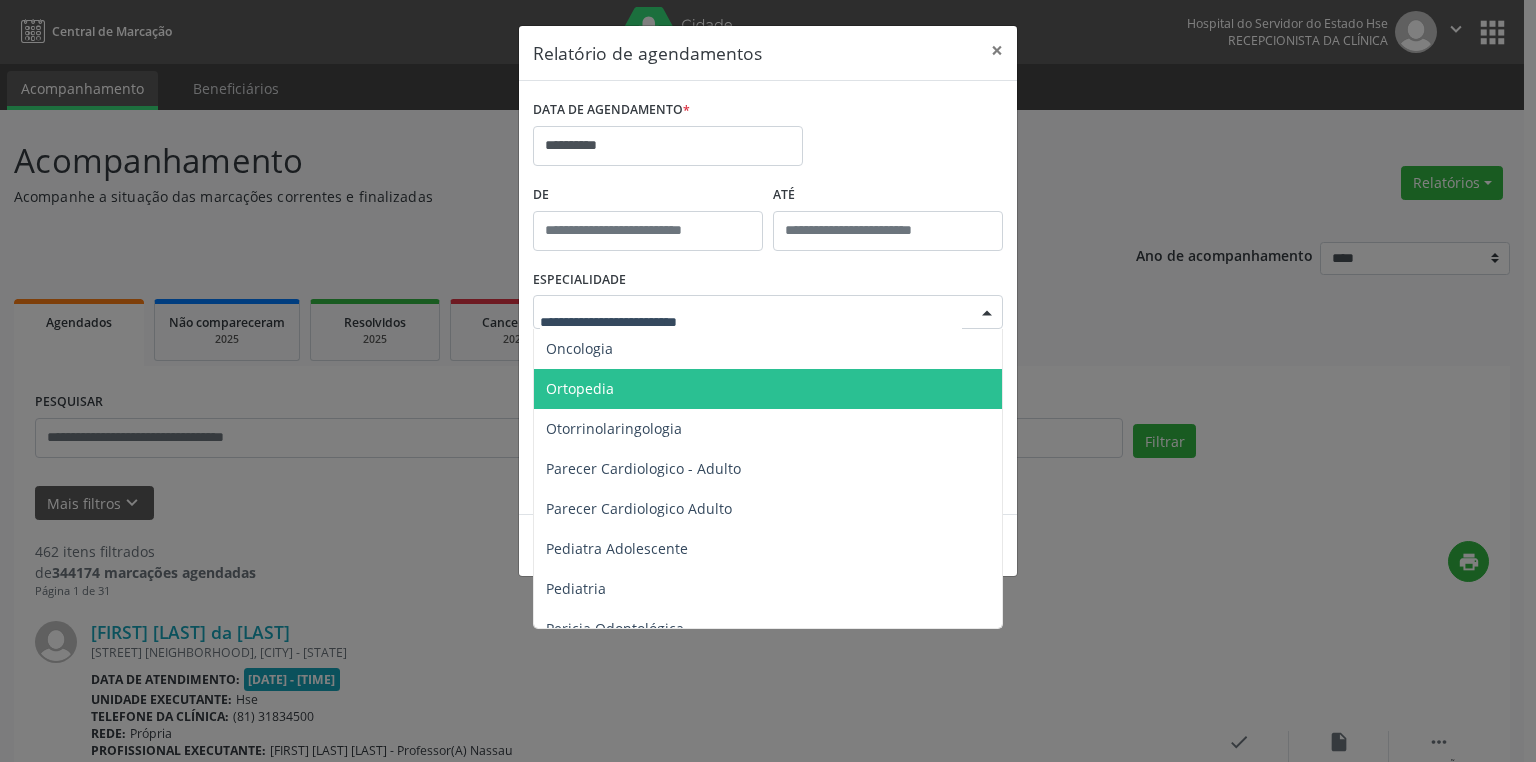 click on "Ortopedia" at bounding box center [769, 389] 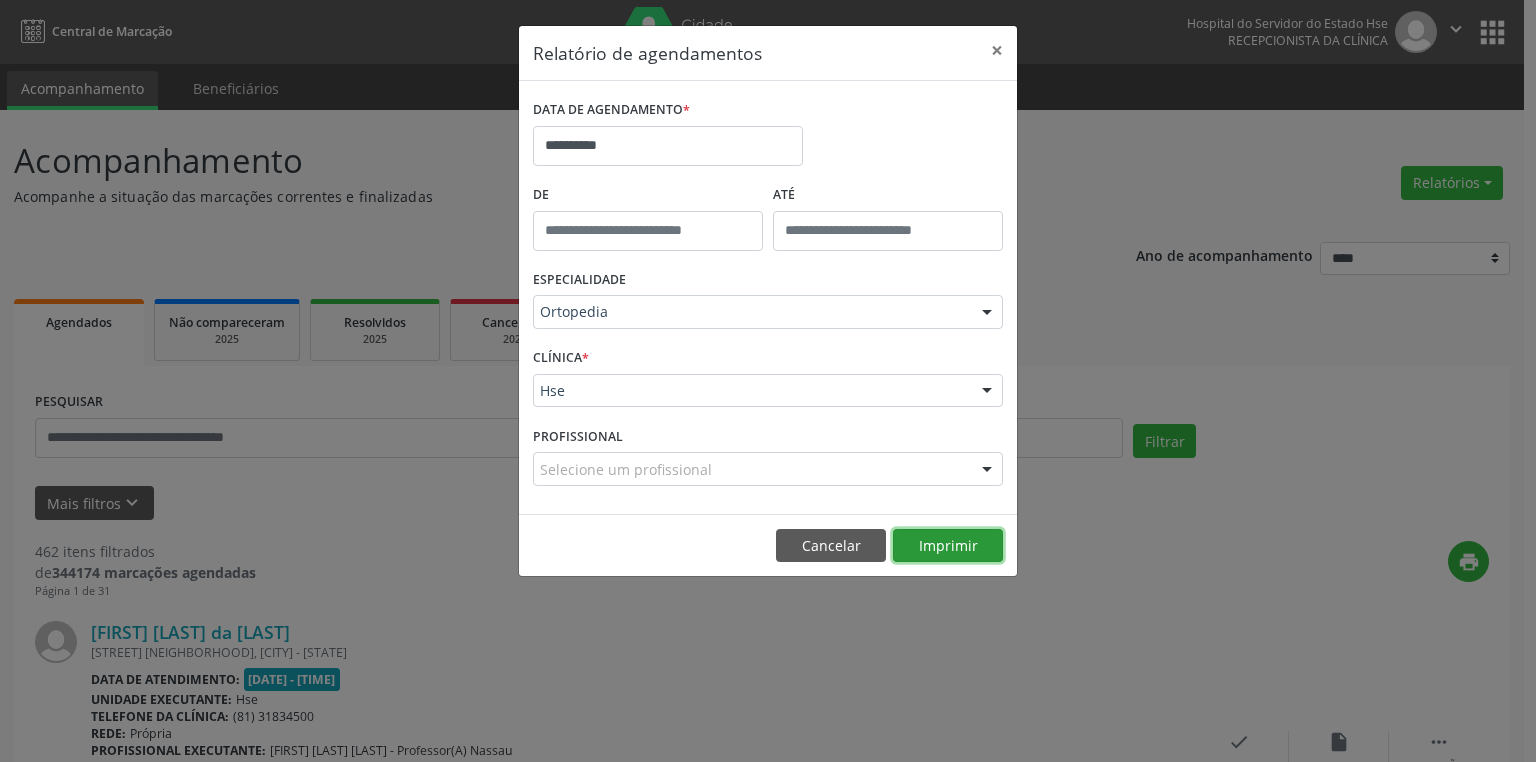 click on "Imprimir" at bounding box center [948, 546] 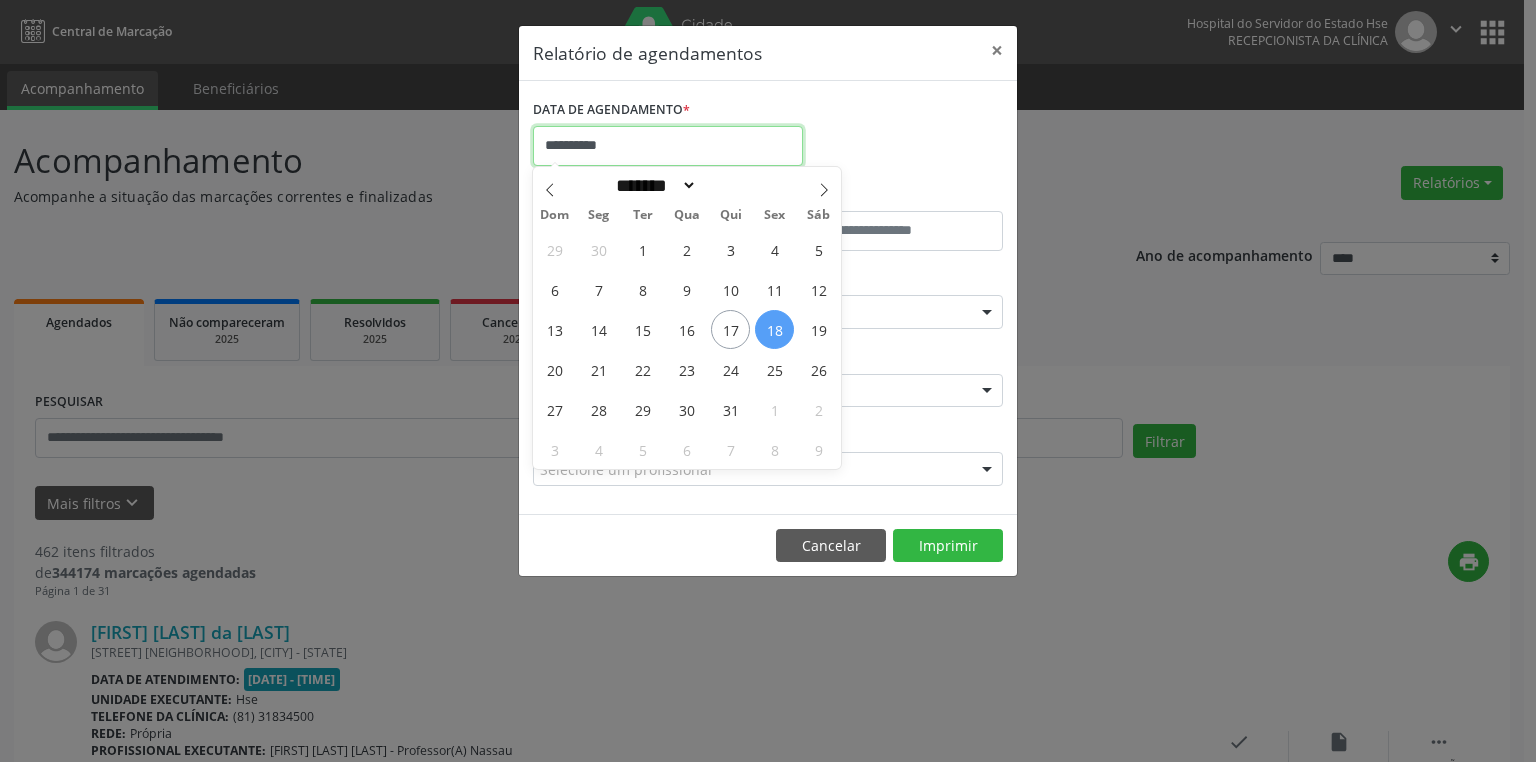 click on "**********" at bounding box center (668, 146) 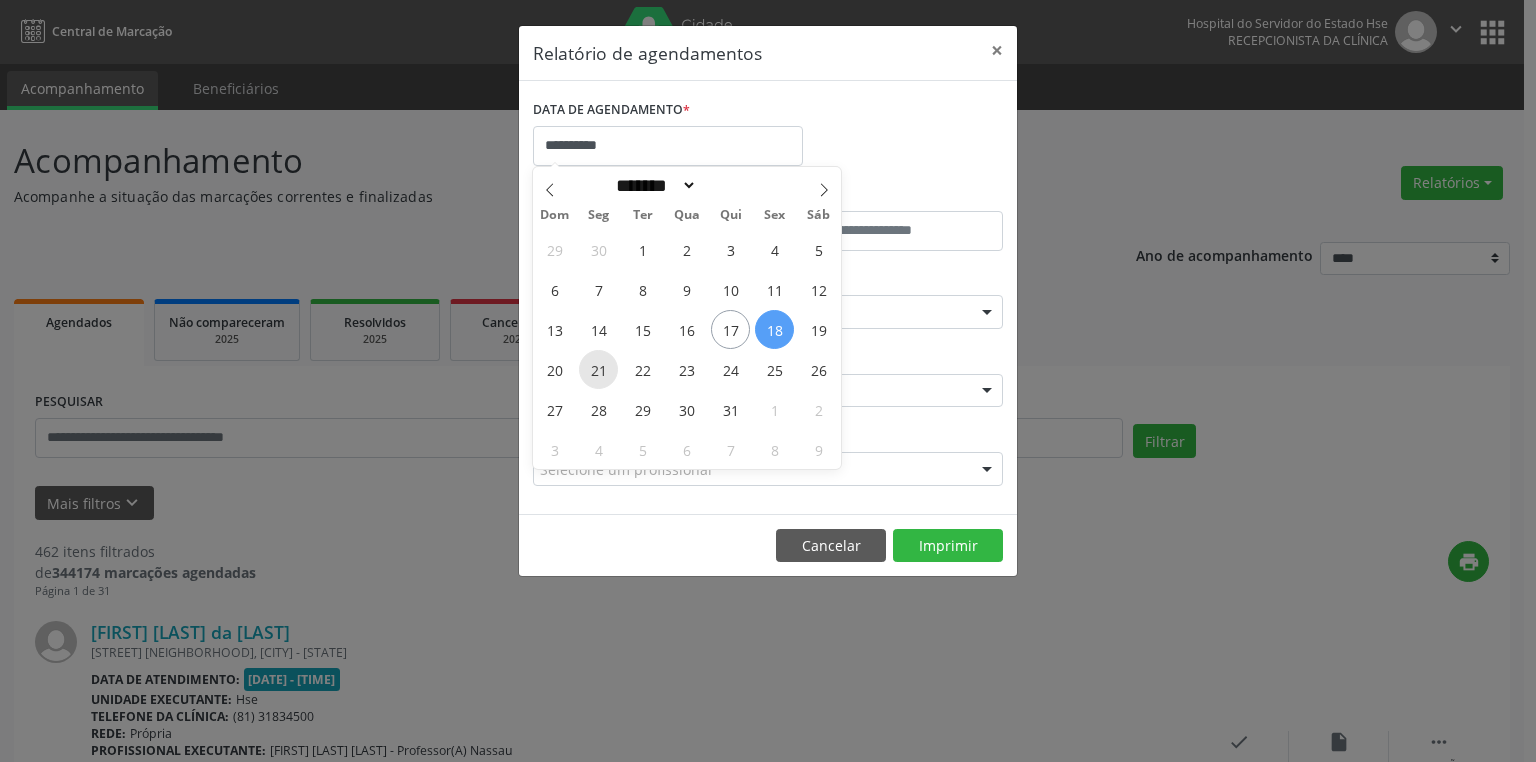 click on "21" at bounding box center (598, 369) 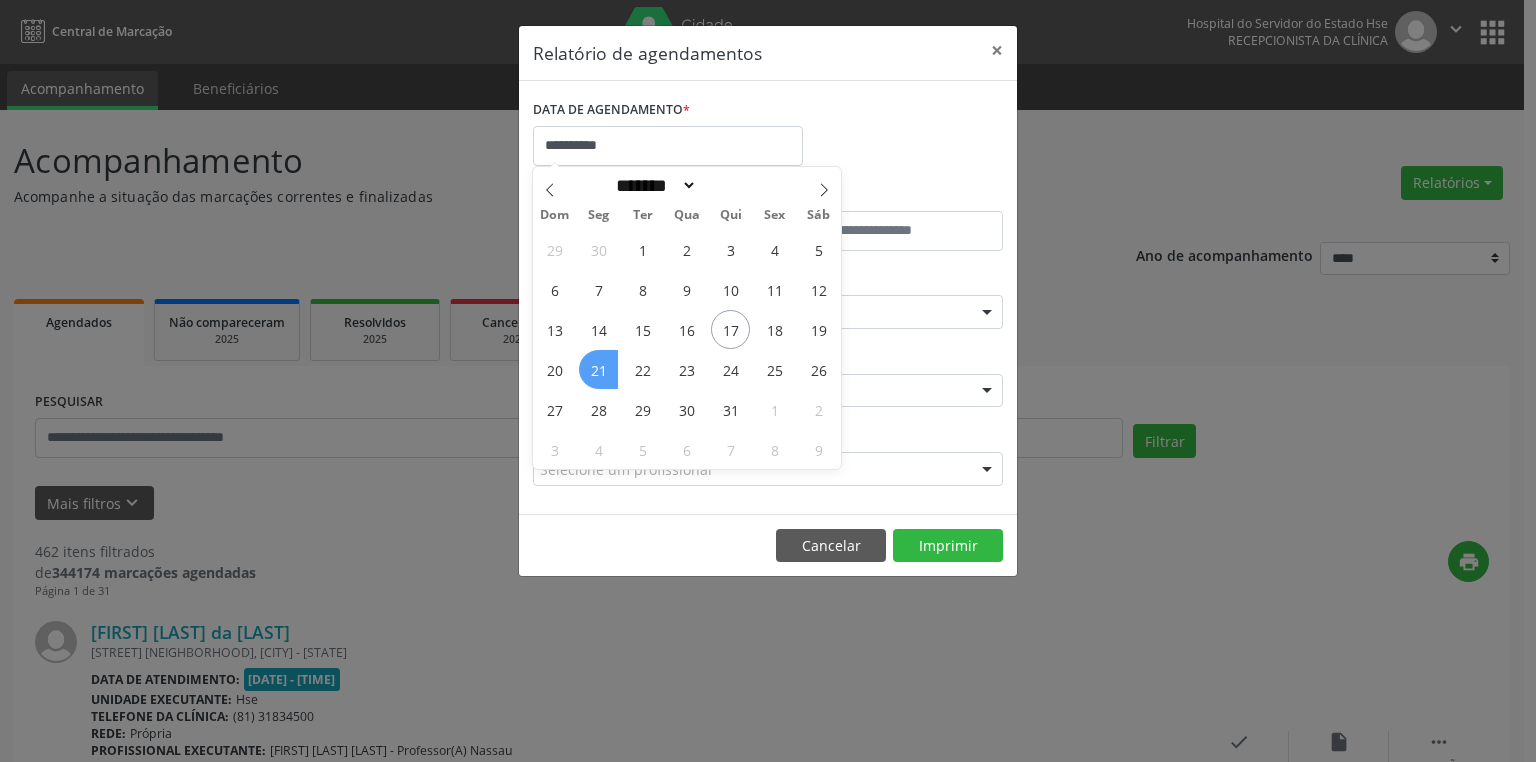click on "21" at bounding box center (598, 369) 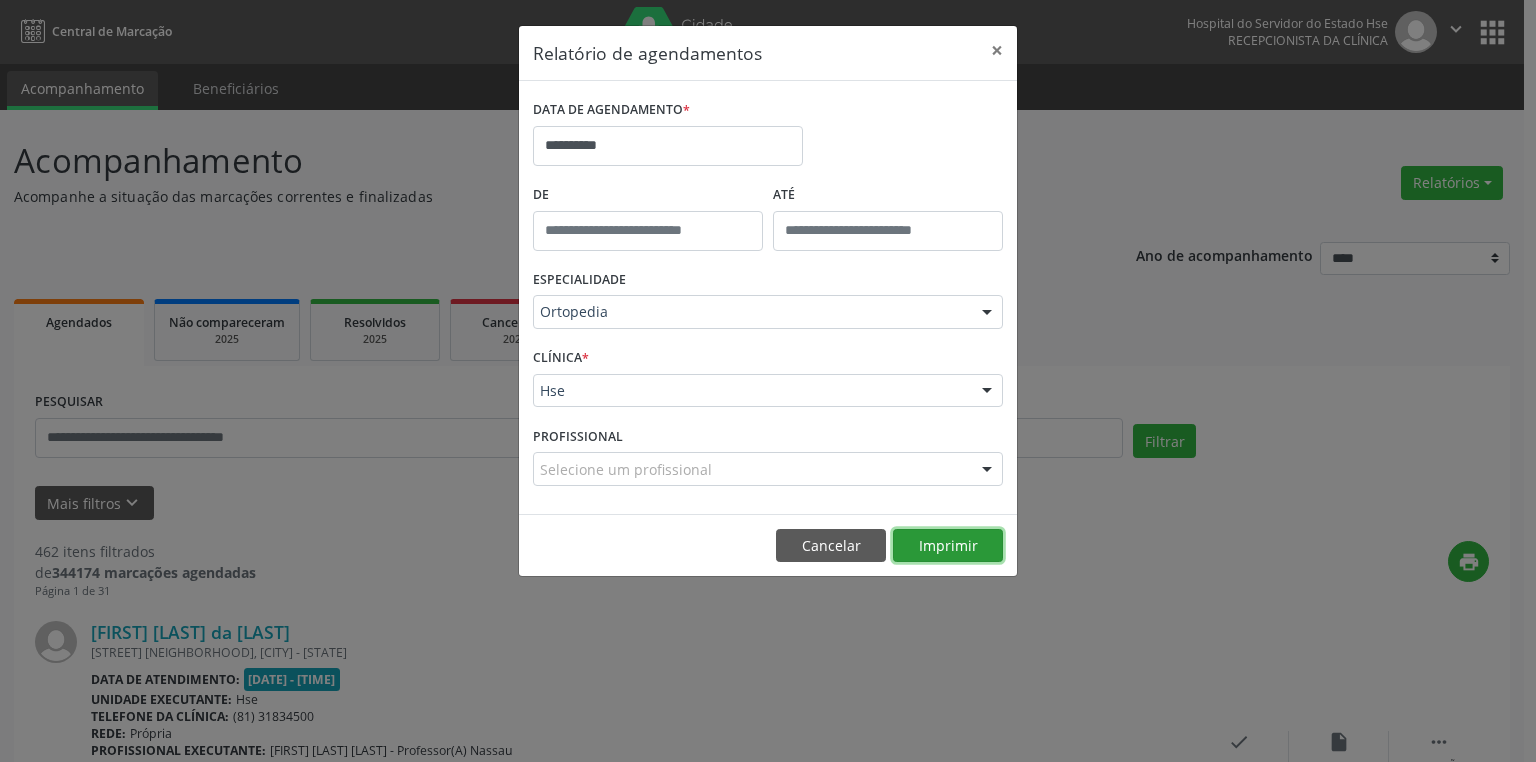click on "Imprimir" at bounding box center (948, 546) 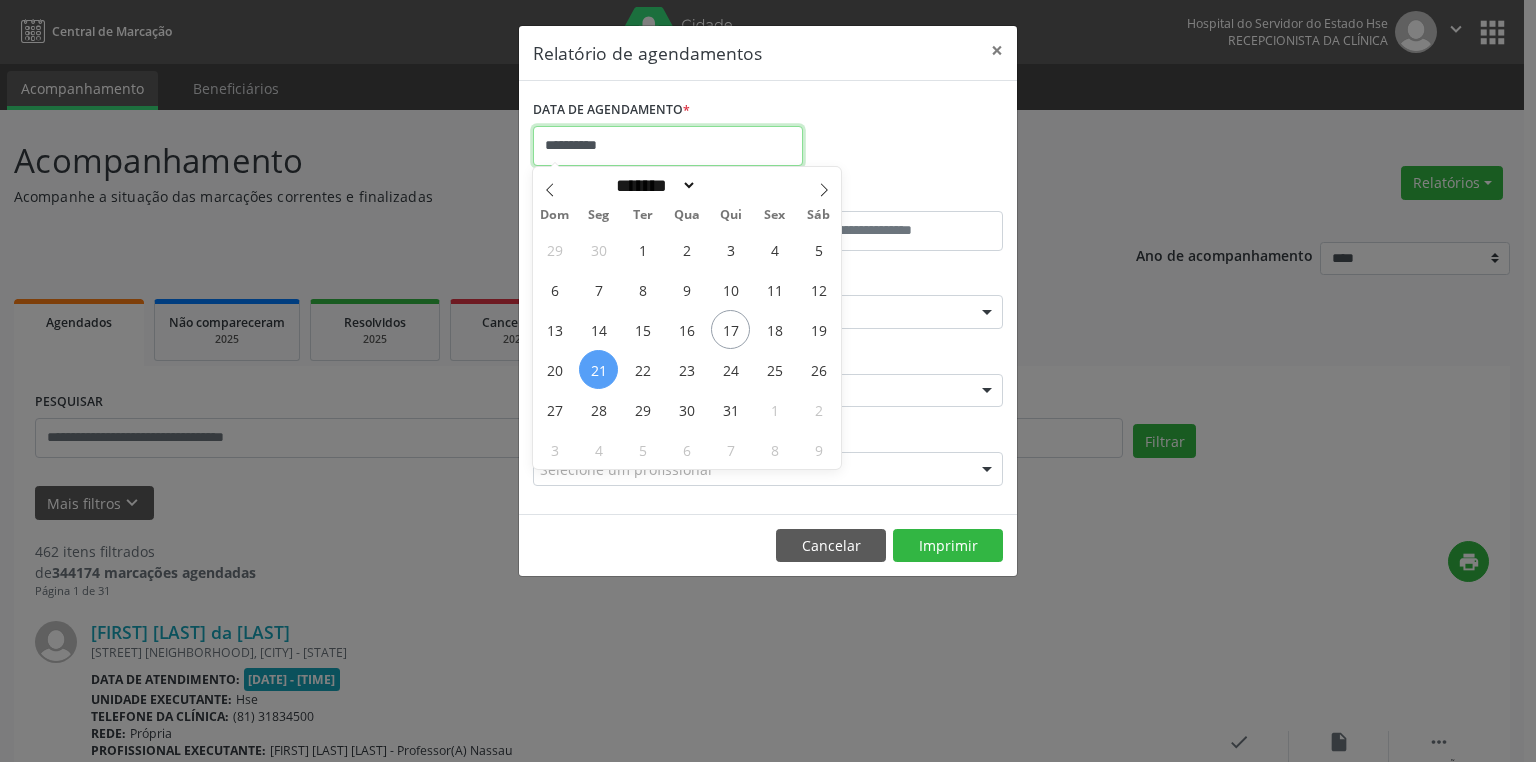 click on "**********" at bounding box center (668, 146) 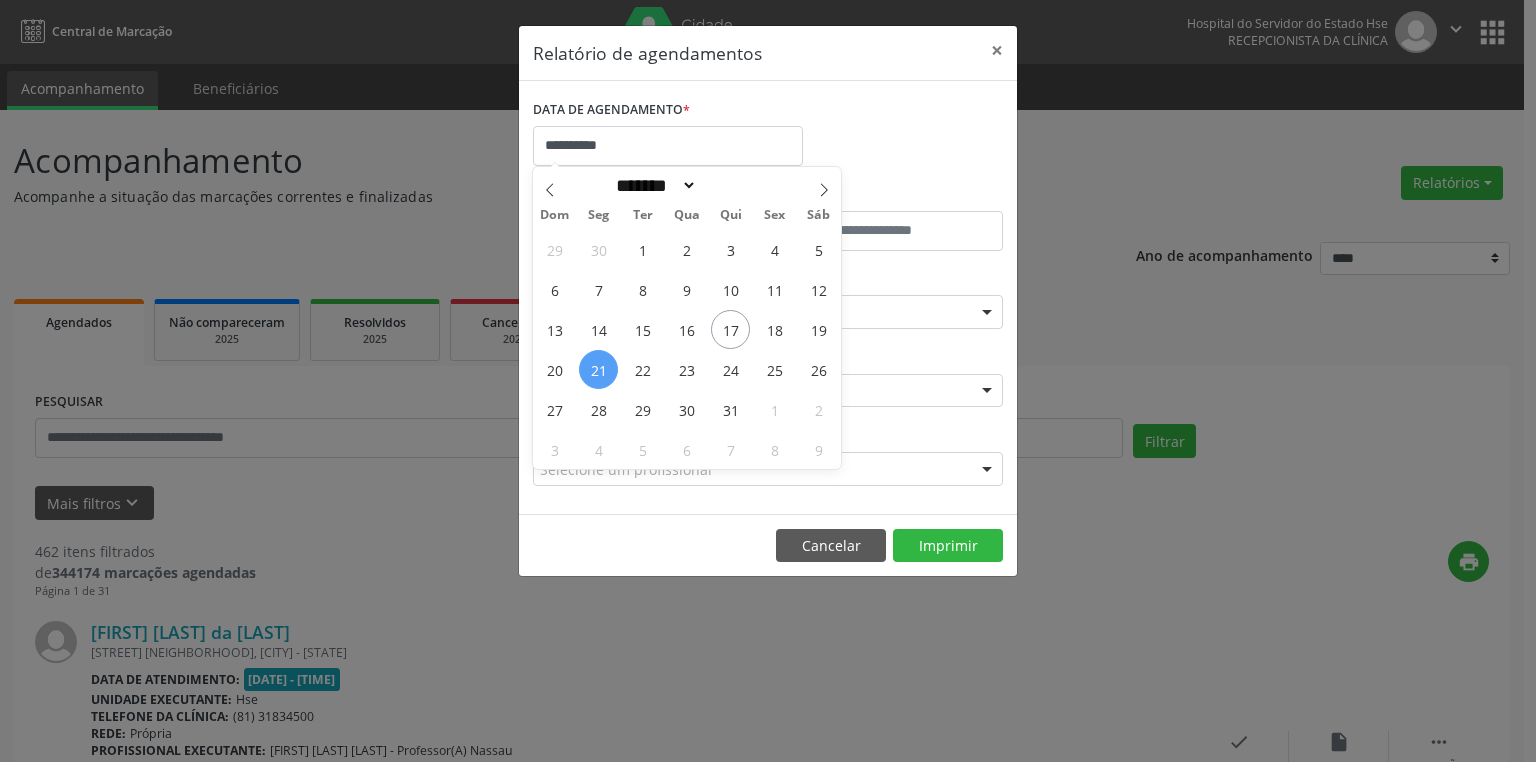 click on "21" at bounding box center [598, 369] 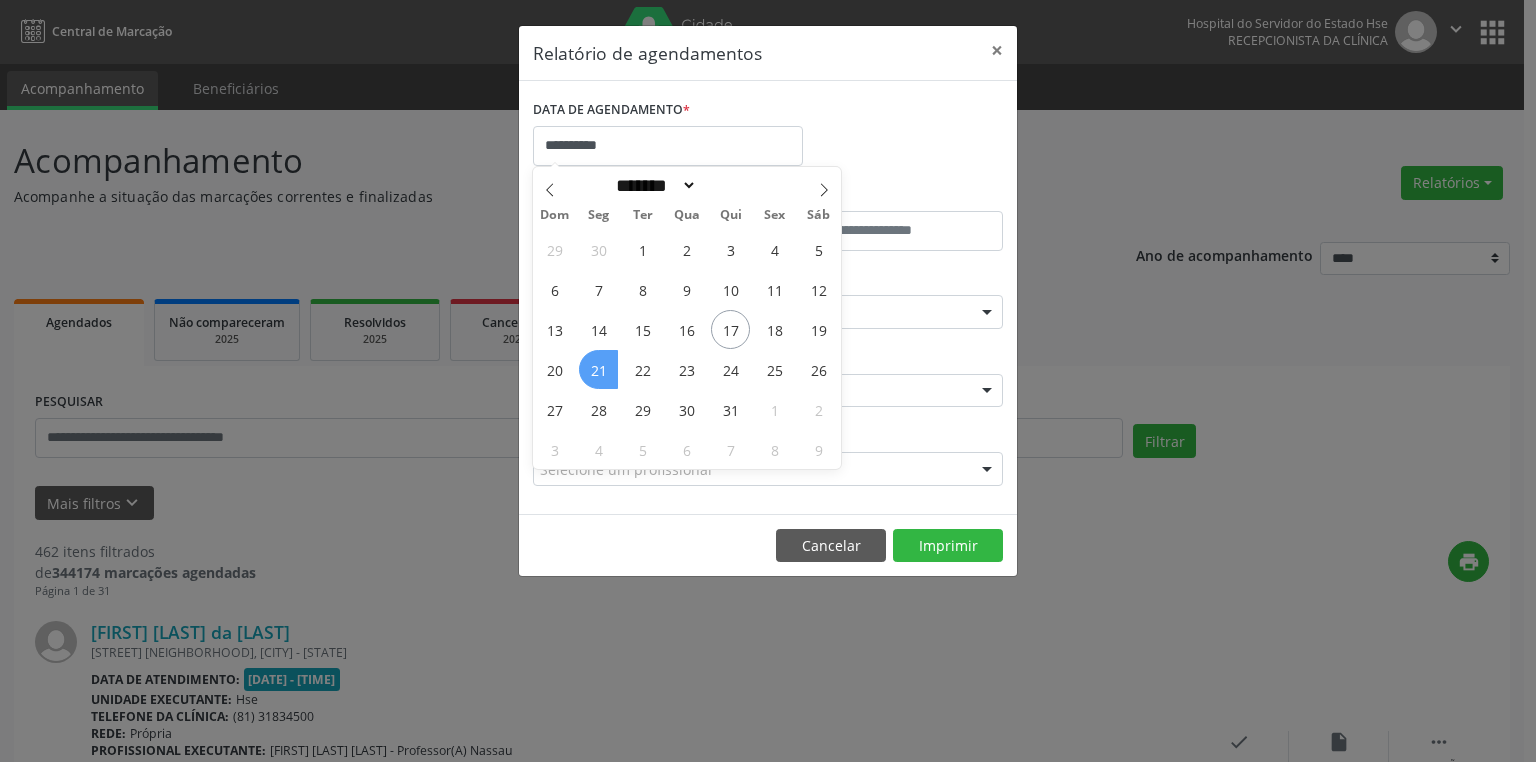 click on "21" at bounding box center [598, 369] 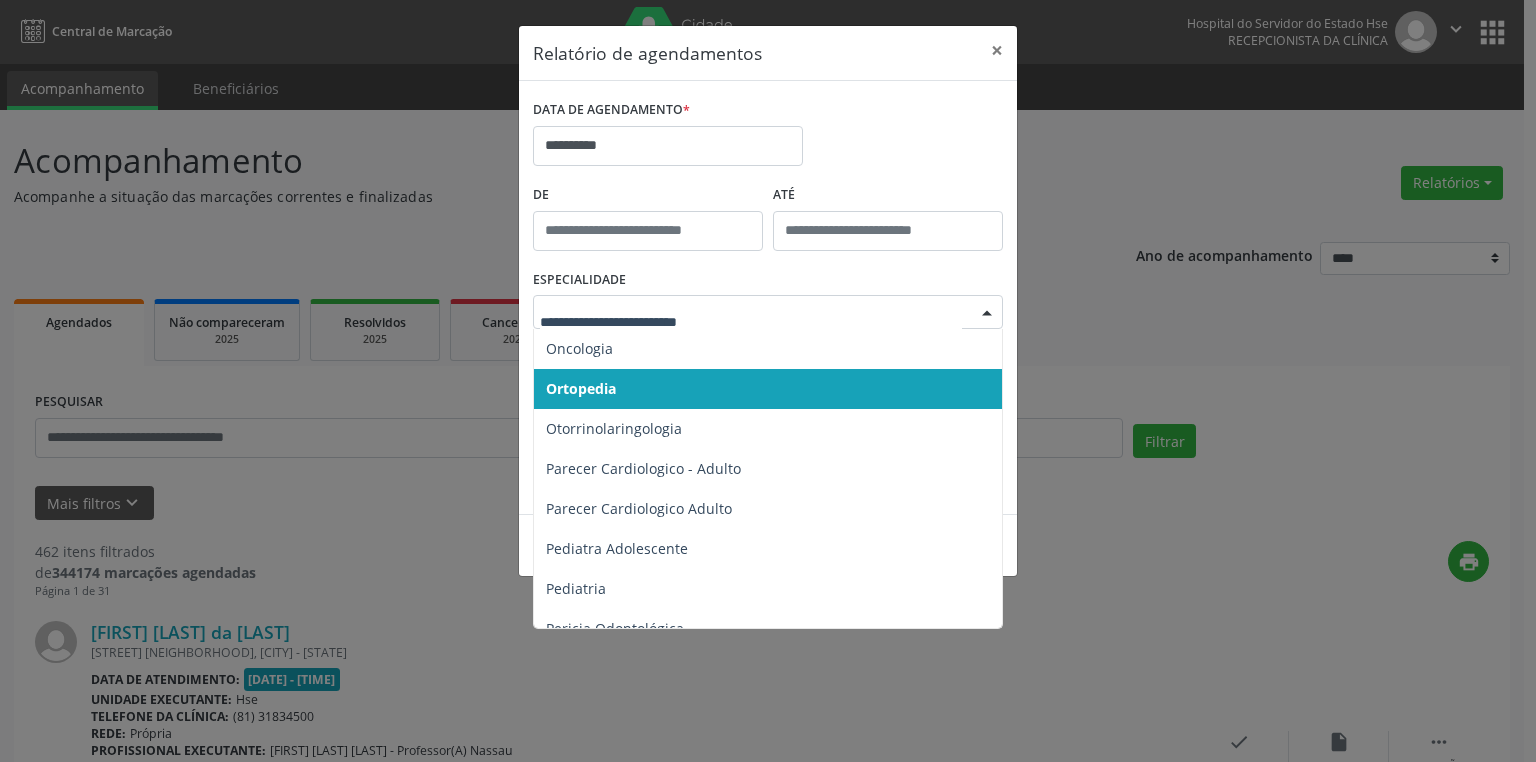 click at bounding box center (987, 313) 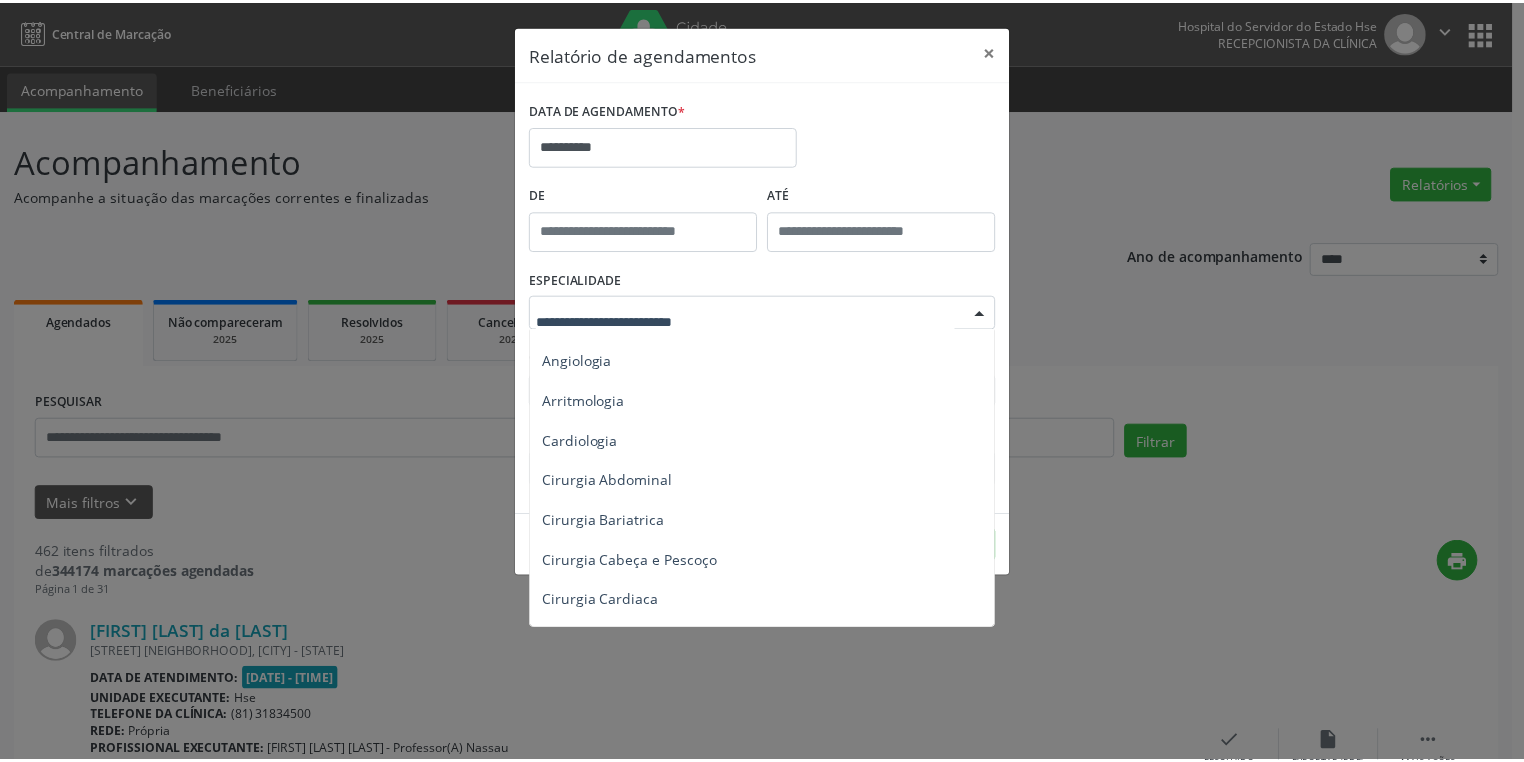 scroll, scrollTop: 0, scrollLeft: 0, axis: both 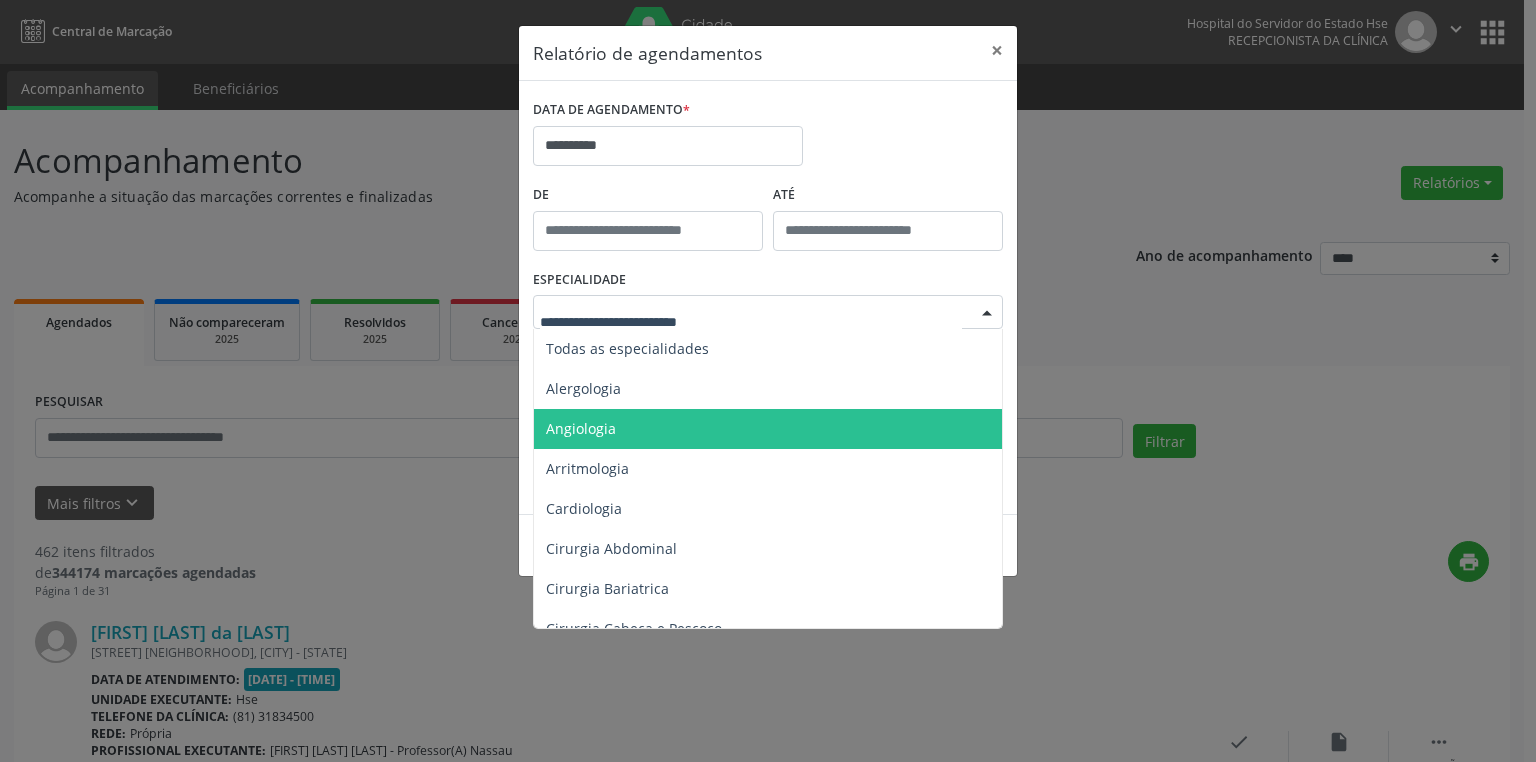 click on "Angiologia" at bounding box center [769, 429] 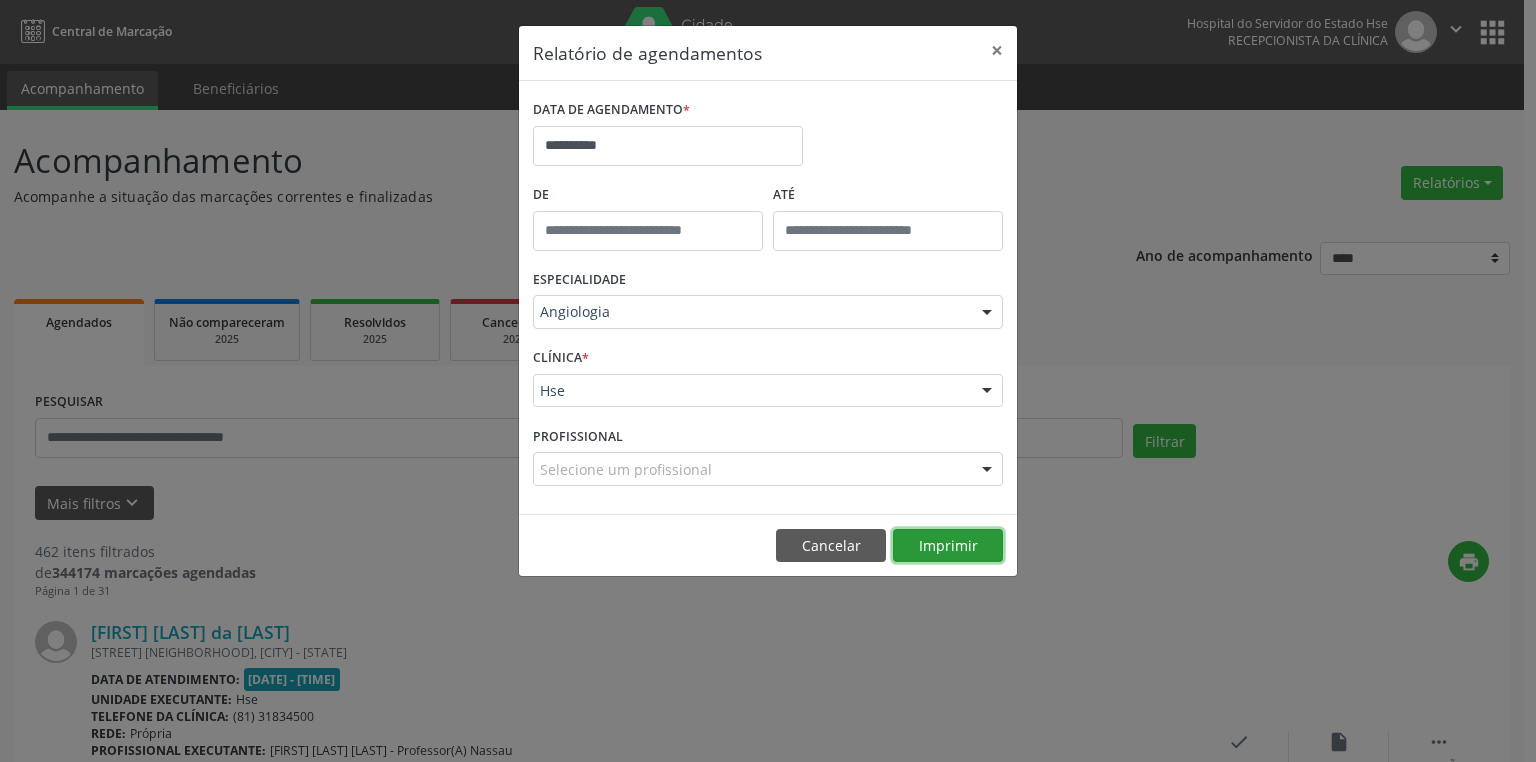 click on "Imprimir" at bounding box center [948, 546] 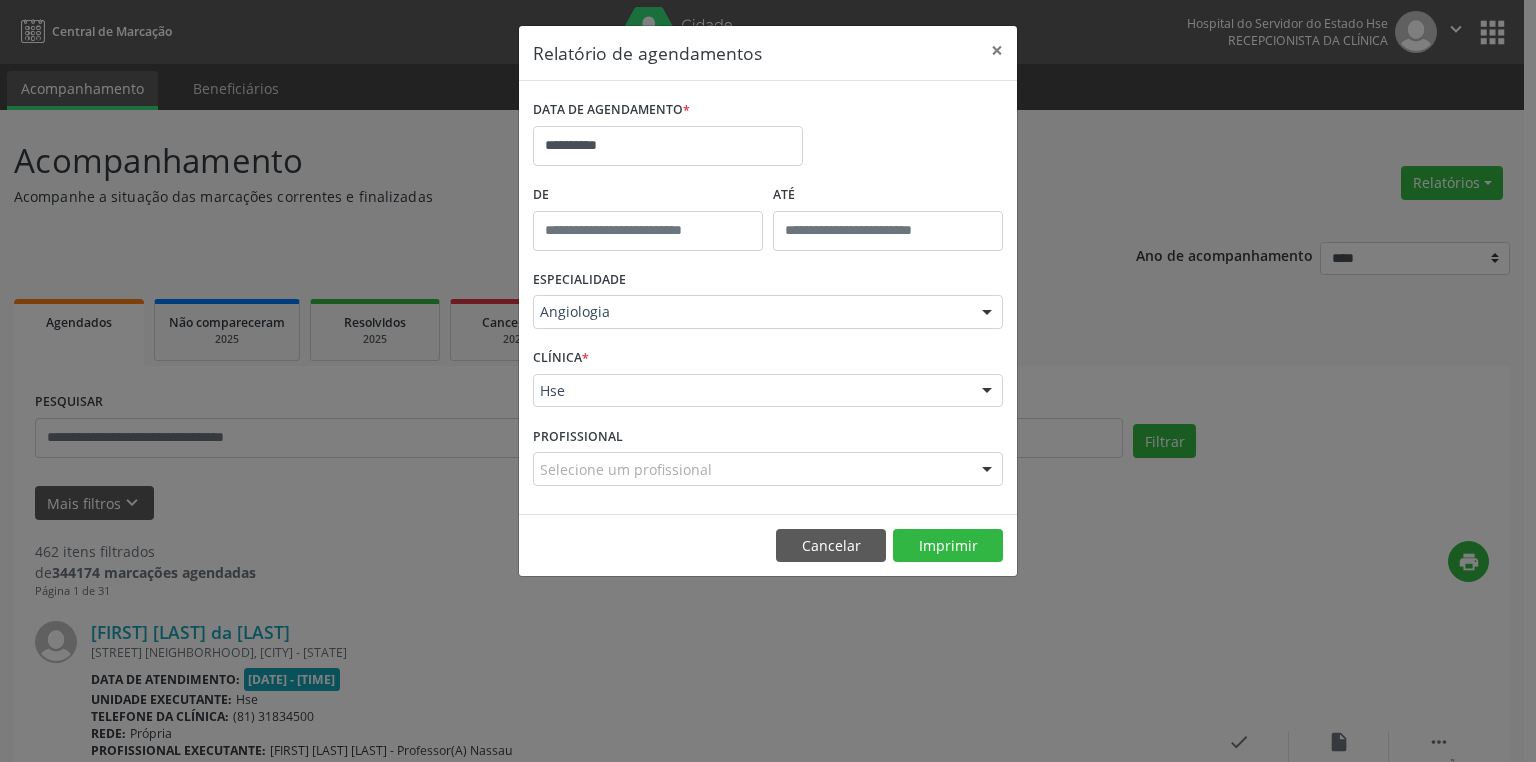 click at bounding box center (987, 313) 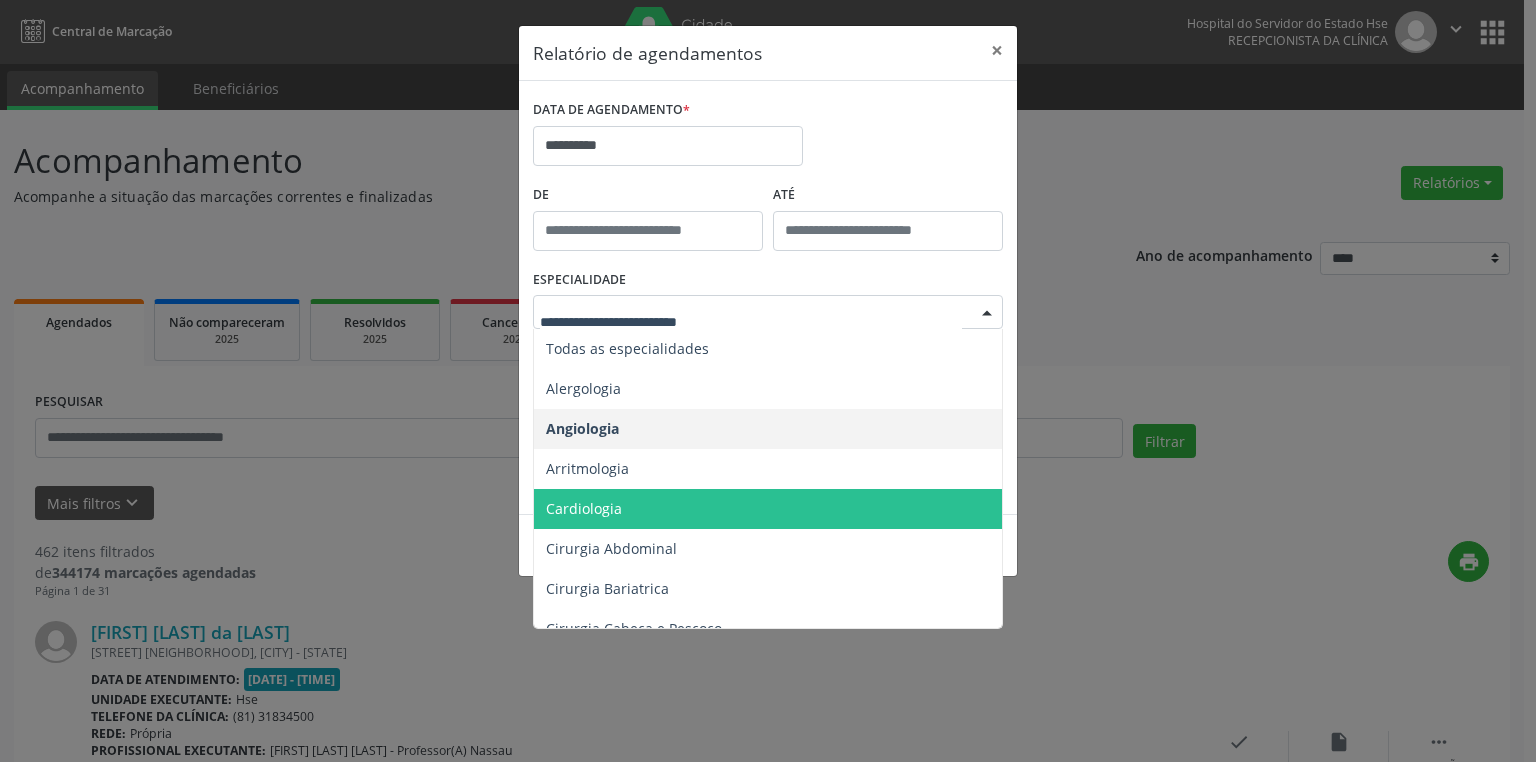 click on "Cardiologia" at bounding box center [769, 509] 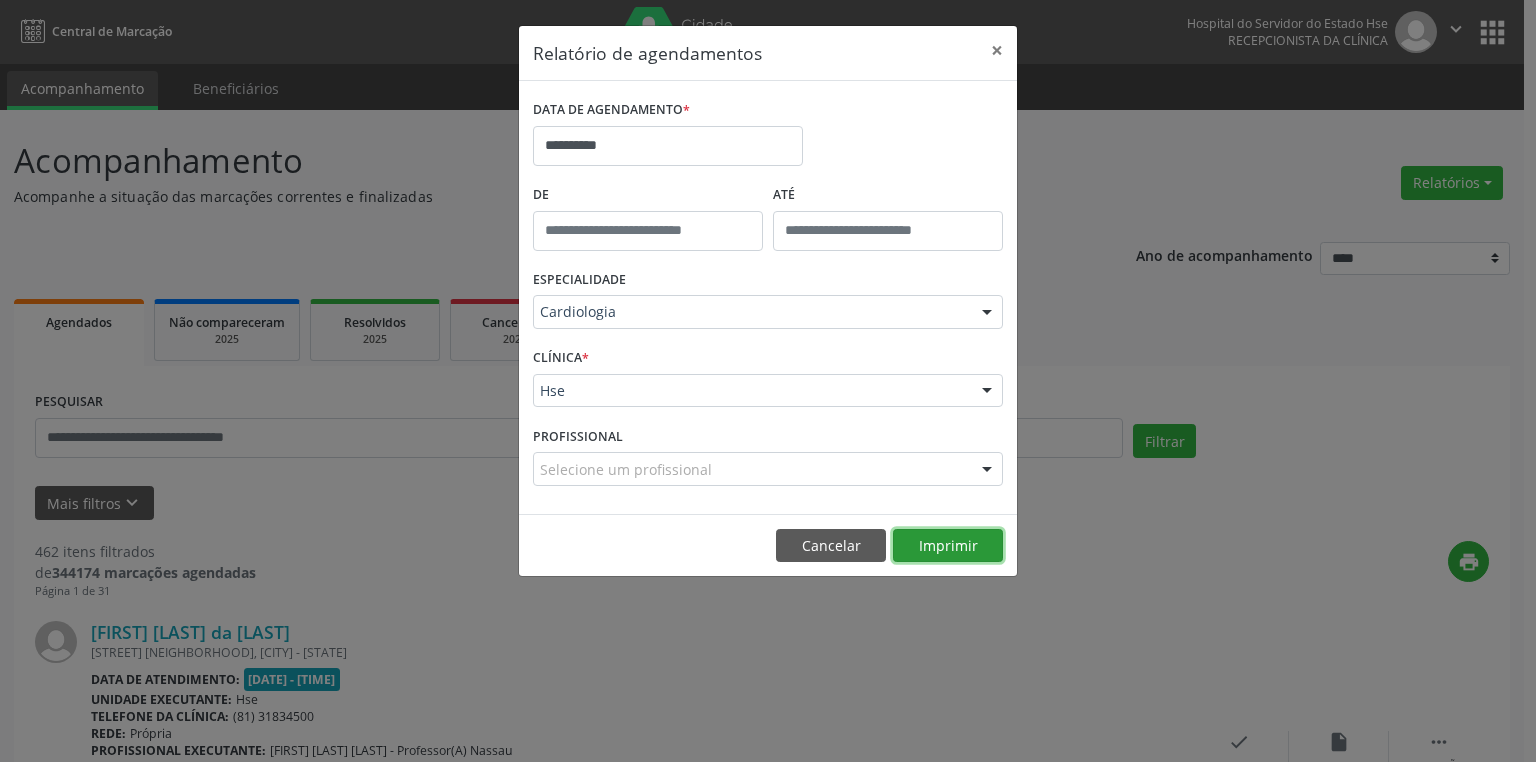 click on "Imprimir" at bounding box center [948, 546] 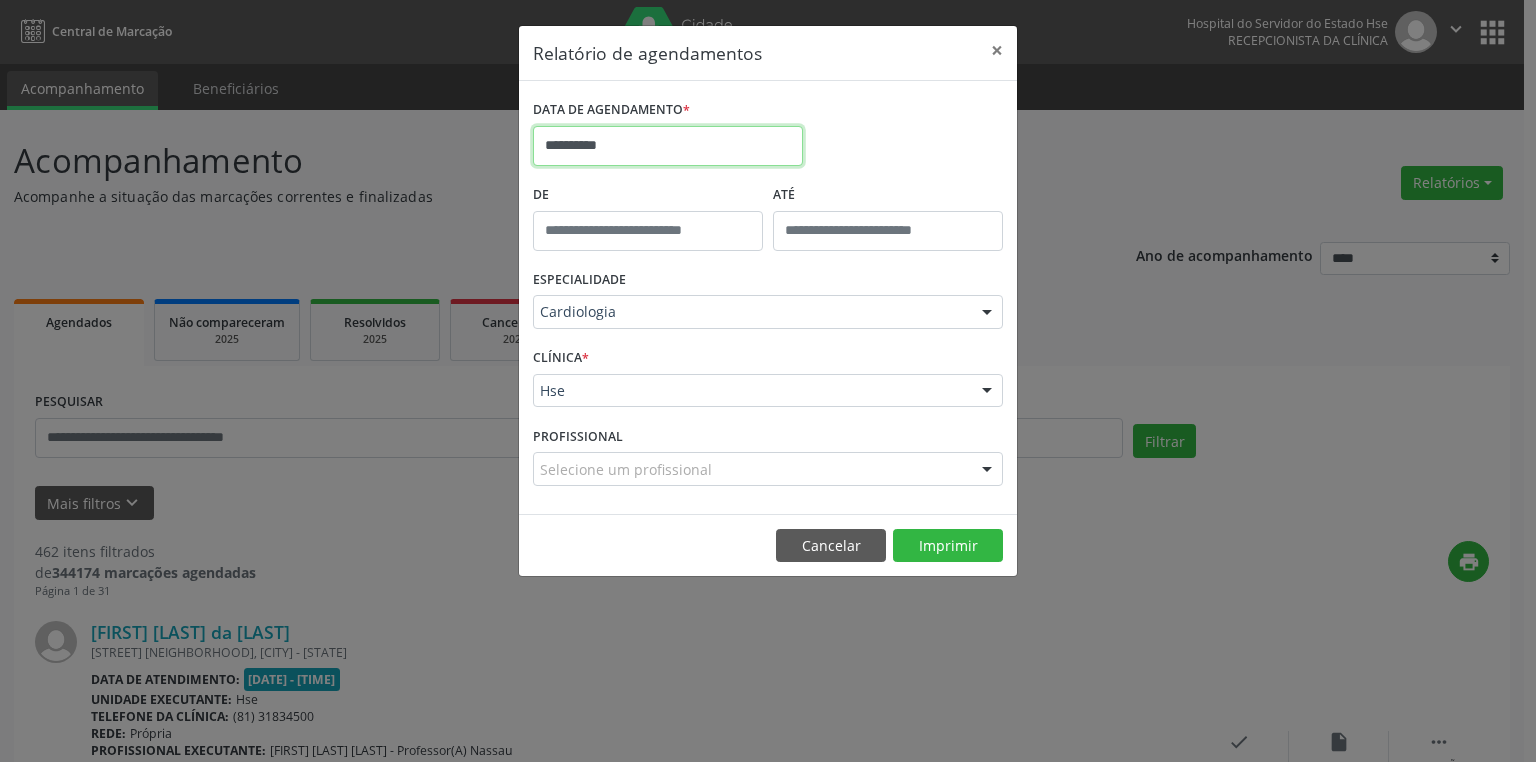click on "**********" at bounding box center [668, 146] 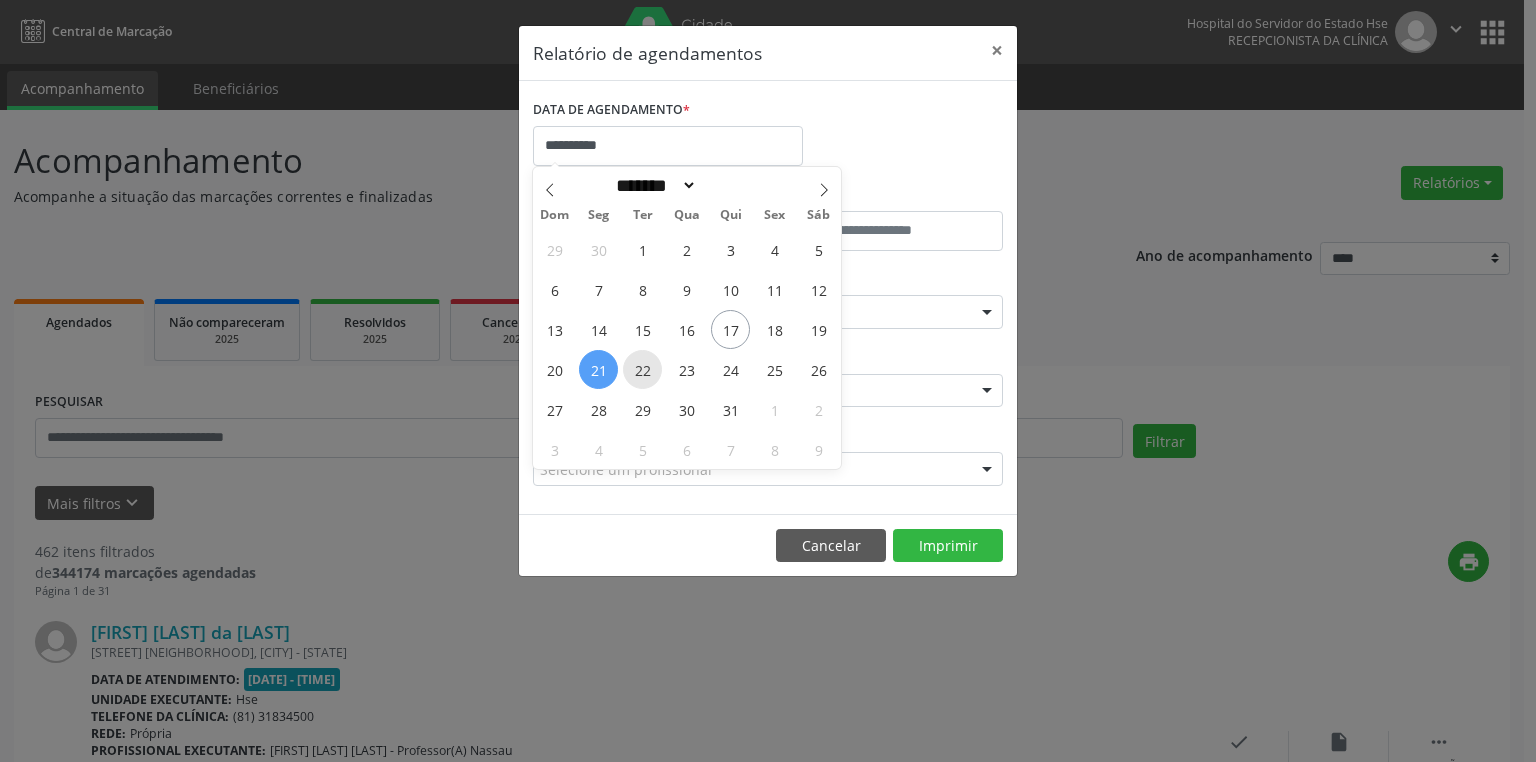 click on "22" at bounding box center (642, 369) 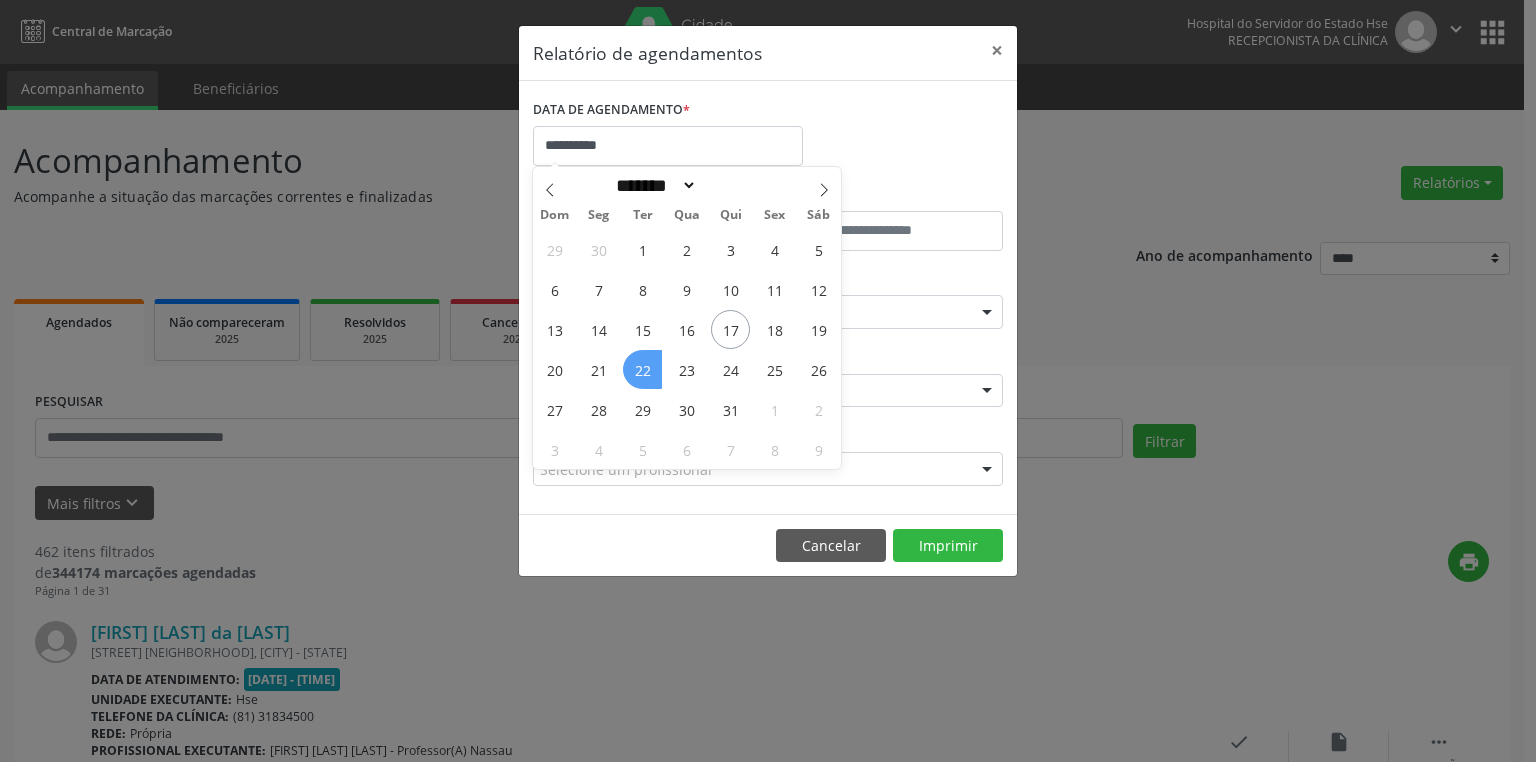 click on "22" at bounding box center (642, 369) 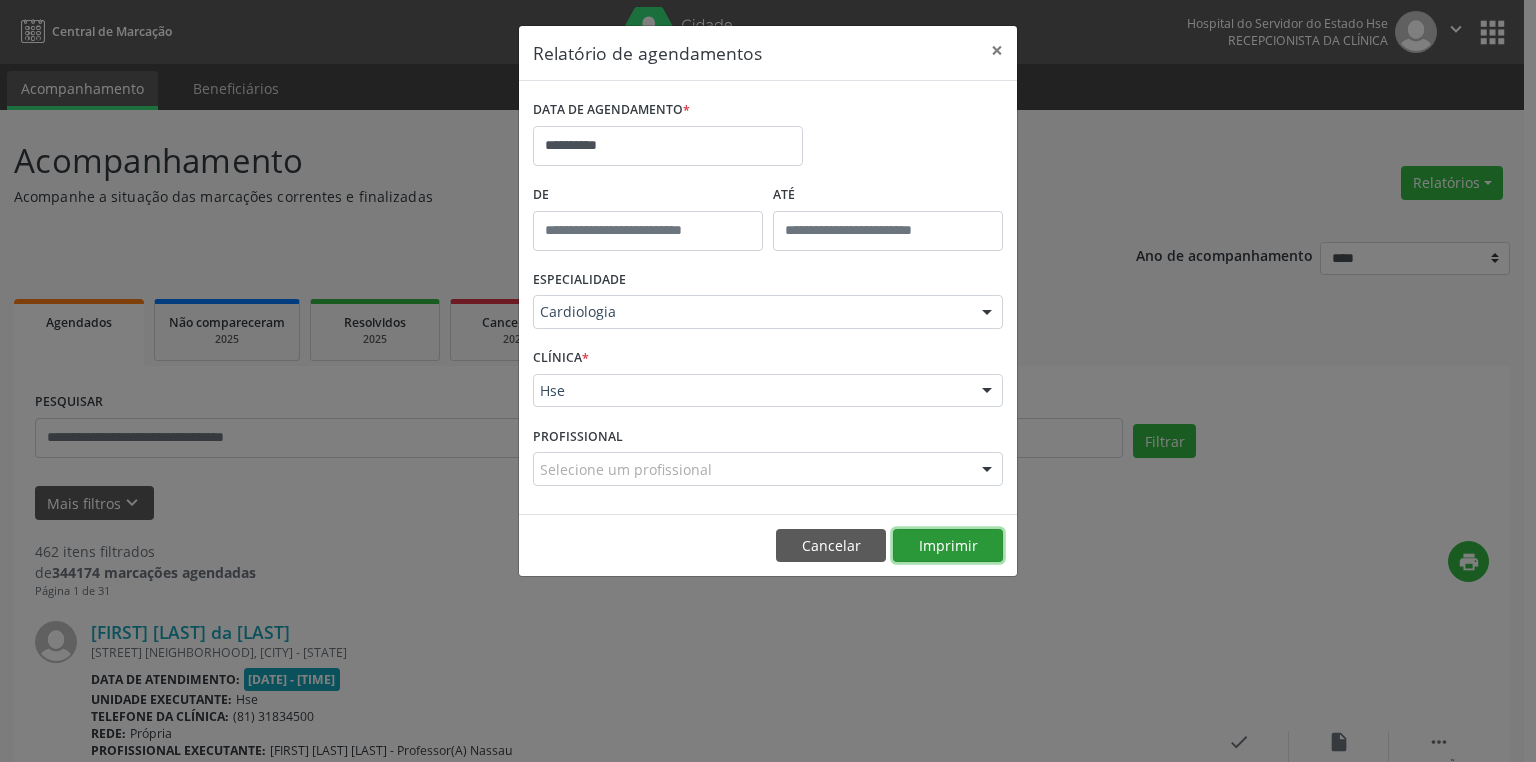 click on "Imprimir" at bounding box center [948, 546] 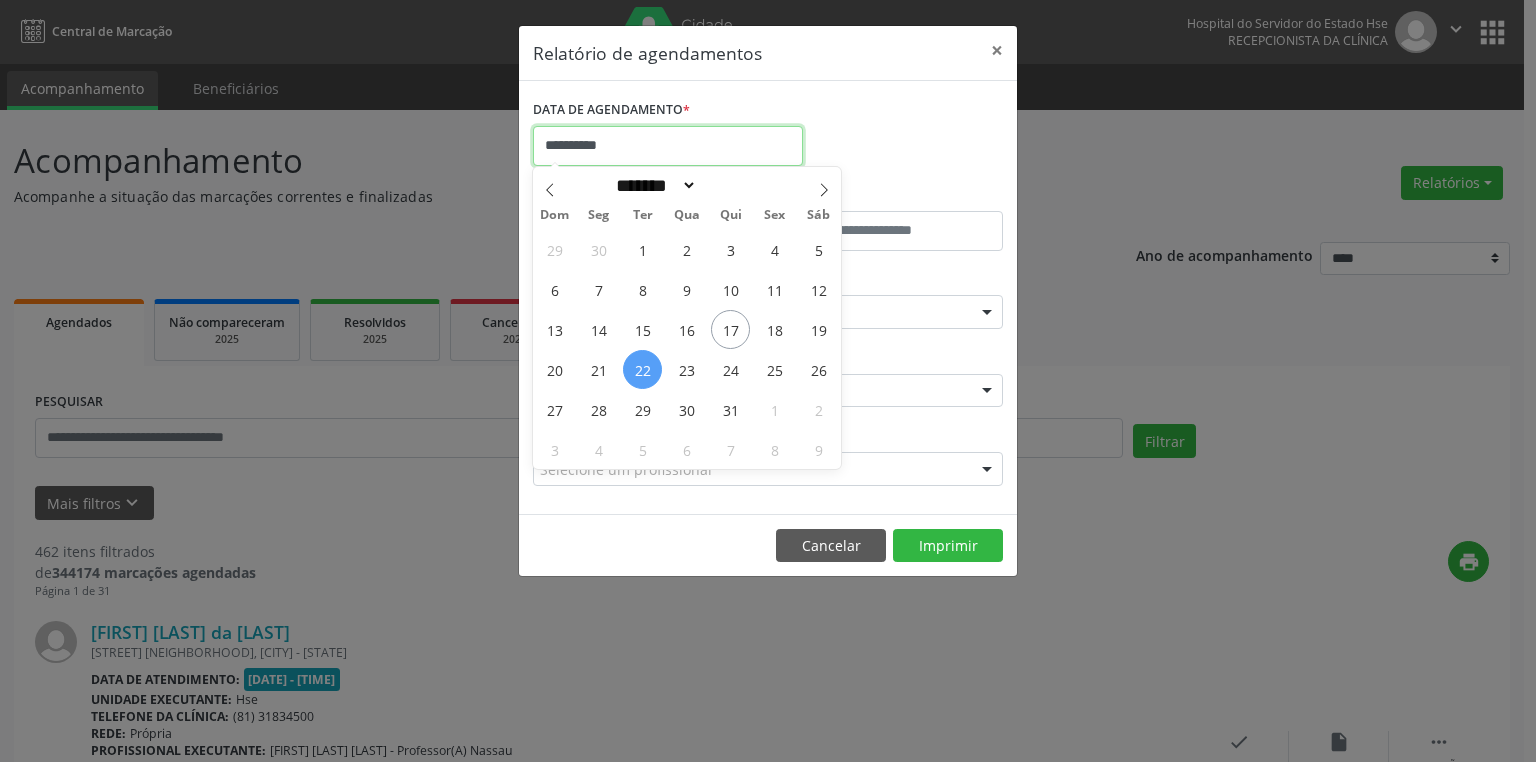 click on "**********" at bounding box center (668, 146) 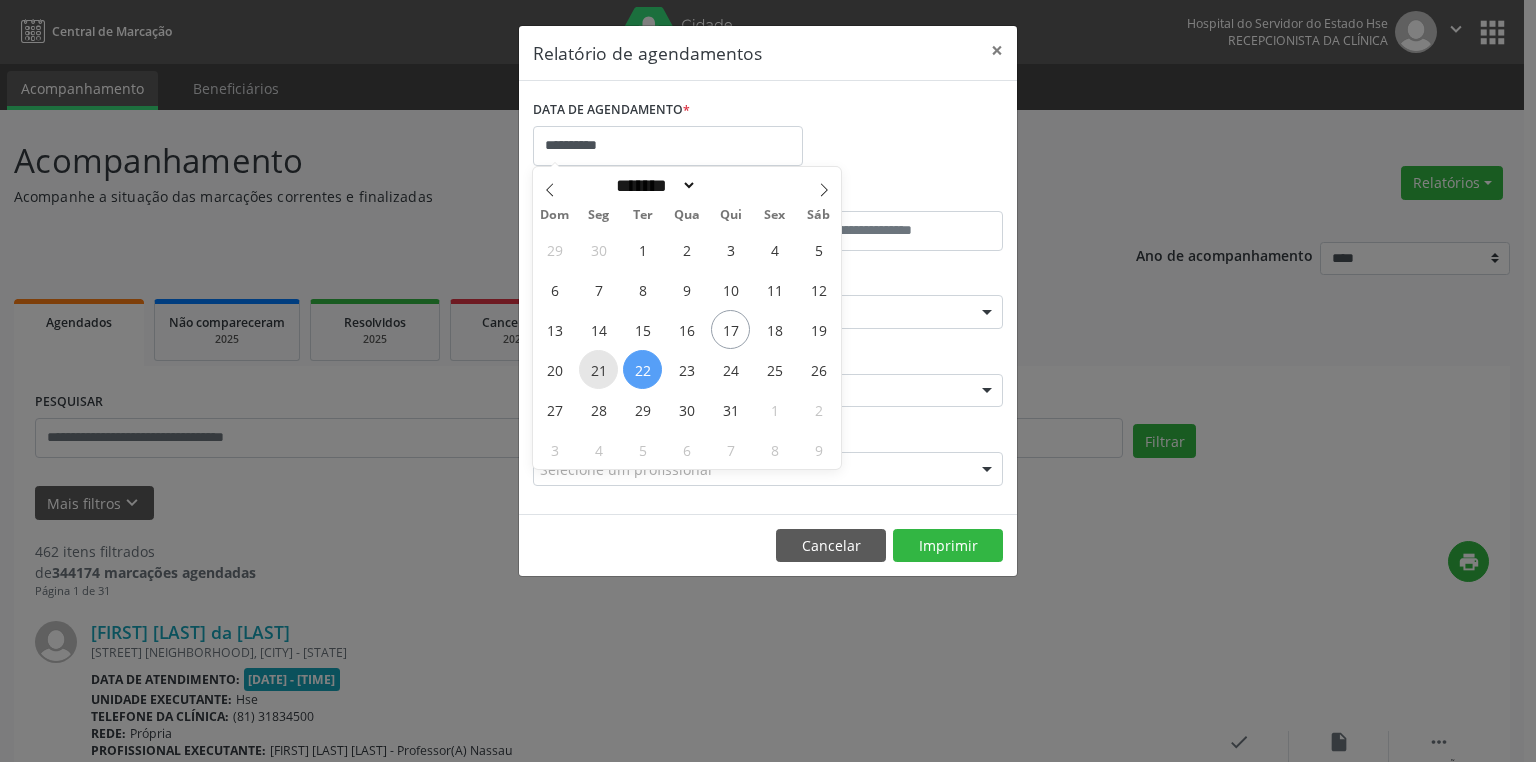click on "21" at bounding box center [598, 369] 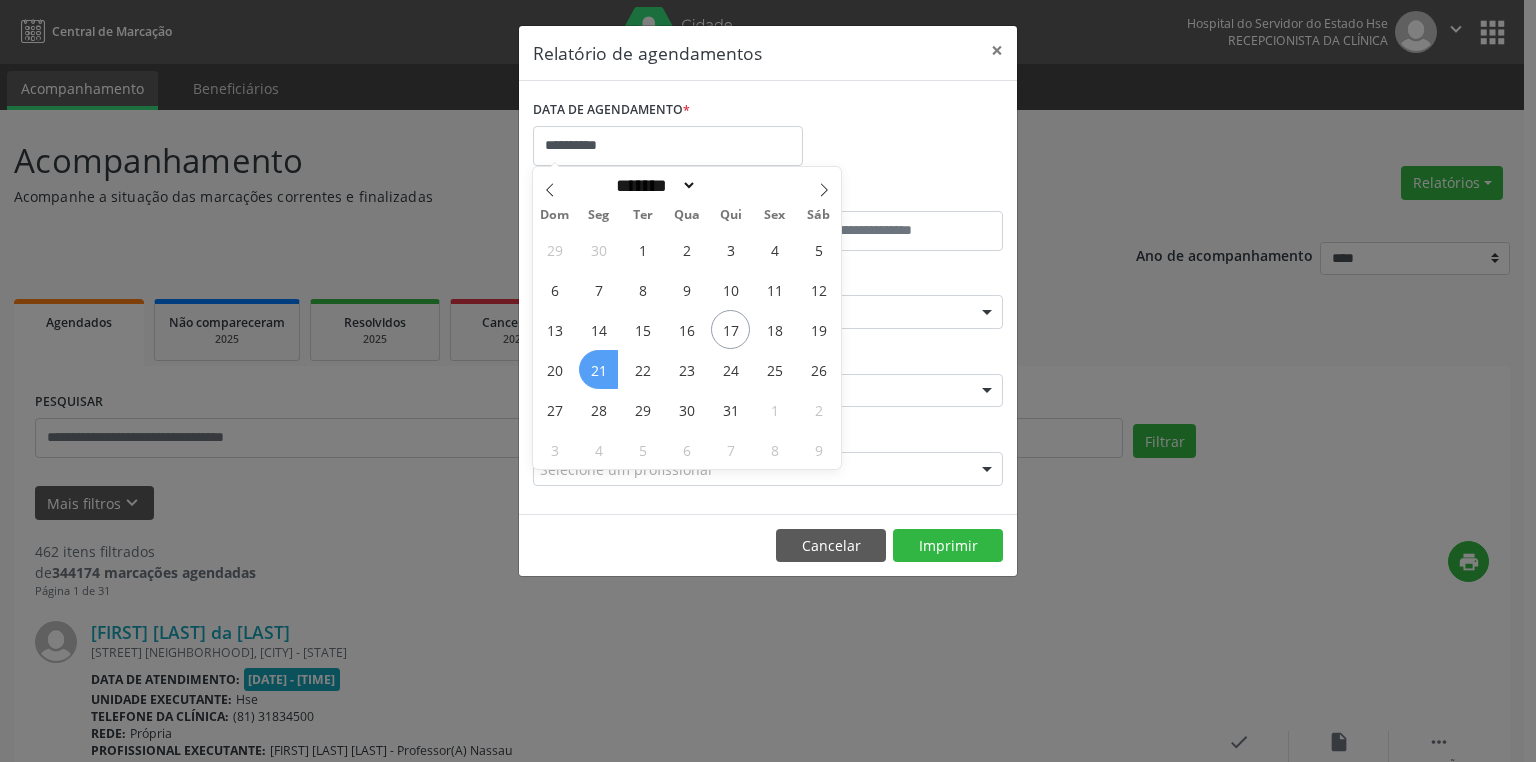click on "21" at bounding box center (598, 369) 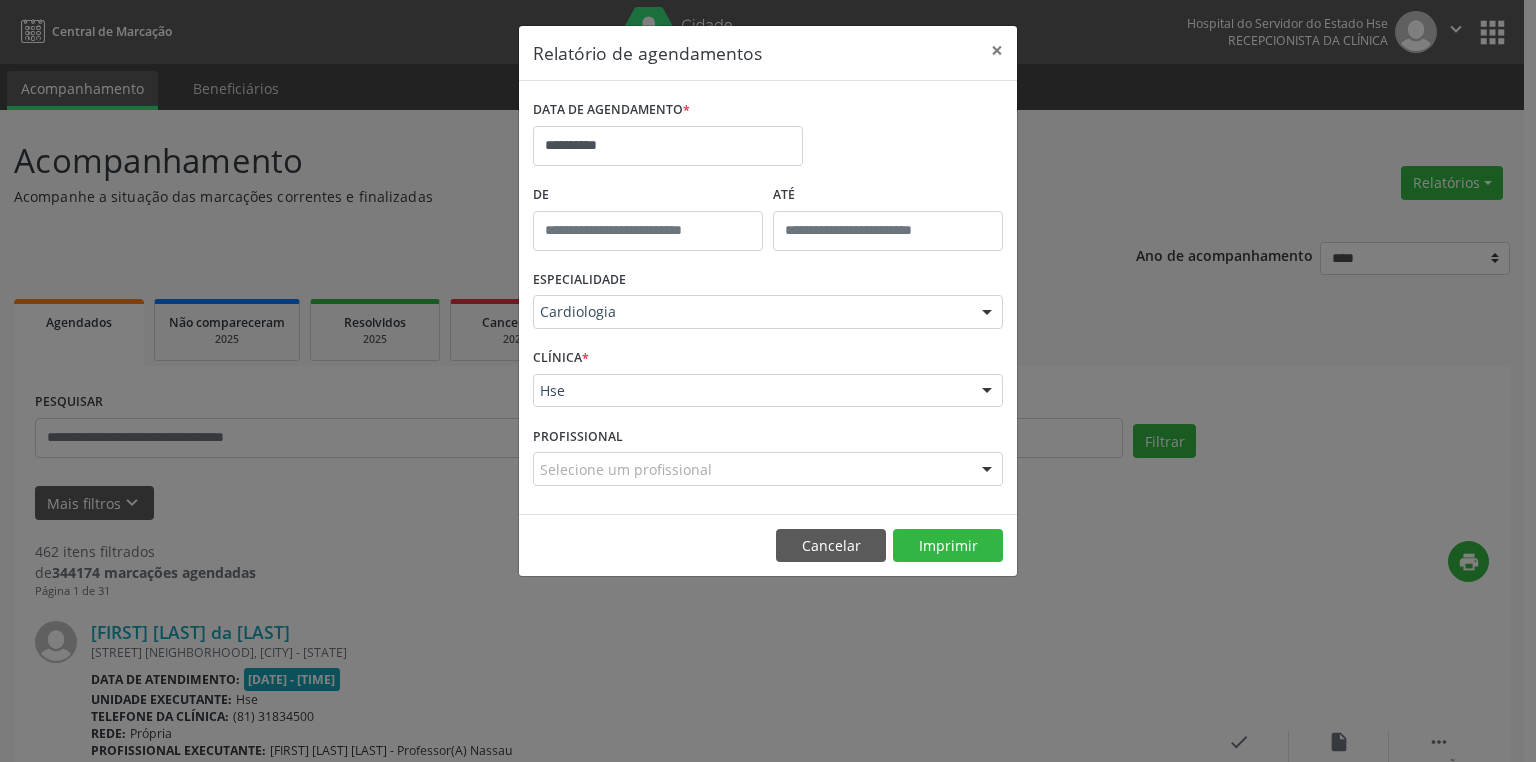 click on "CLÍNICA
*
Hse         Hse
Nenhum resultado encontrado para: "   "
Não há nenhuma opção para ser exibida." at bounding box center [768, 382] 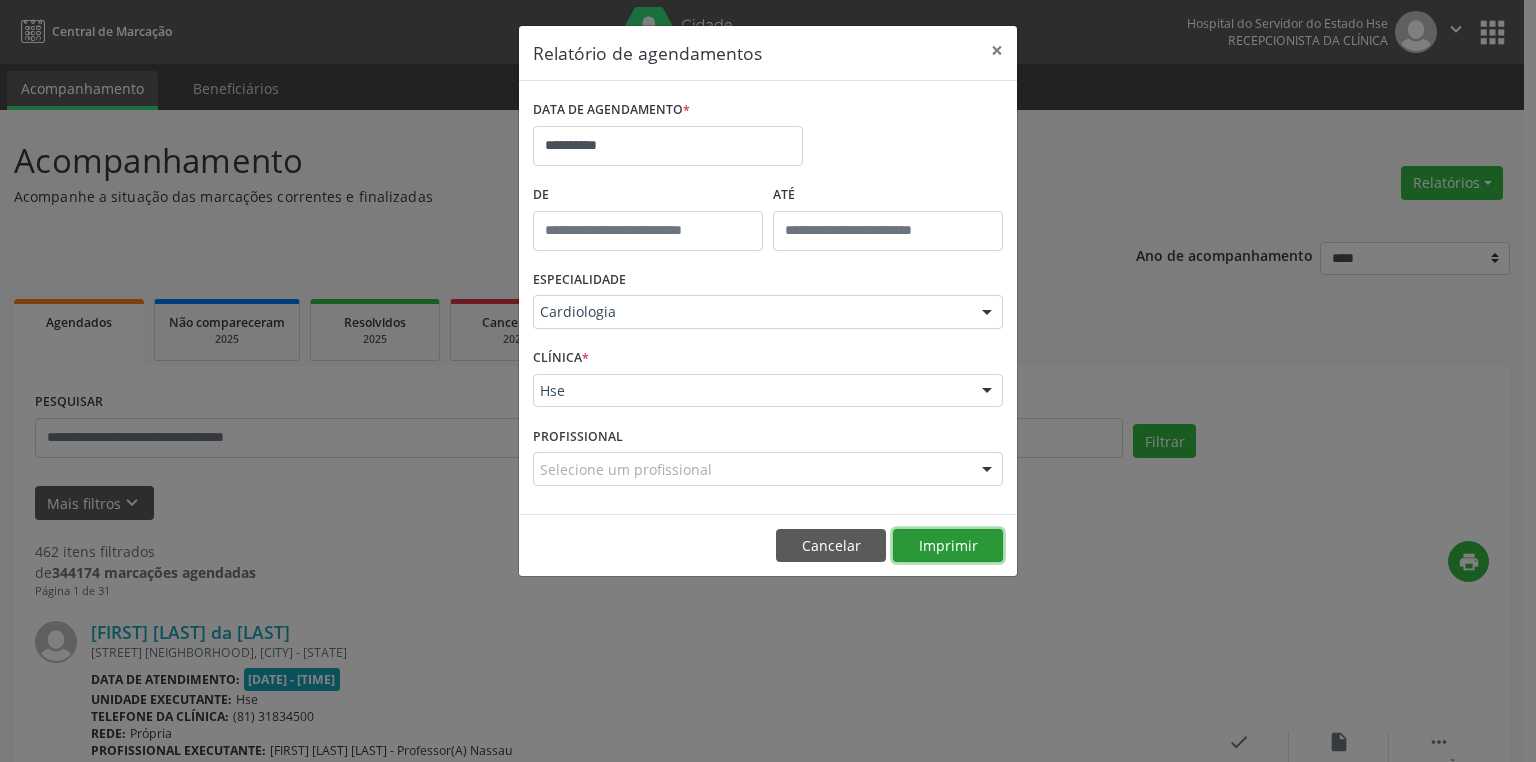 click on "Imprimir" at bounding box center (948, 546) 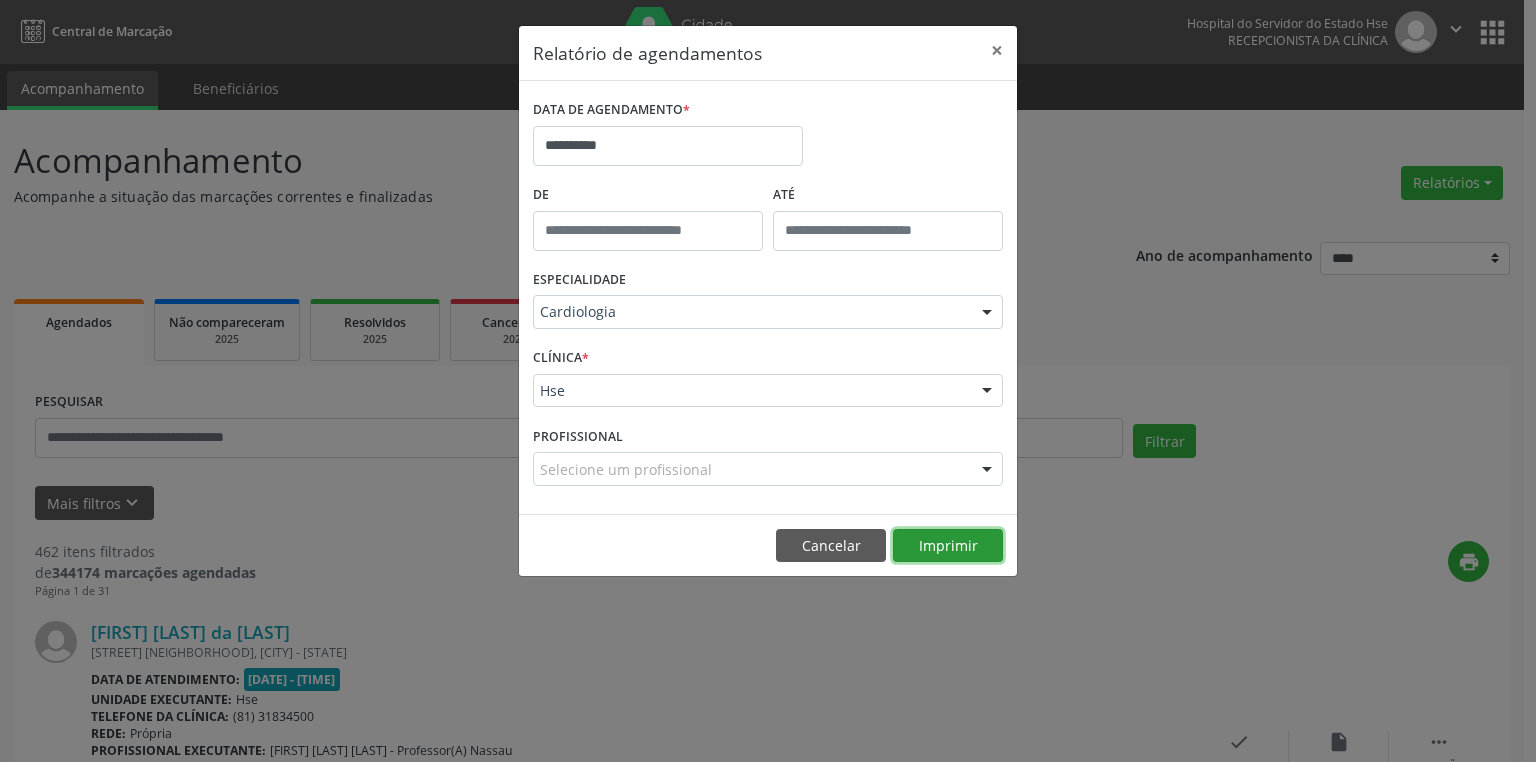 click on "Imprimir" at bounding box center (948, 546) 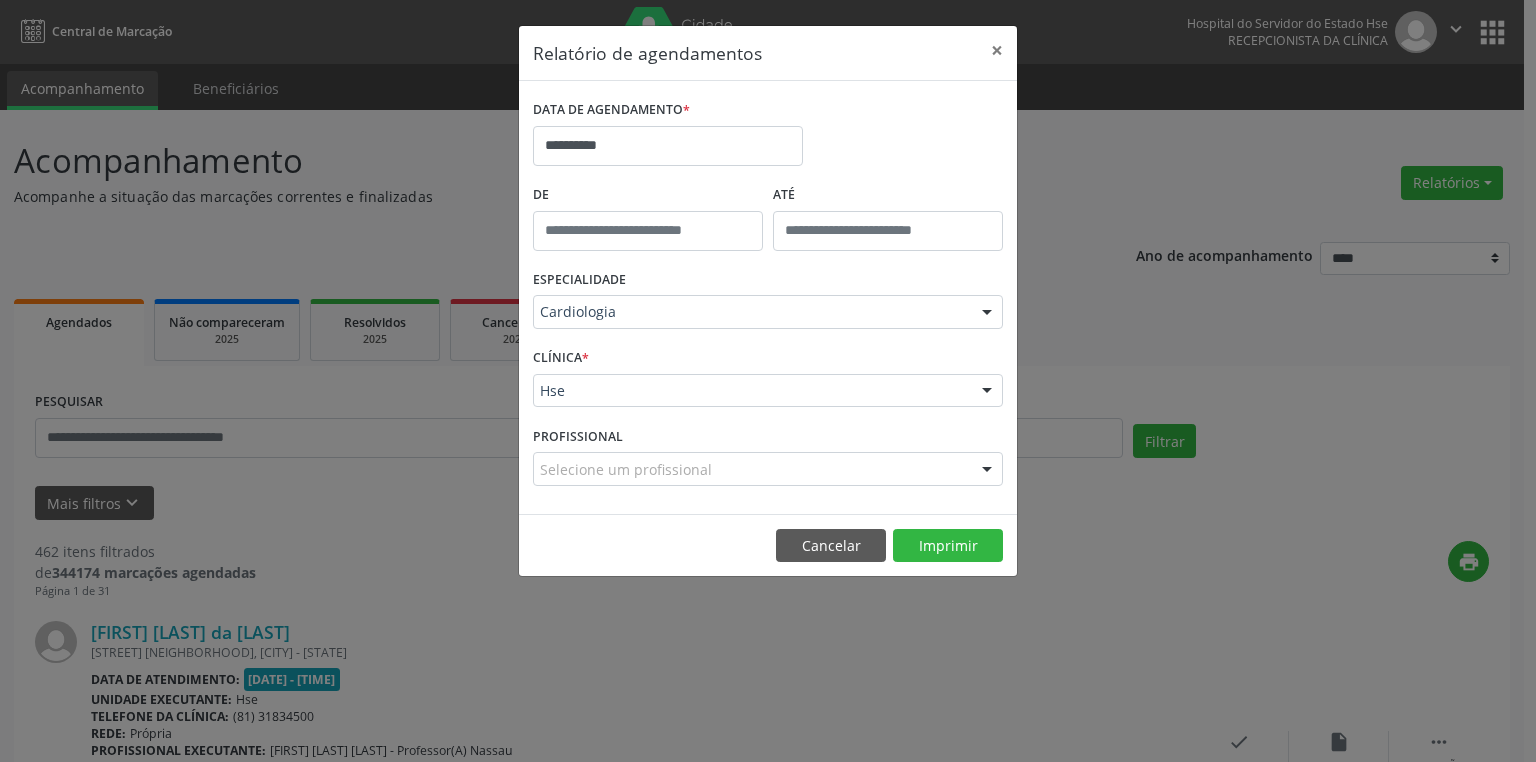click at bounding box center [987, 313] 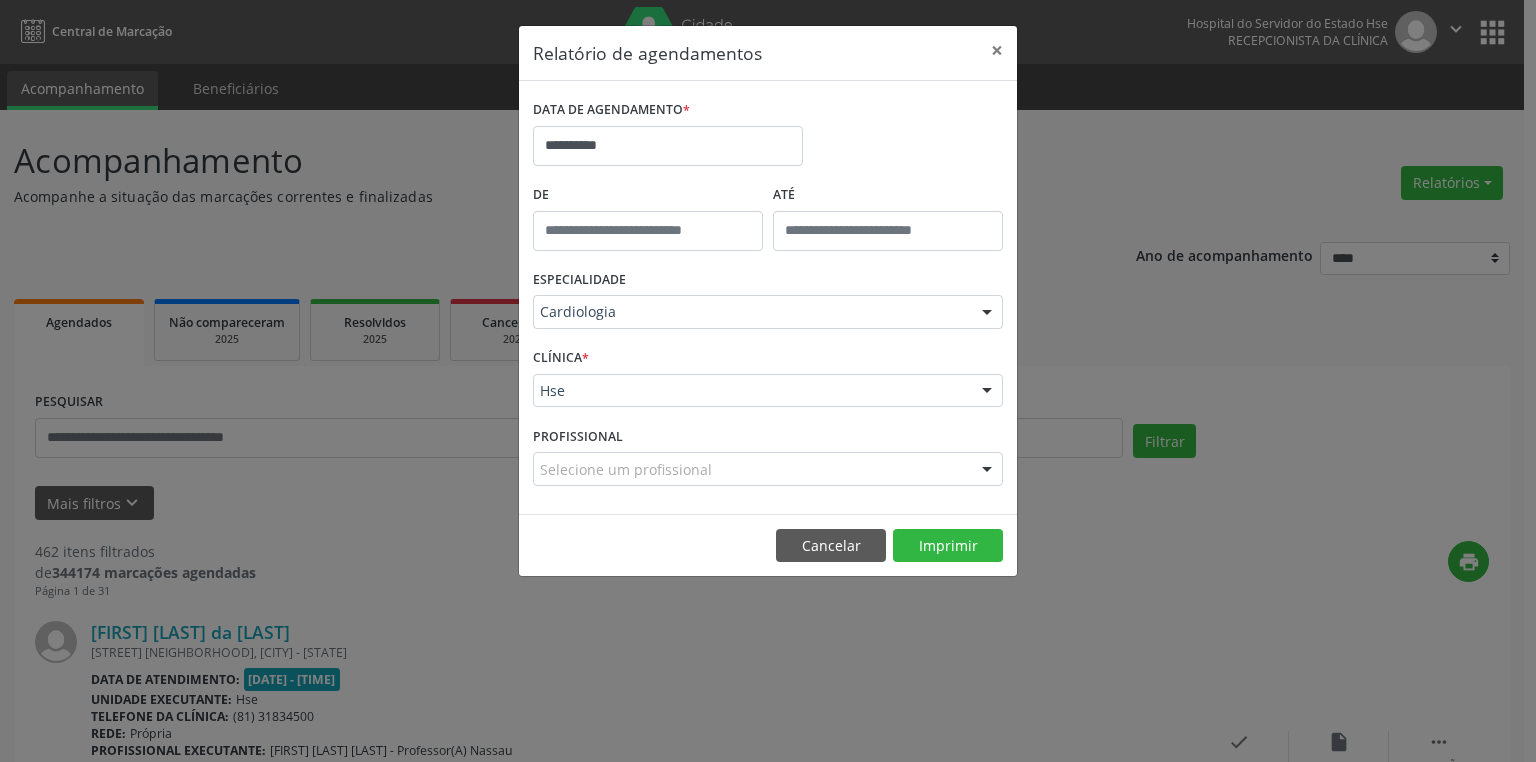 drag, startPoint x: 472, startPoint y: 181, endPoint x: 455, endPoint y: 164, distance: 24.04163 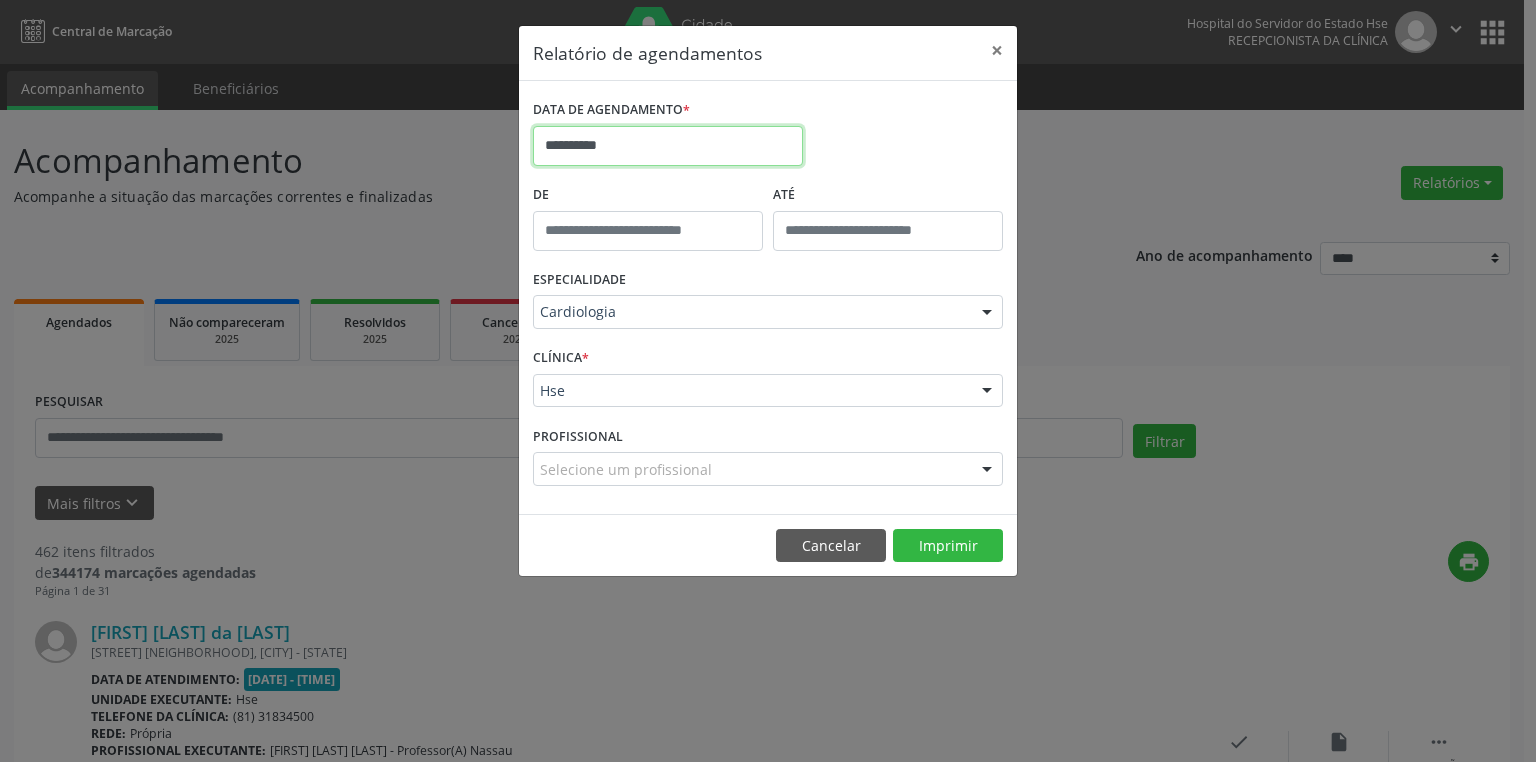 click on "**********" at bounding box center [668, 146] 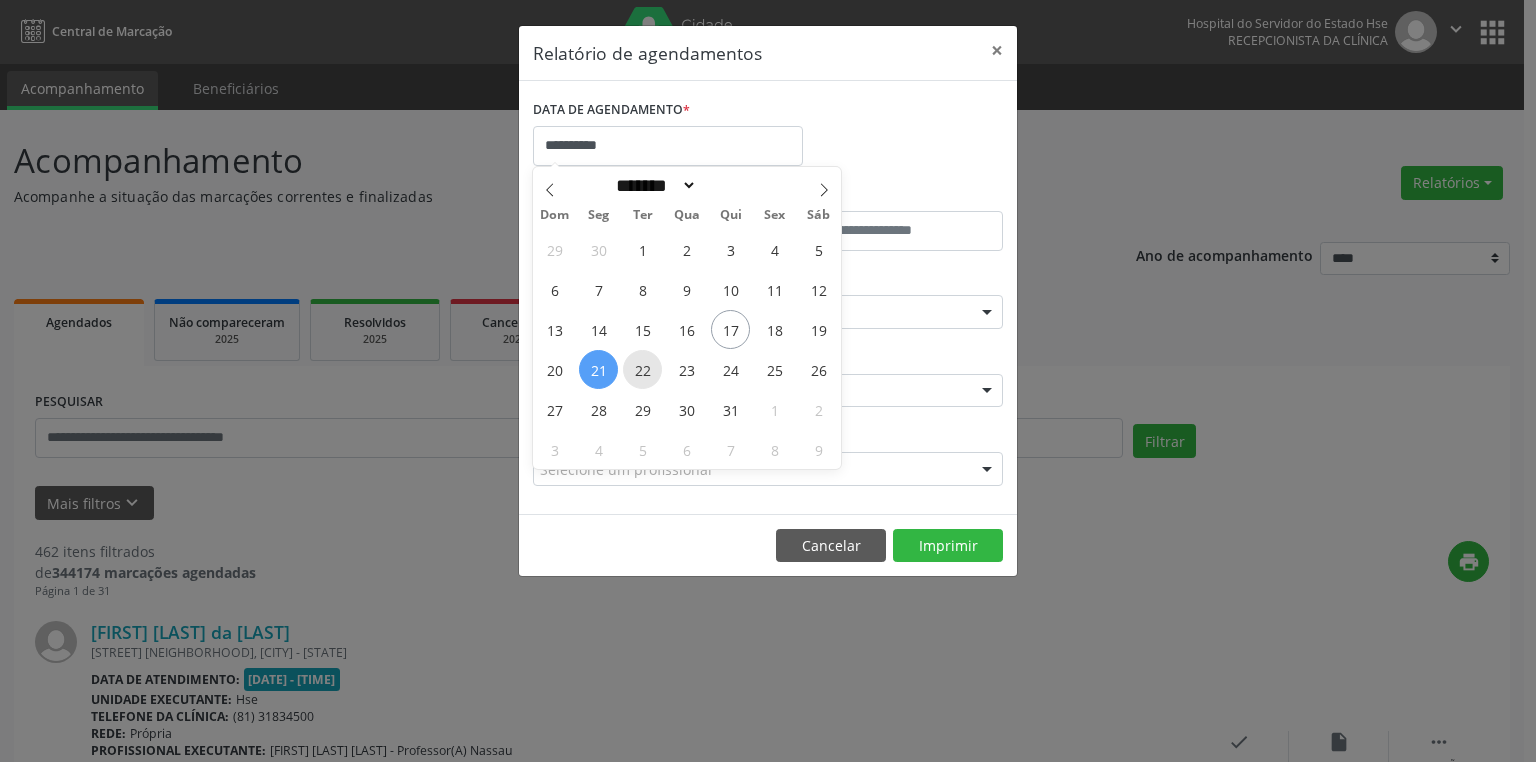 click on "22" at bounding box center (642, 369) 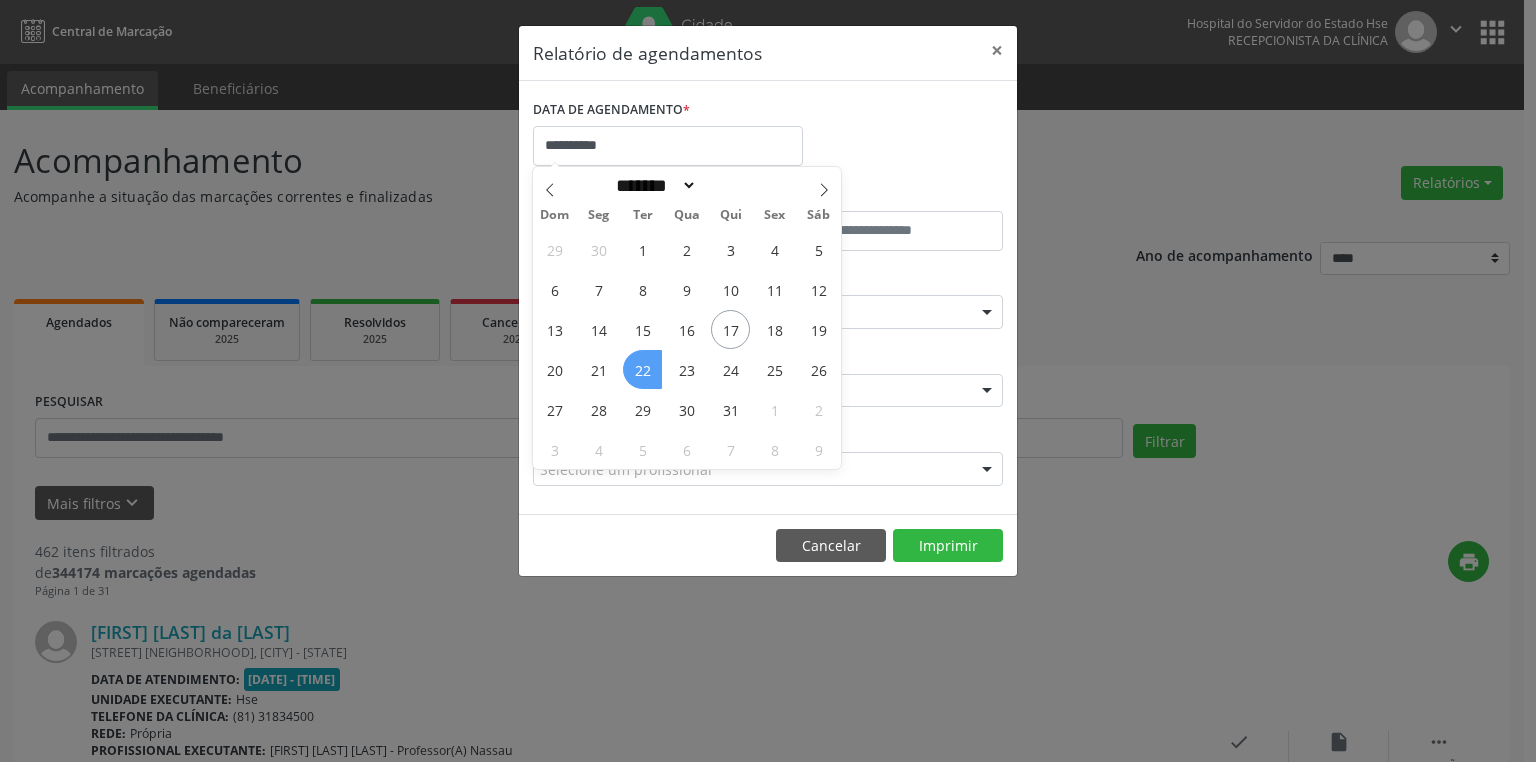 click on "22" at bounding box center [642, 369] 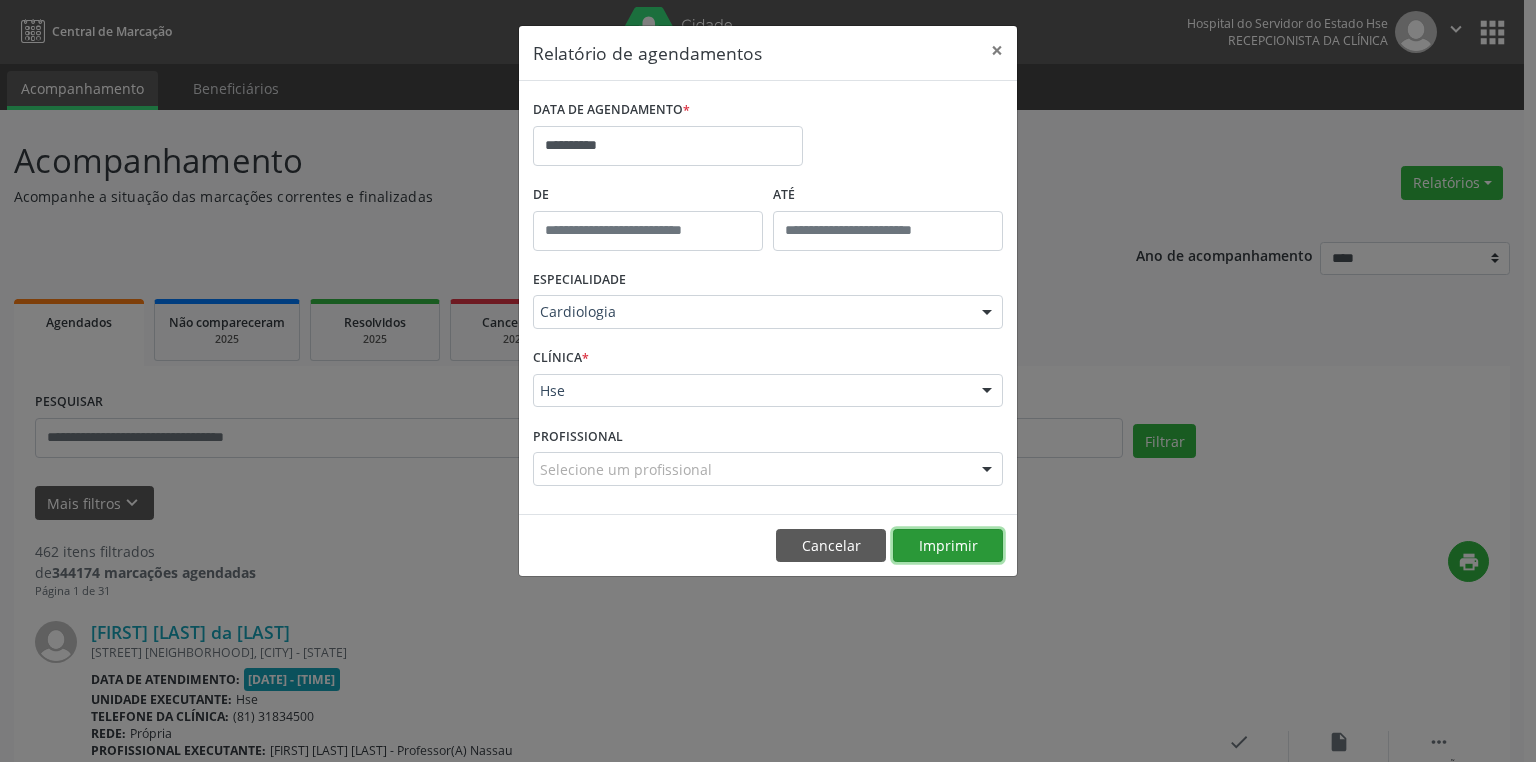 click on "Imprimir" at bounding box center (948, 546) 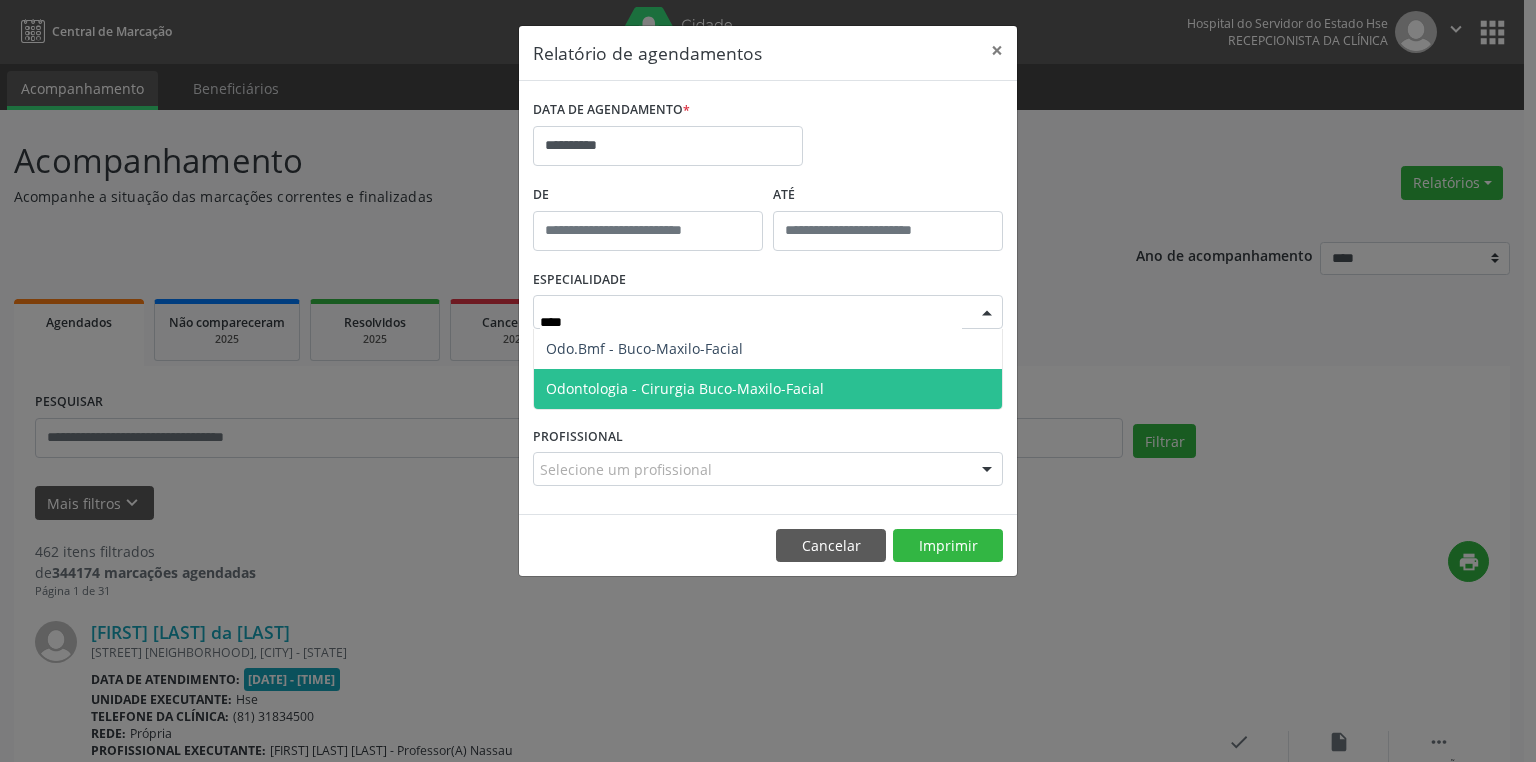 click on "Odontologia - Cirurgia Buco-Maxilo-Facial" at bounding box center [685, 388] 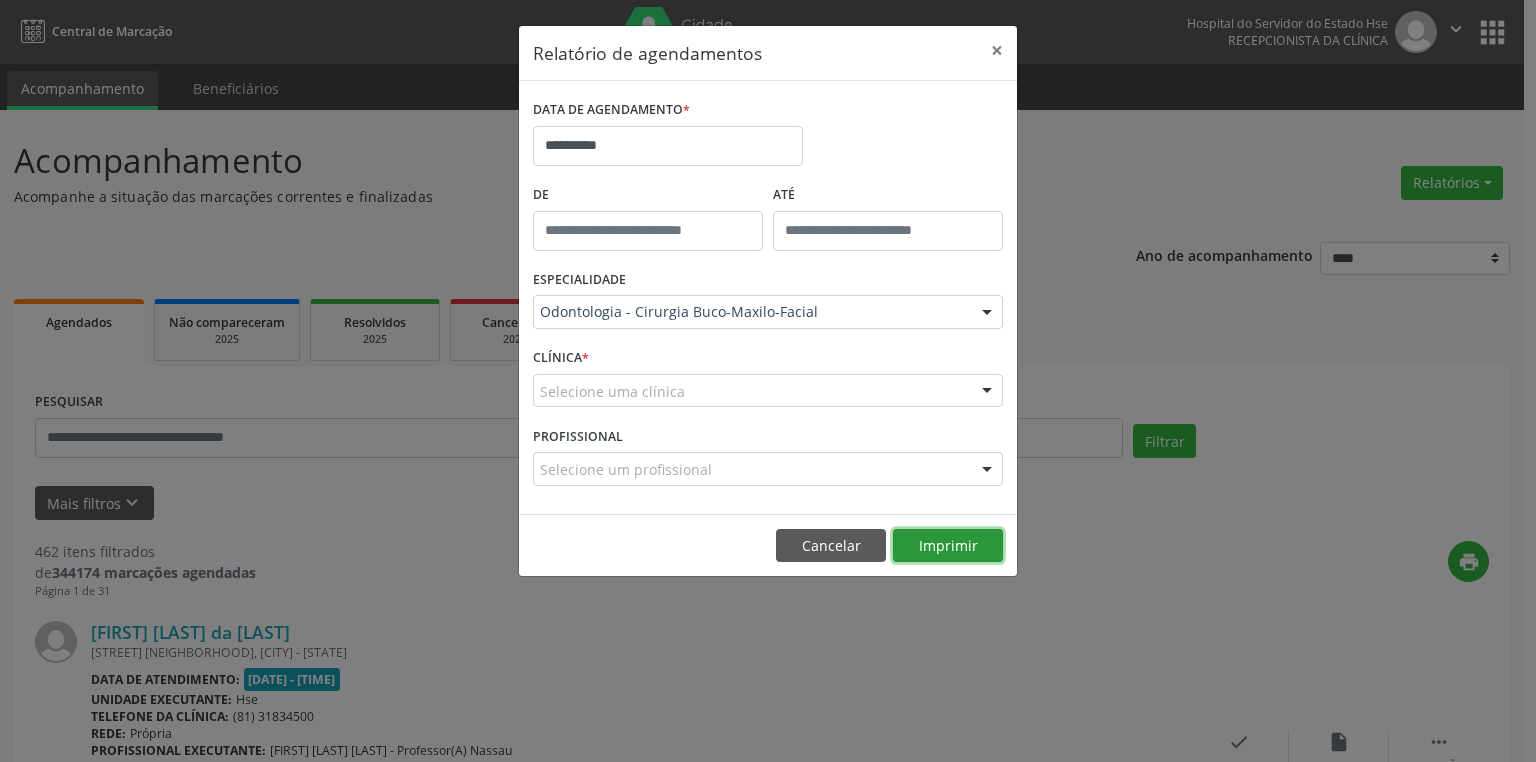 click on "Imprimir" at bounding box center [948, 546] 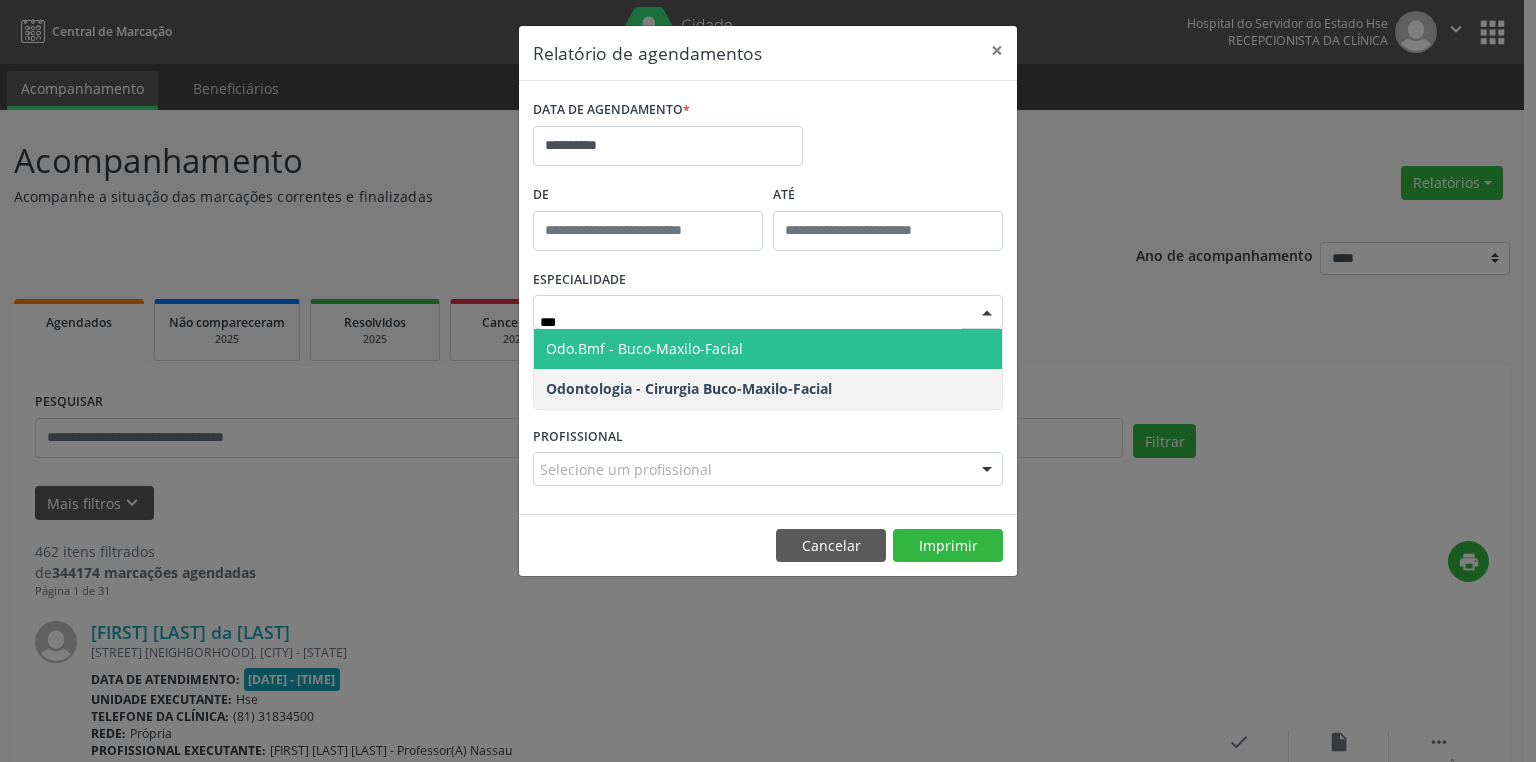 type on "****" 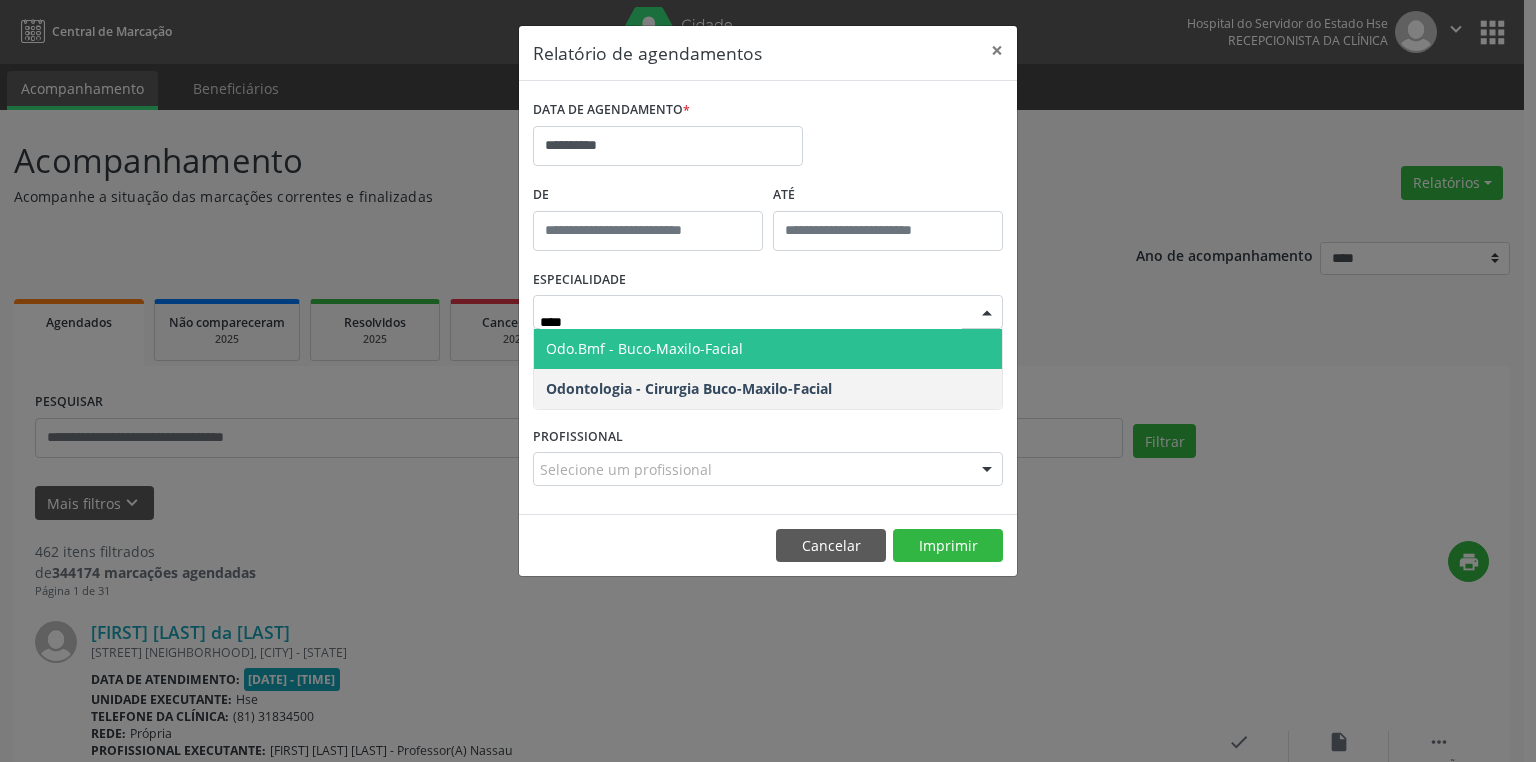 click on "Odo.Bmf - Buco-Maxilo-Facial" at bounding box center (768, 349) 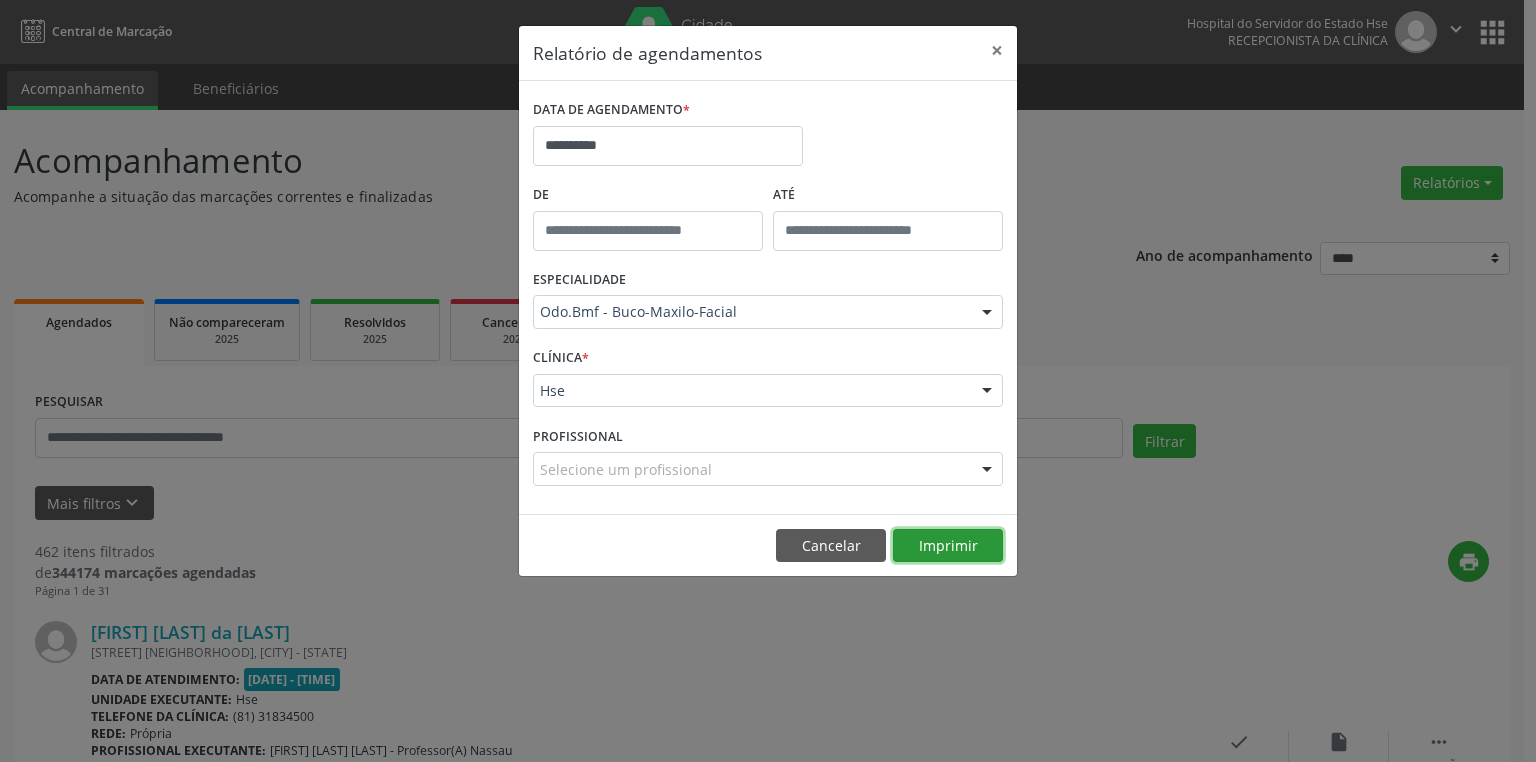 click on "Imprimir" at bounding box center (948, 546) 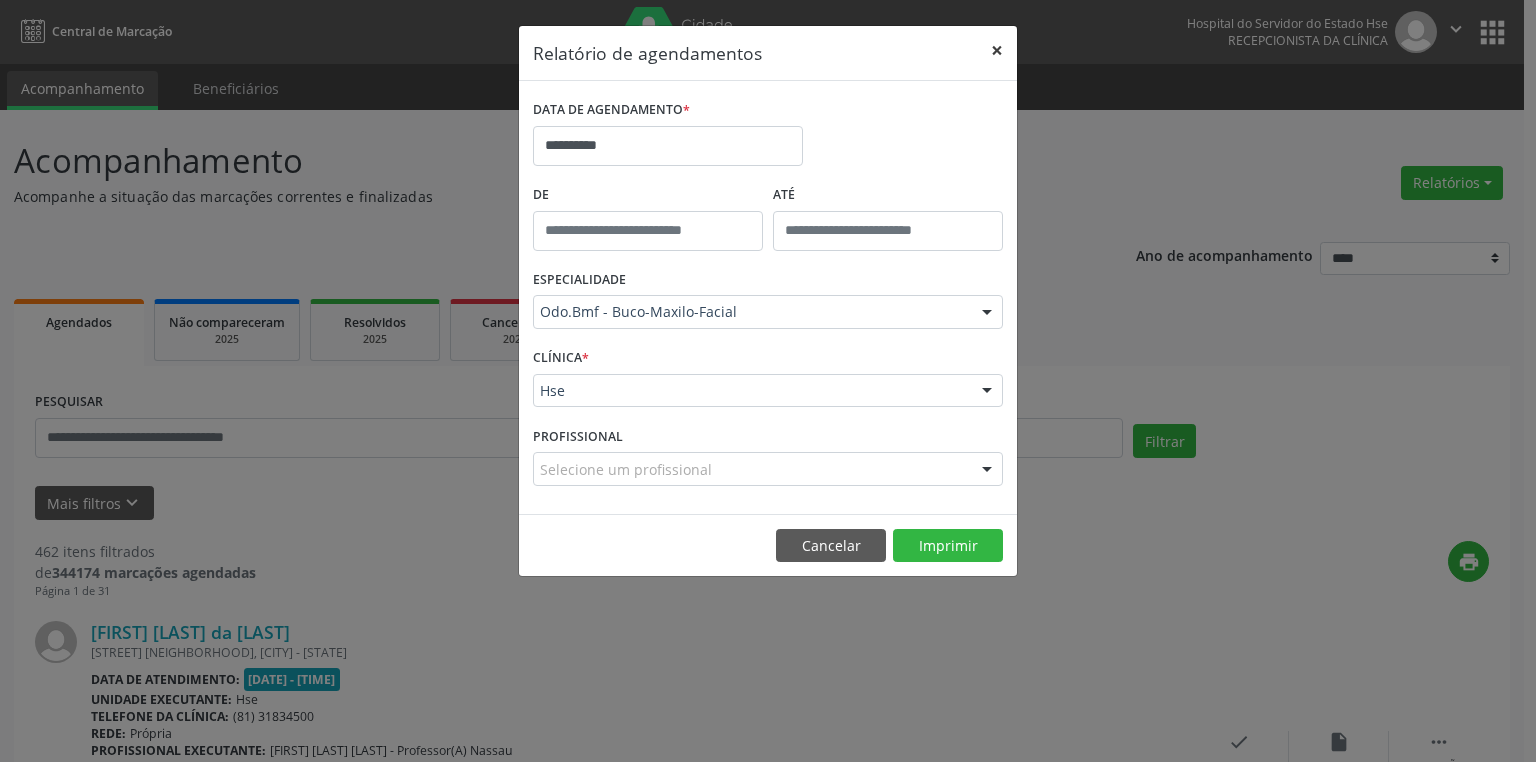 click on "×" at bounding box center (997, 50) 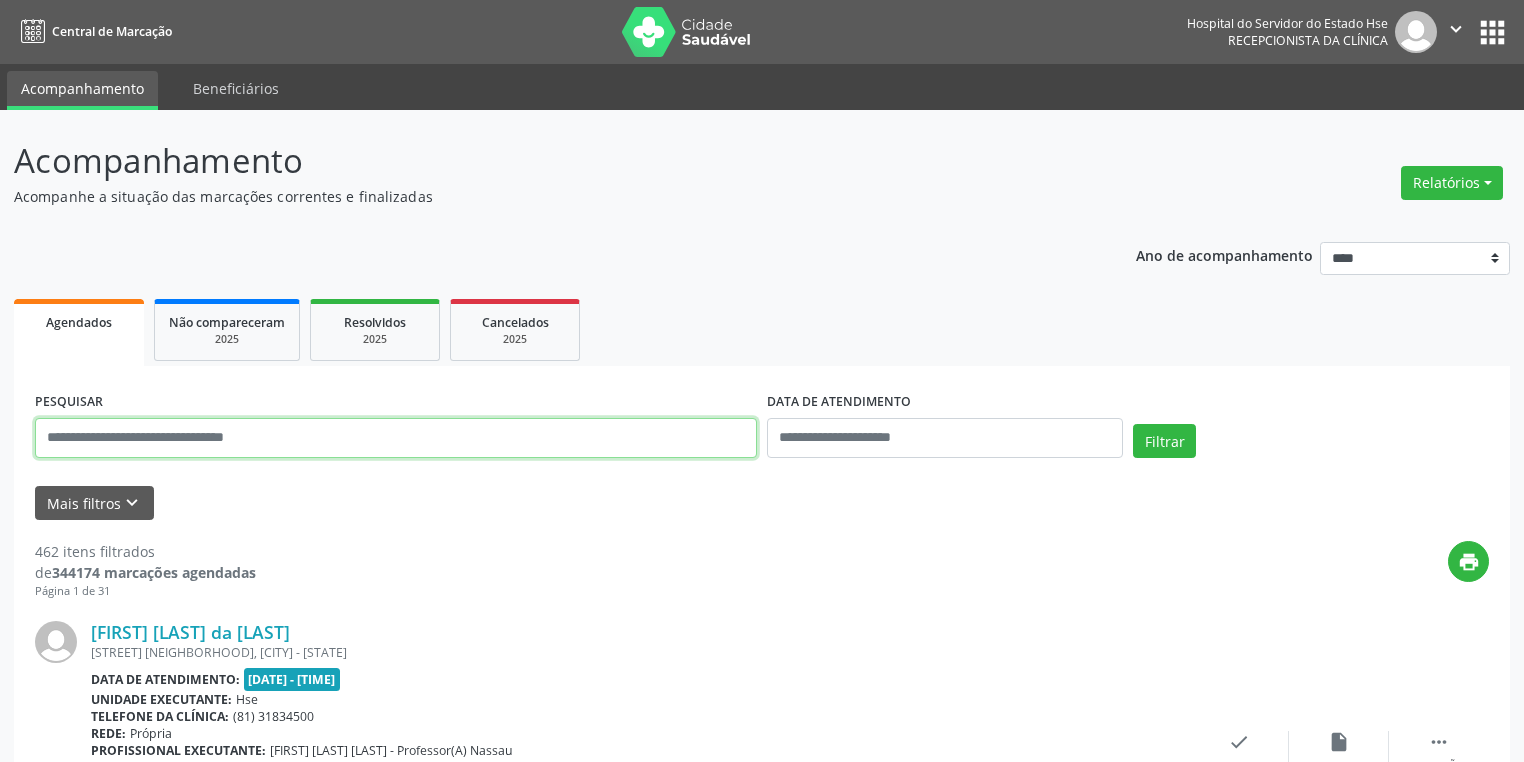 click at bounding box center (396, 438) 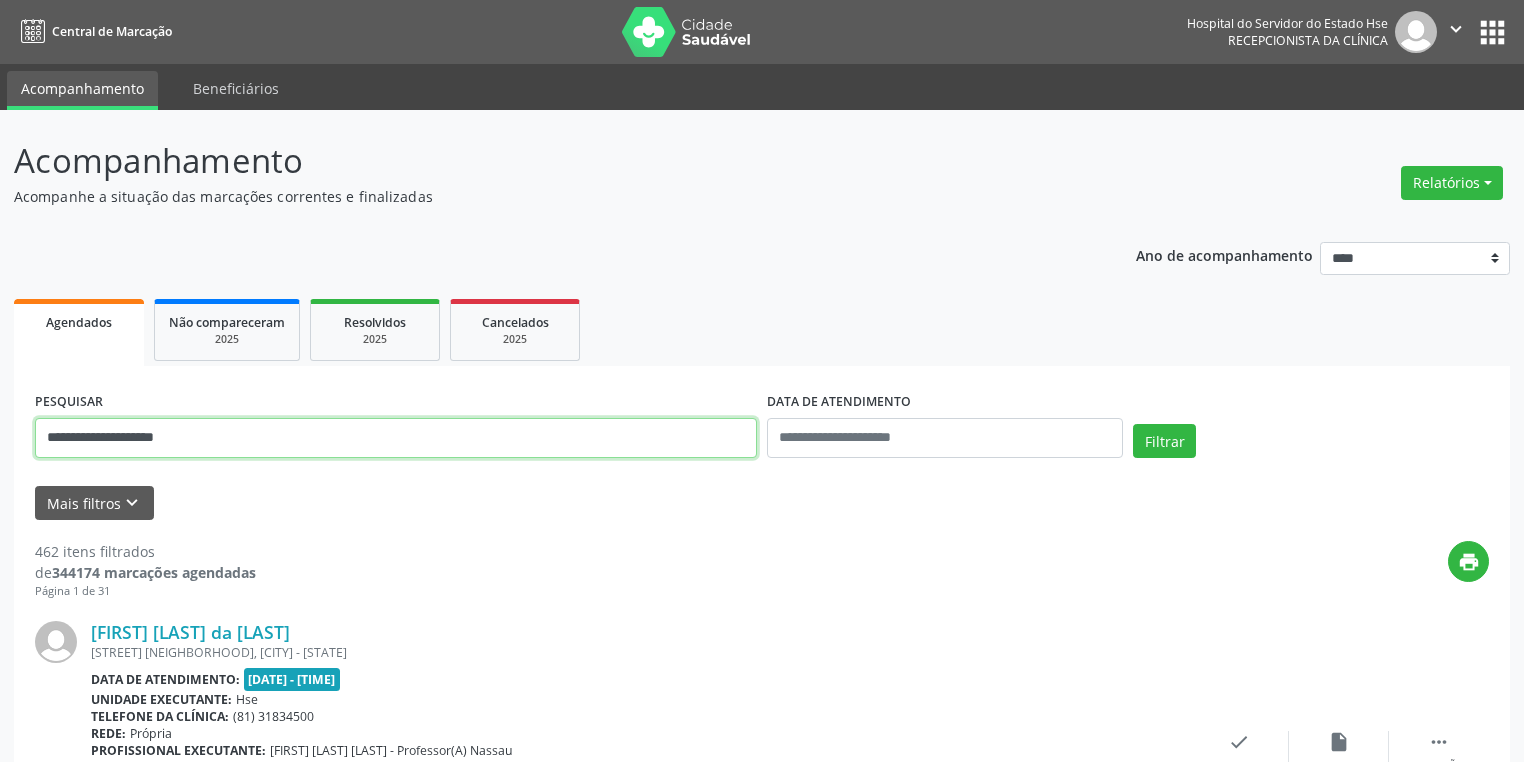 type on "**********" 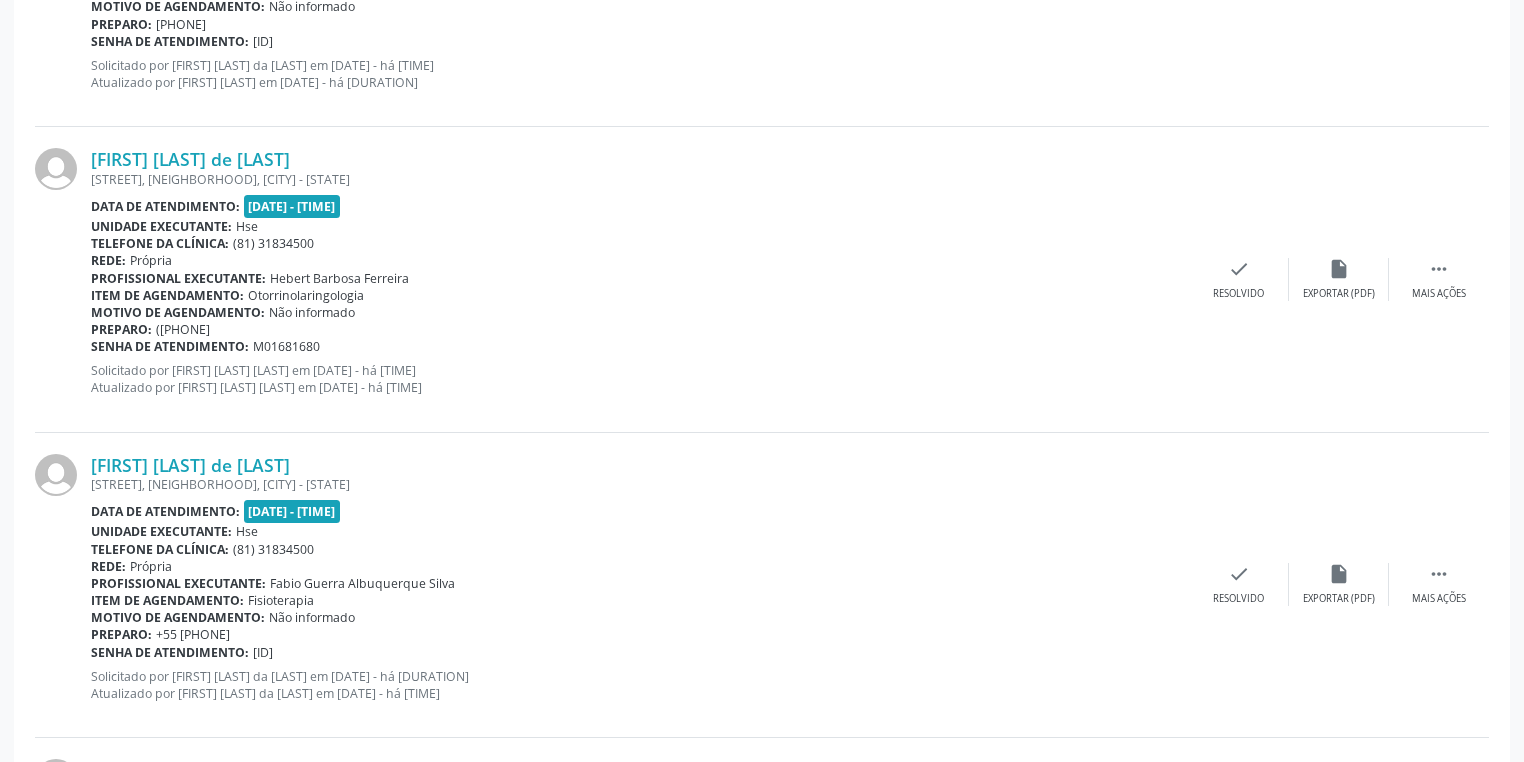 scroll, scrollTop: 2295, scrollLeft: 0, axis: vertical 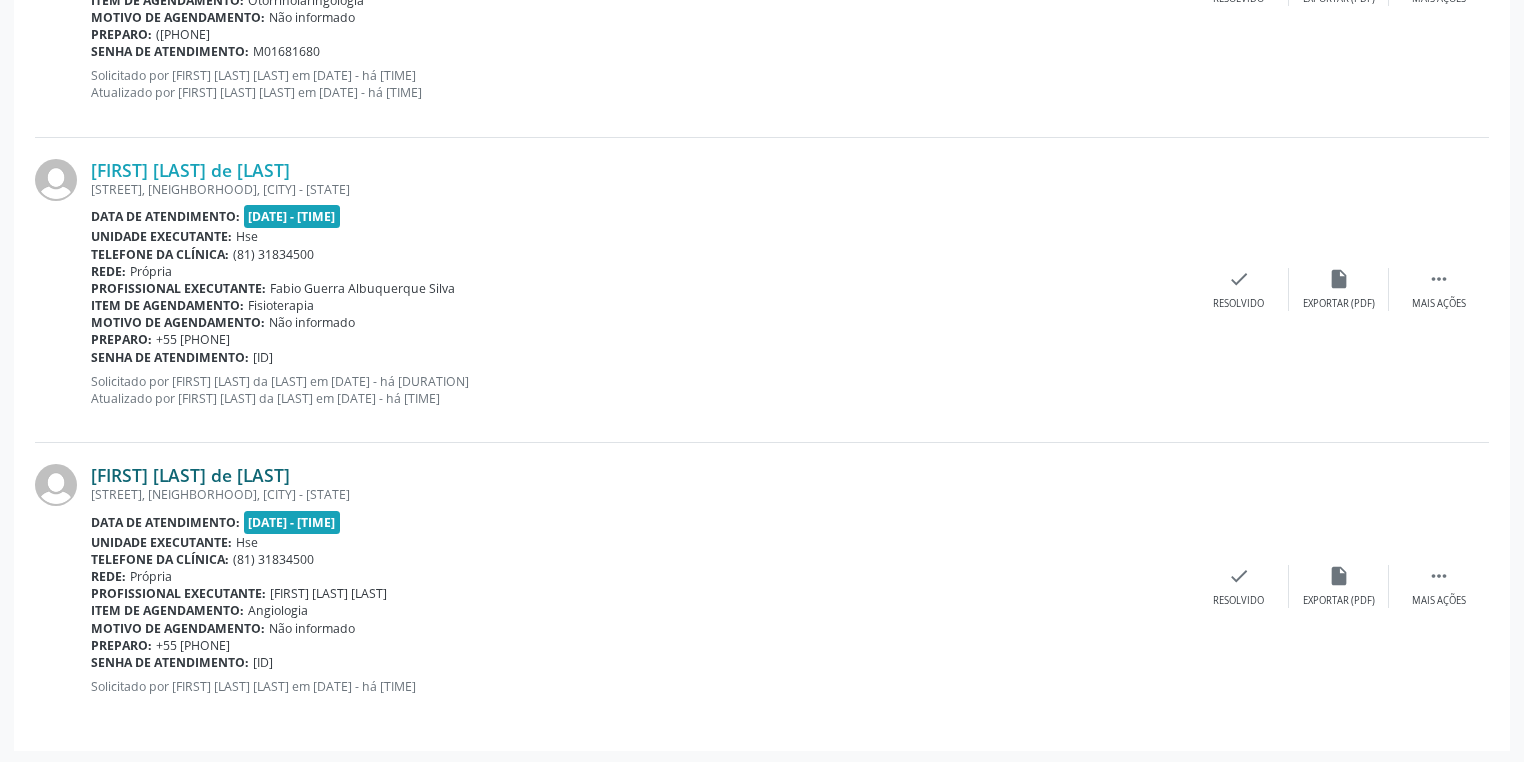 click on "[FIRST] [LAST] de [LAST]" at bounding box center (190, 475) 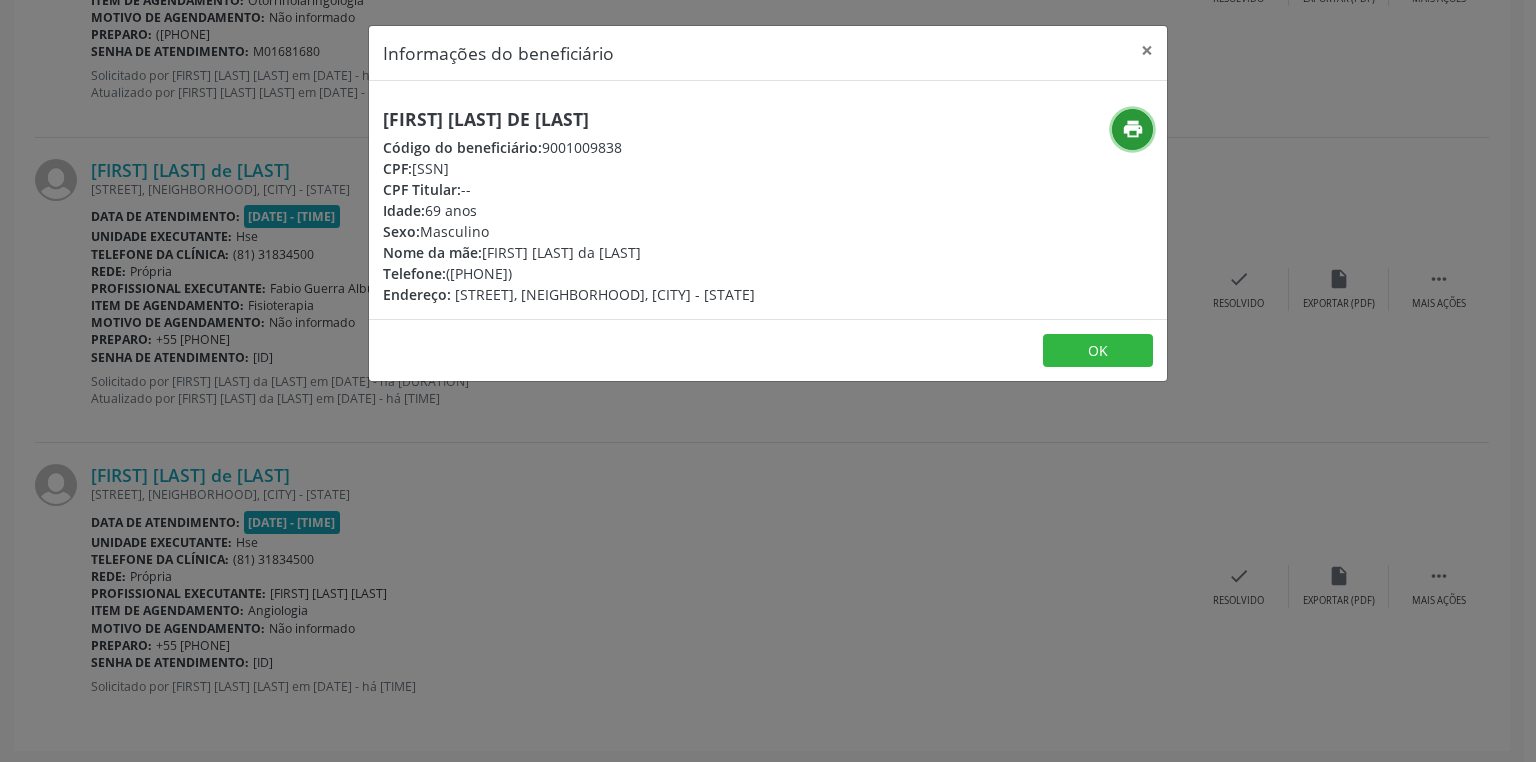 click on "print" at bounding box center (1133, 129) 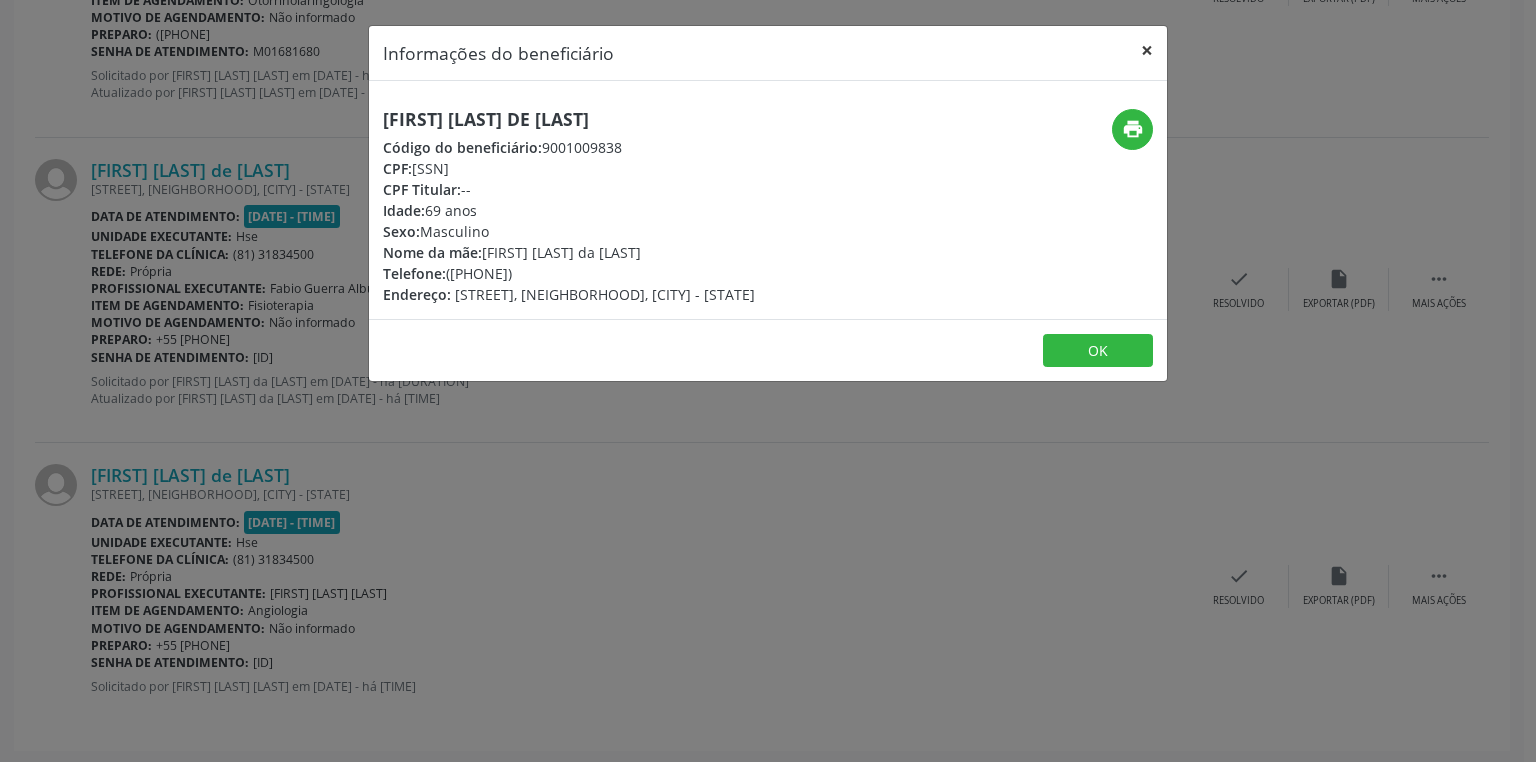 click on "×" at bounding box center [1147, 50] 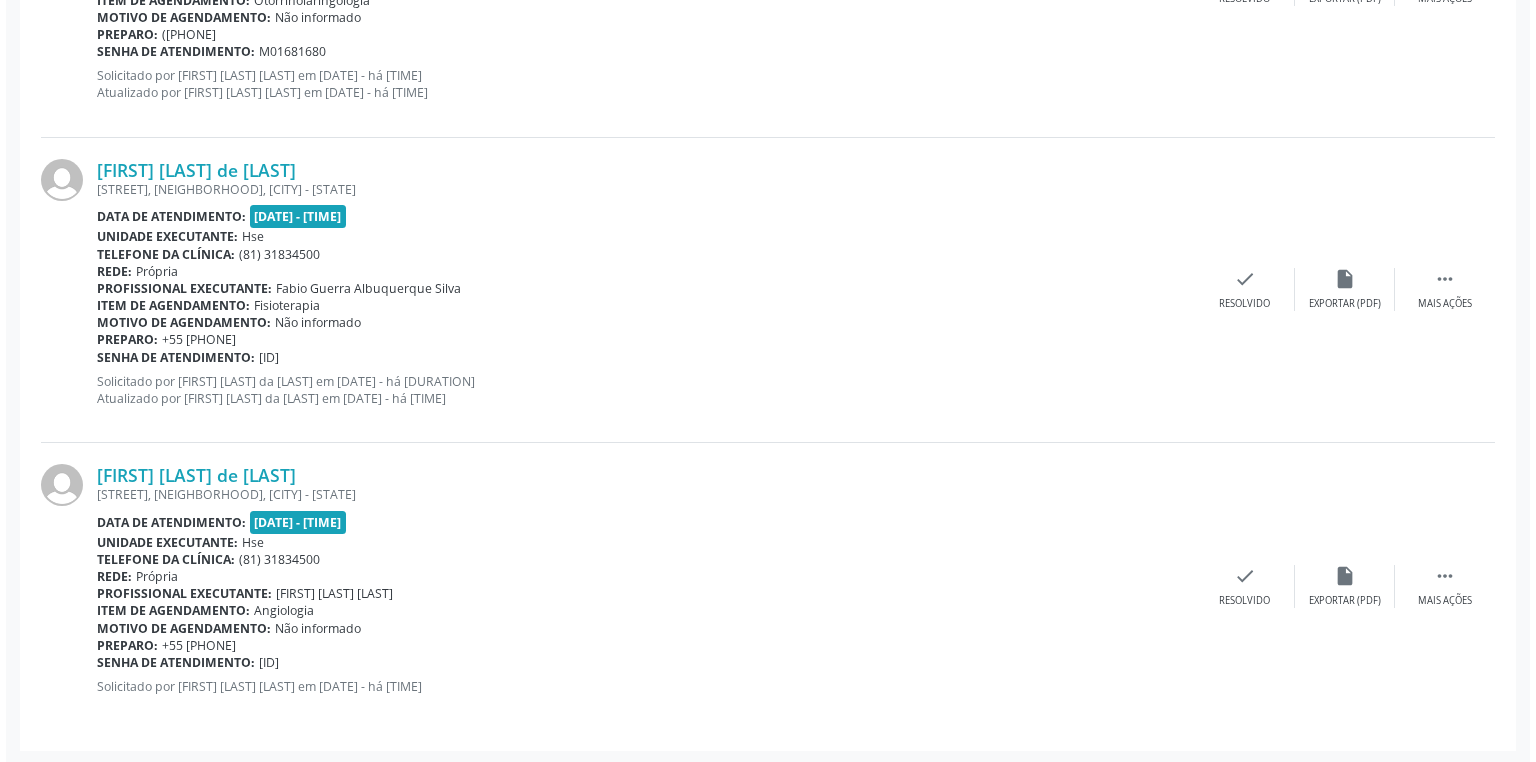 scroll, scrollTop: 0, scrollLeft: 0, axis: both 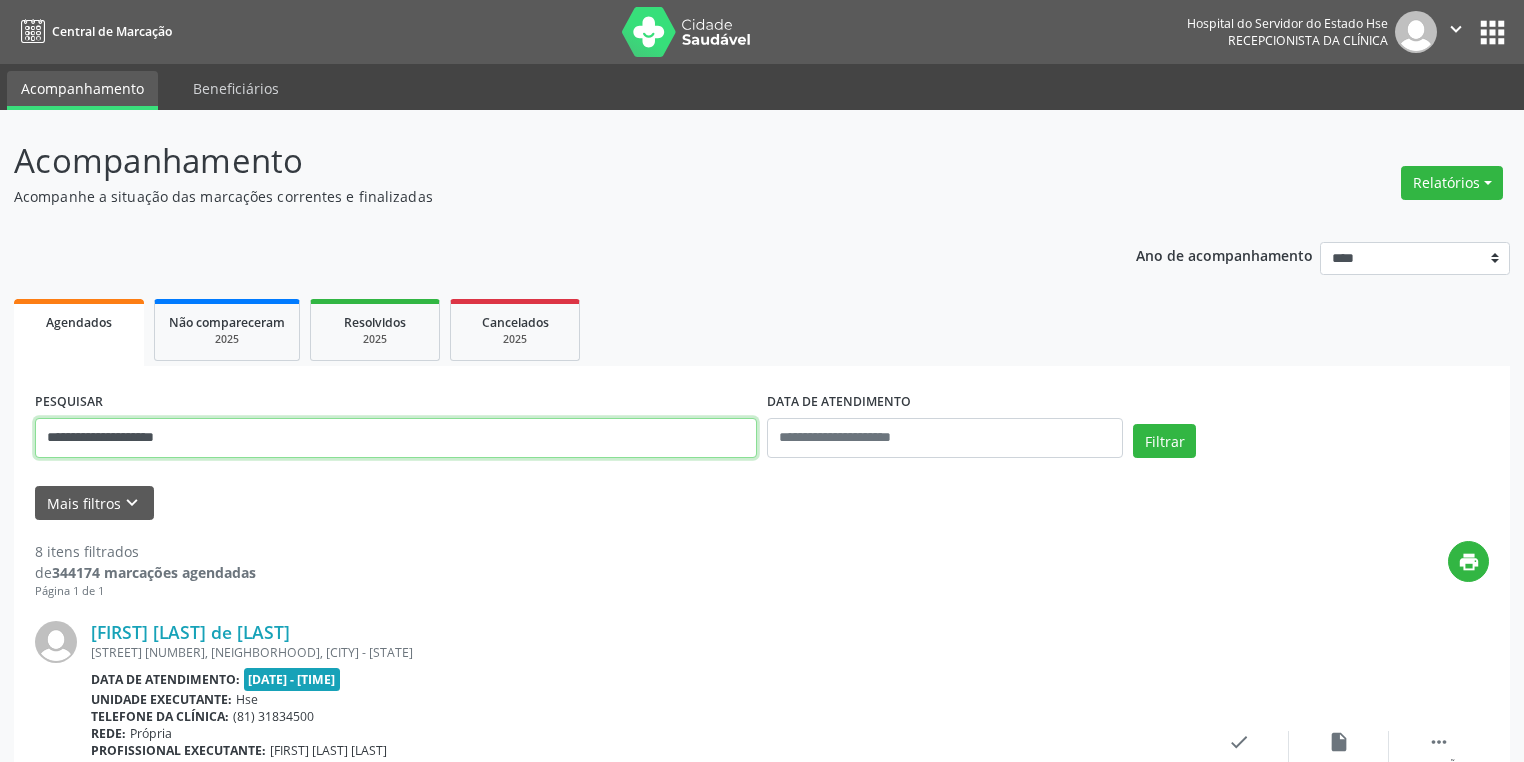 click on "**********" at bounding box center (396, 438) 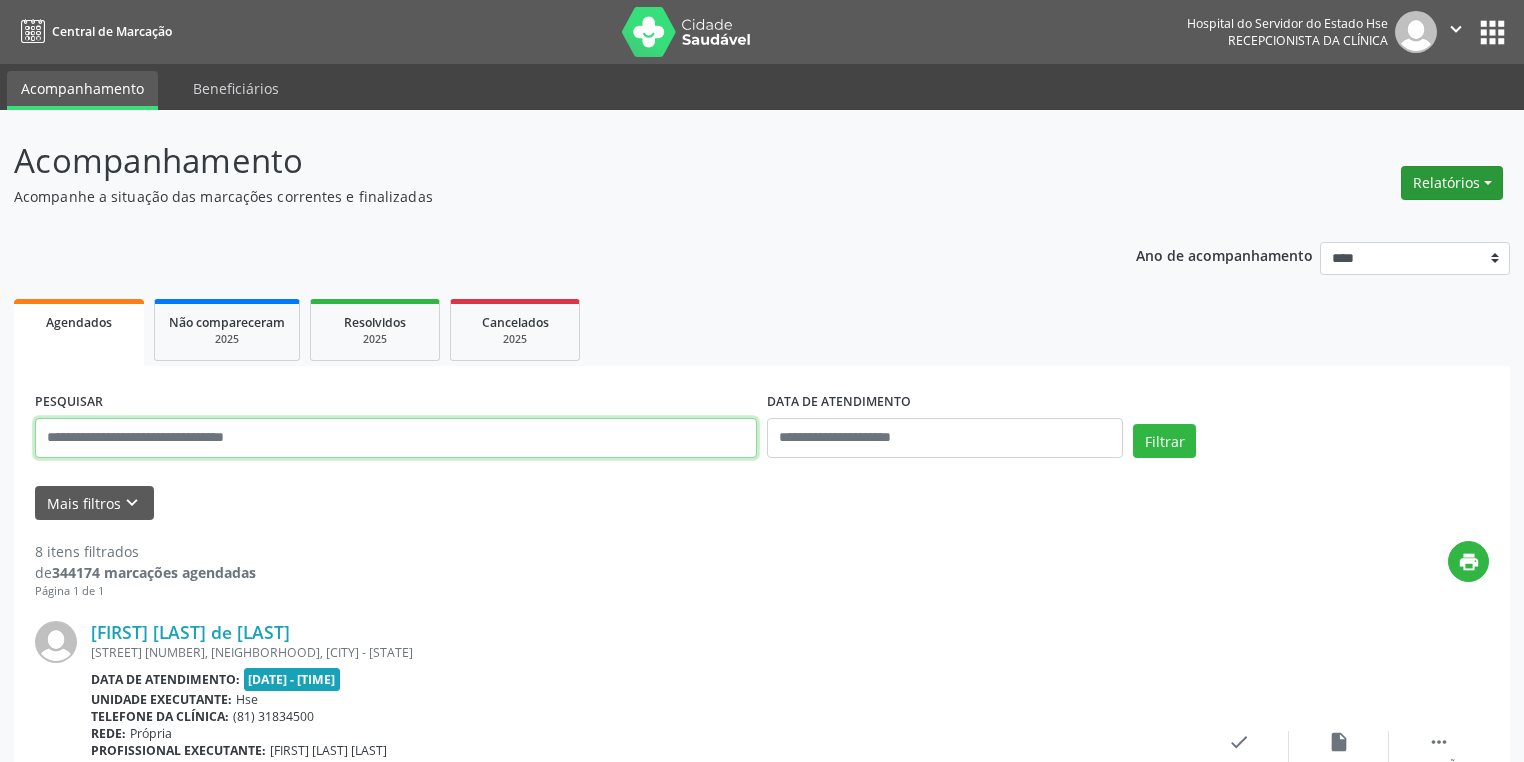 click on "Relatórios" at bounding box center [1452, 183] 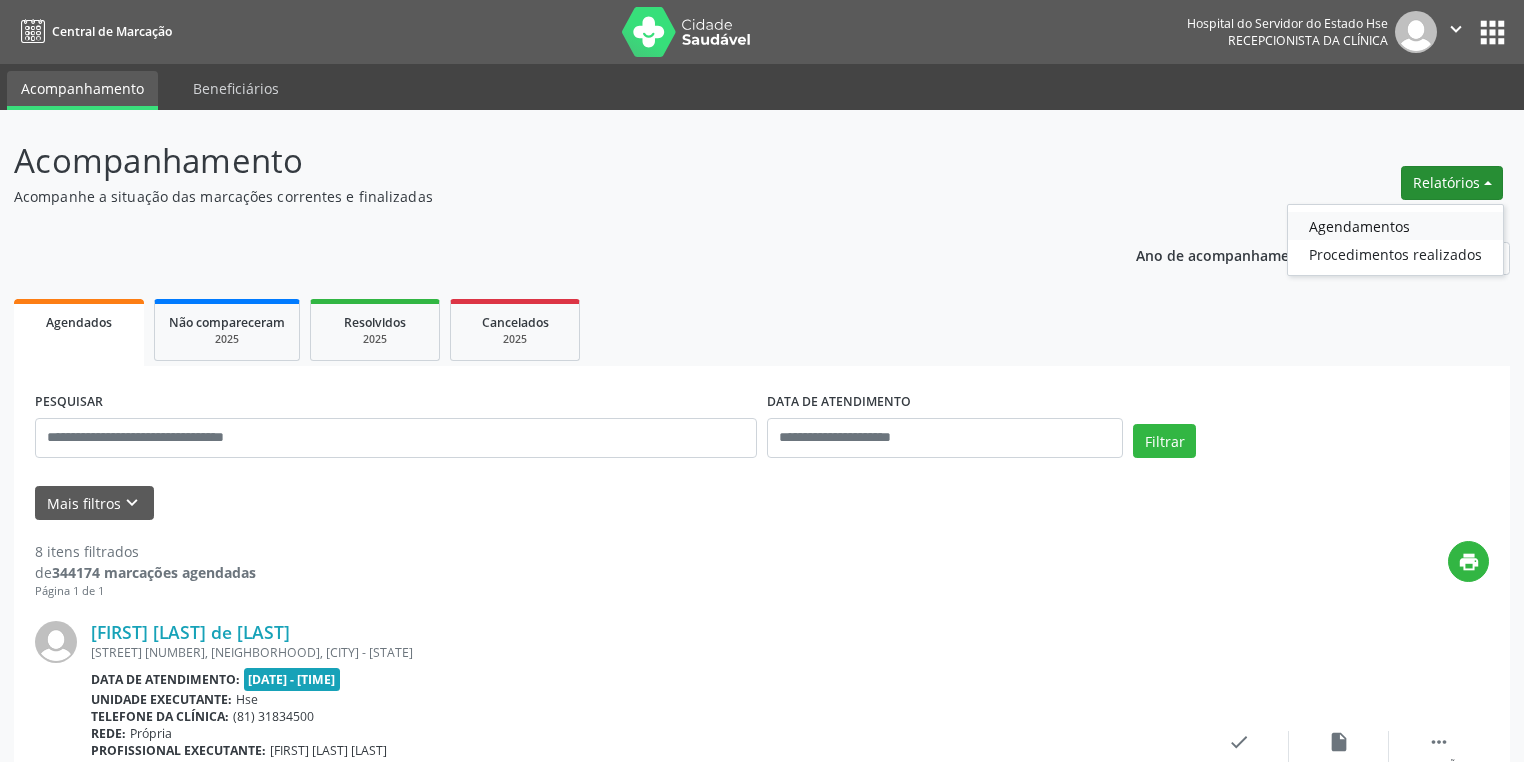 click on "Agendamentos" at bounding box center (1395, 226) 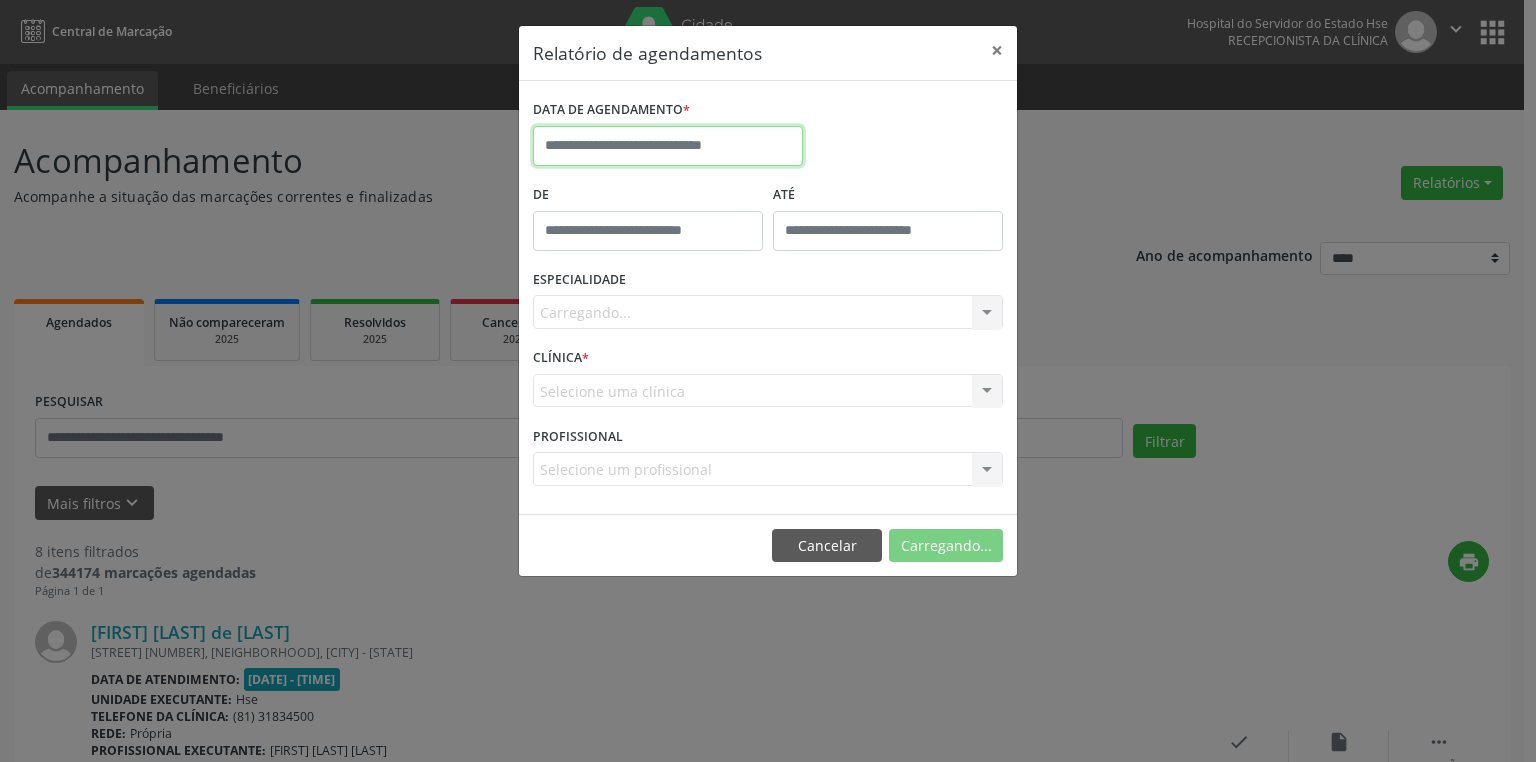 click at bounding box center [668, 146] 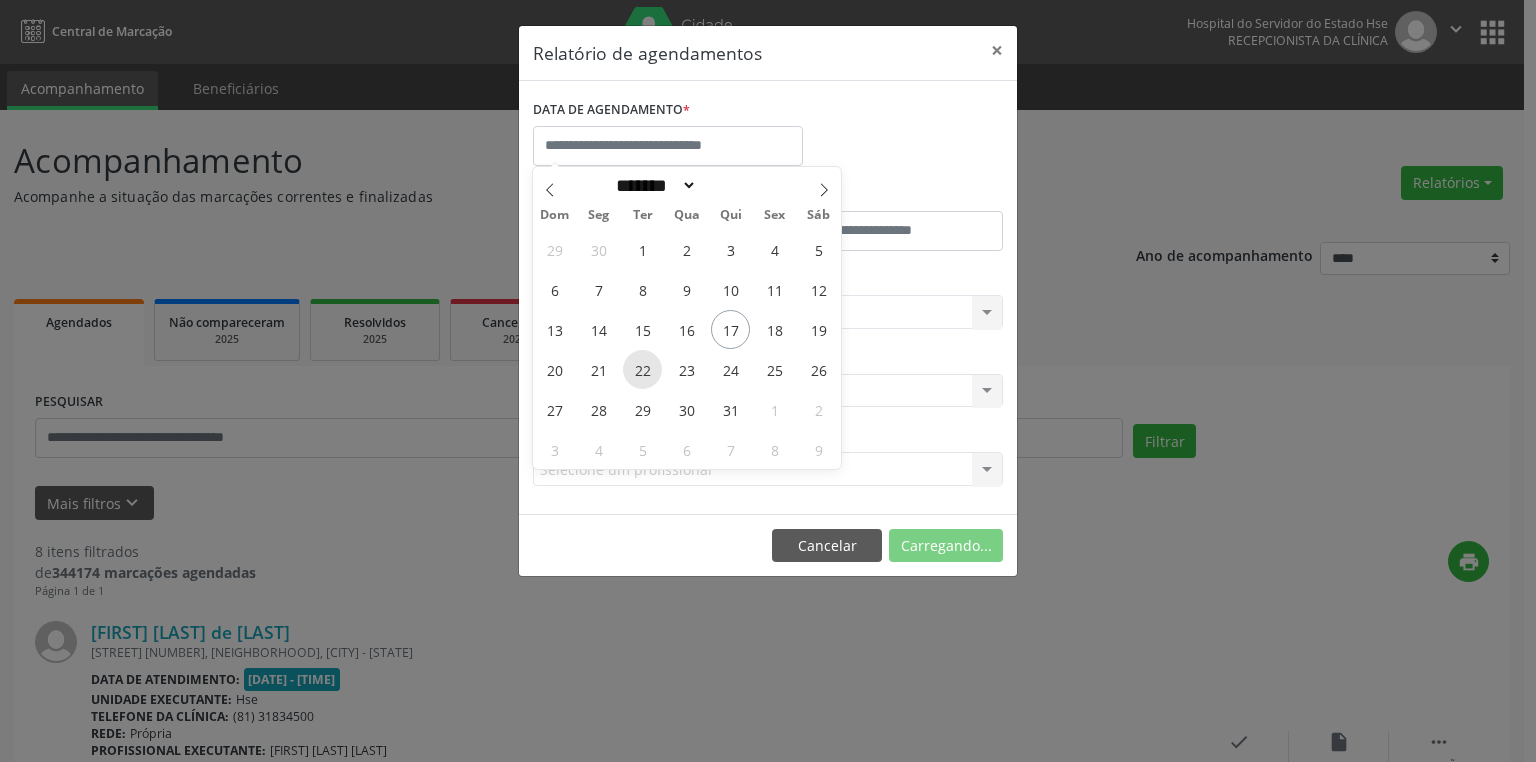 click on "22" at bounding box center [642, 369] 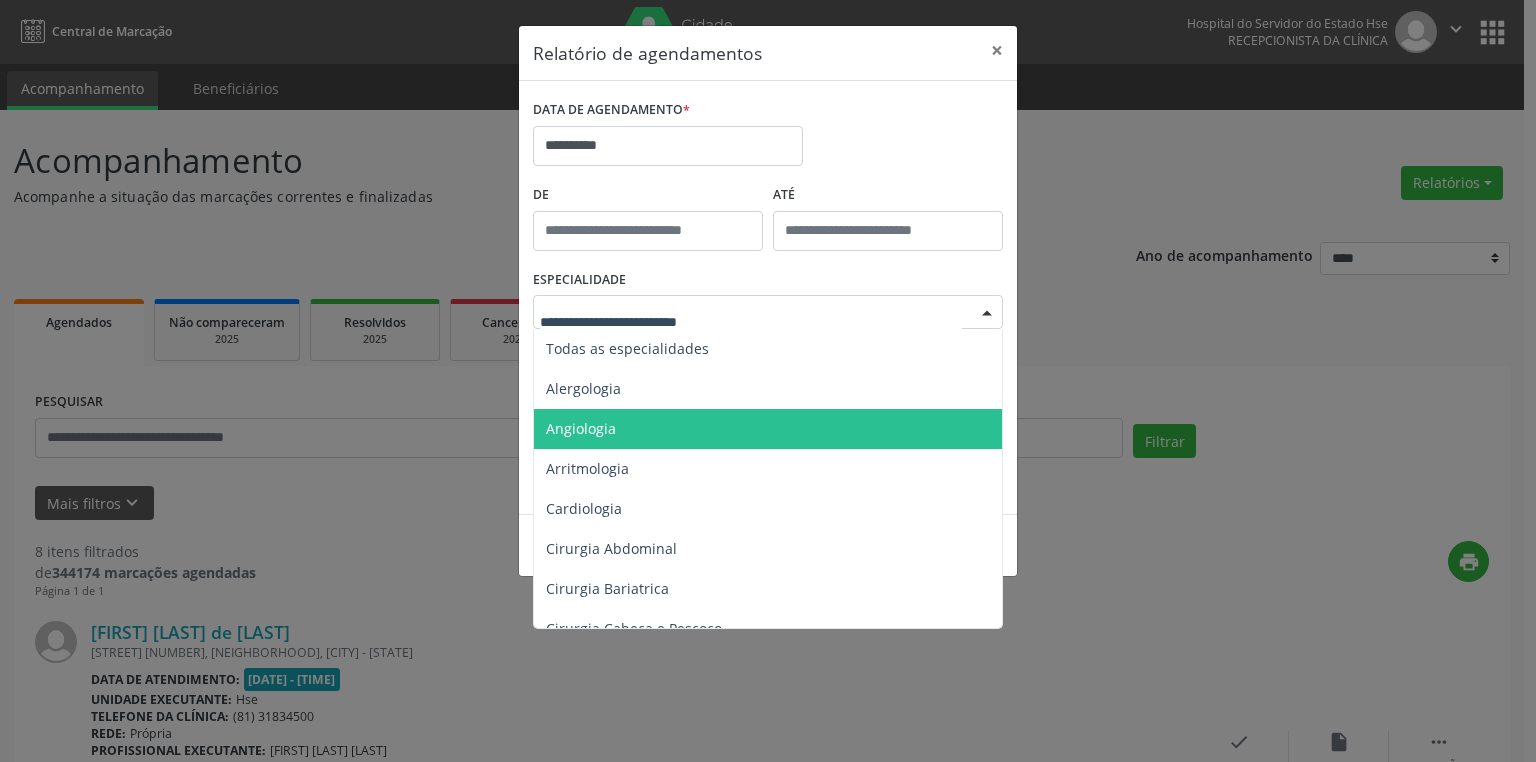 click on "Angiologia" at bounding box center (769, 429) 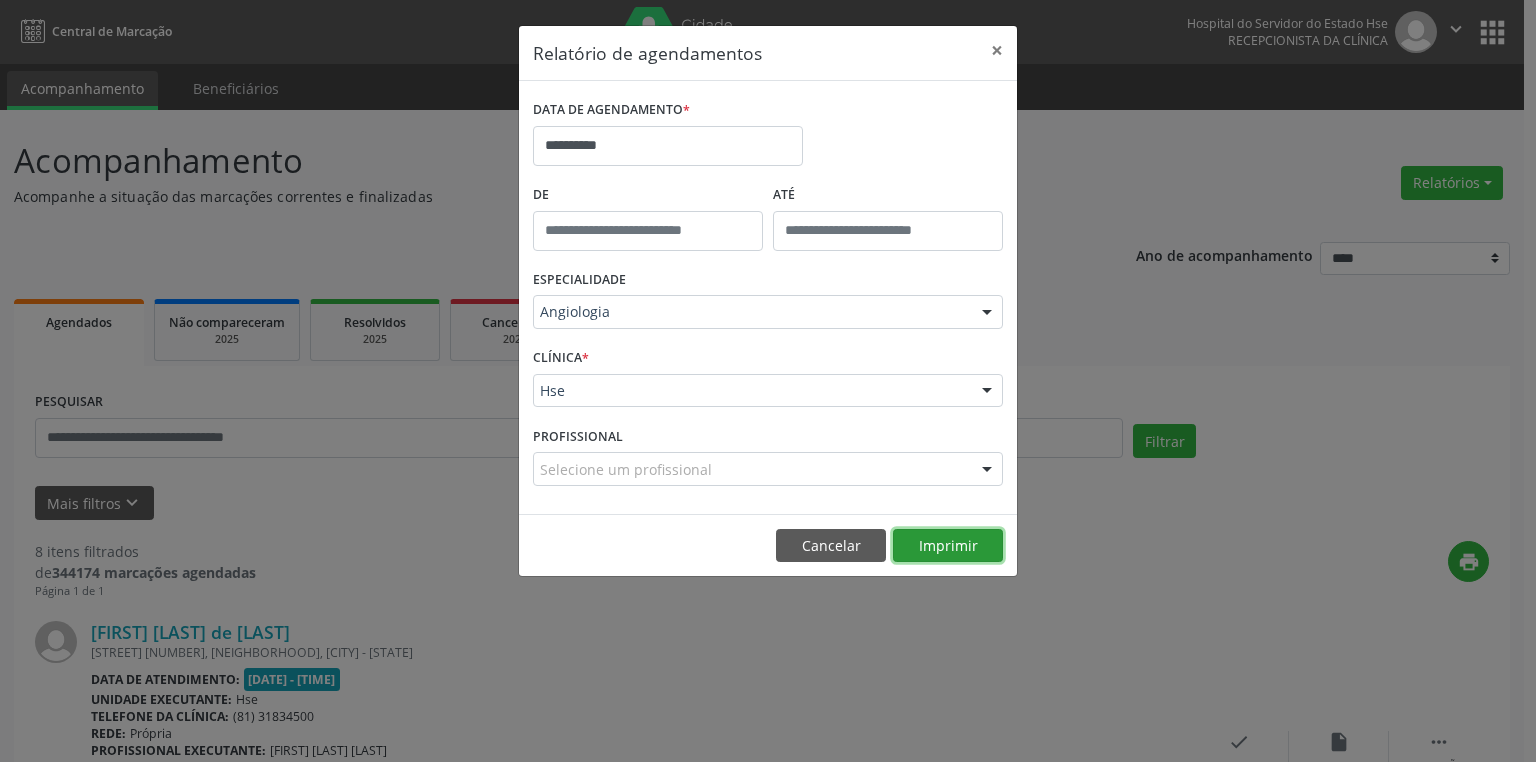 click on "Imprimir" at bounding box center (948, 546) 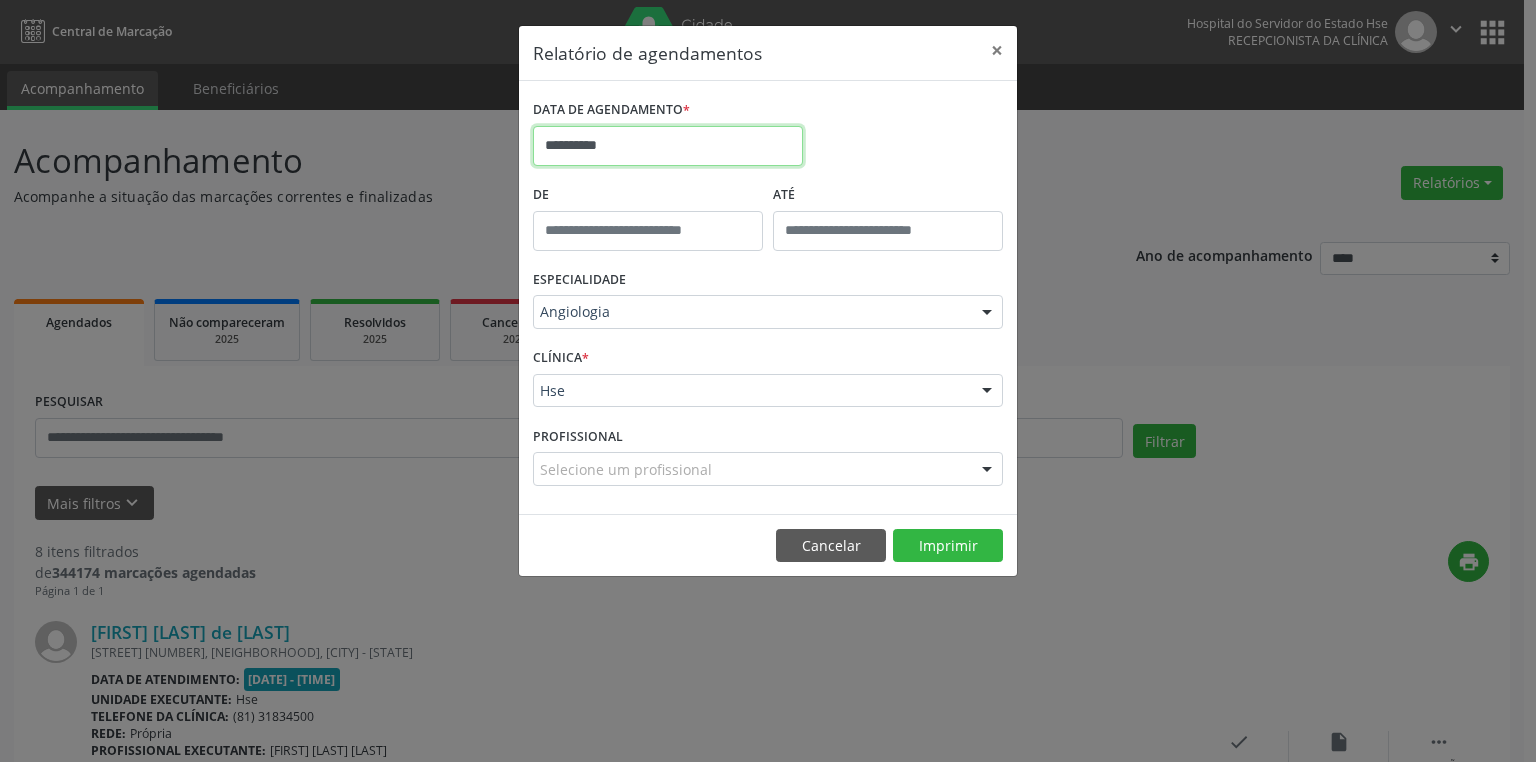 click on "**********" at bounding box center (668, 146) 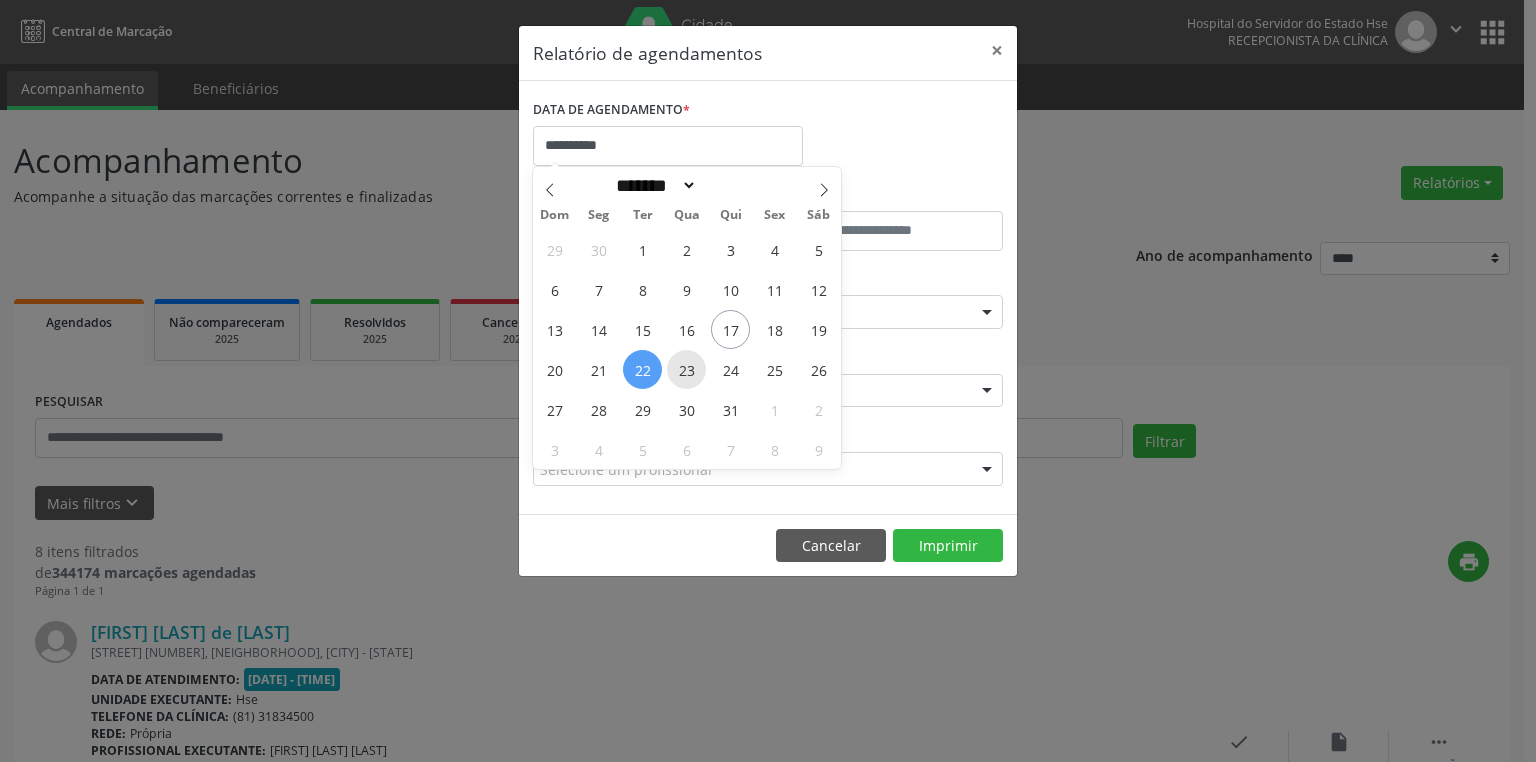 click on "23" at bounding box center [686, 369] 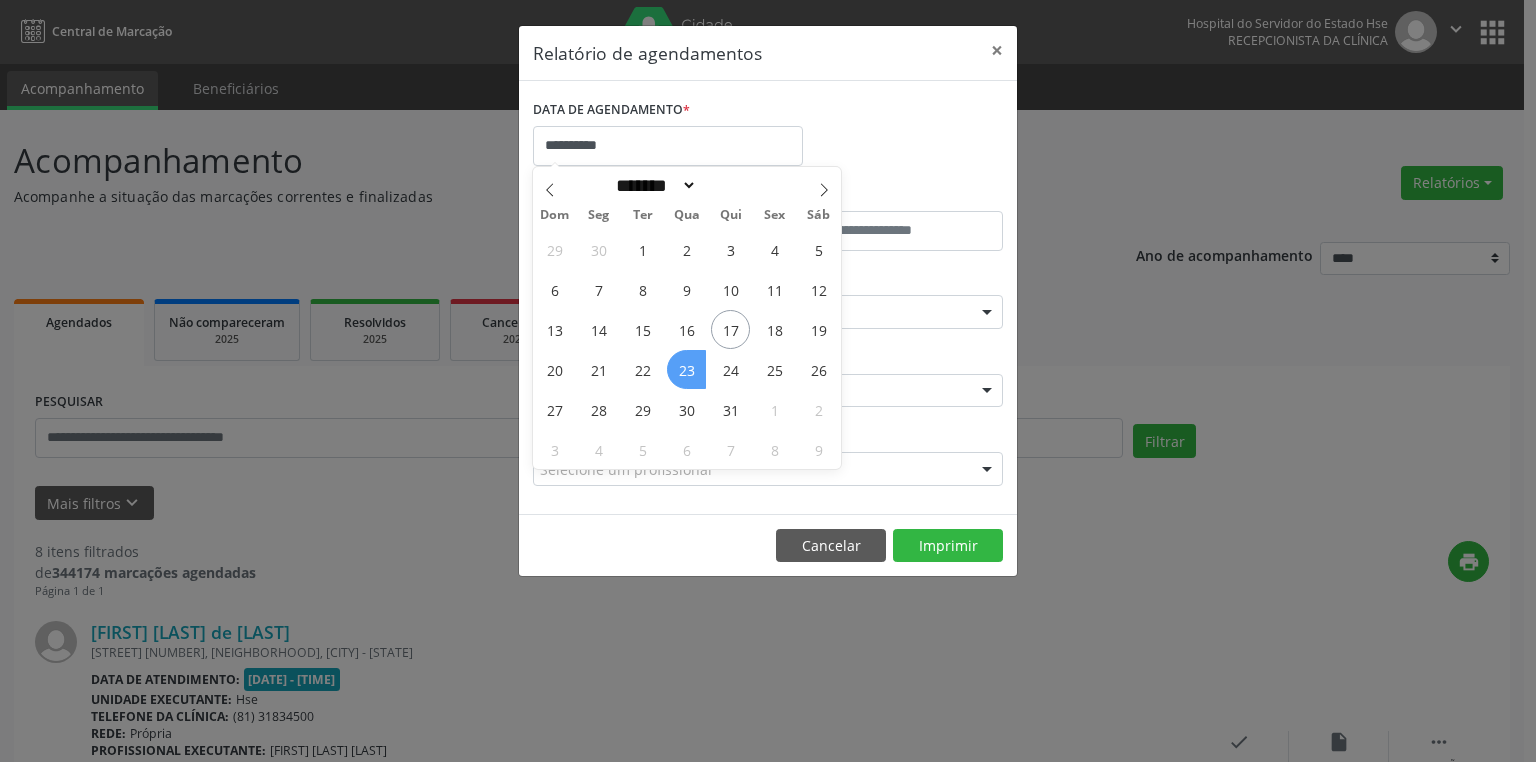 click on "23" at bounding box center [686, 369] 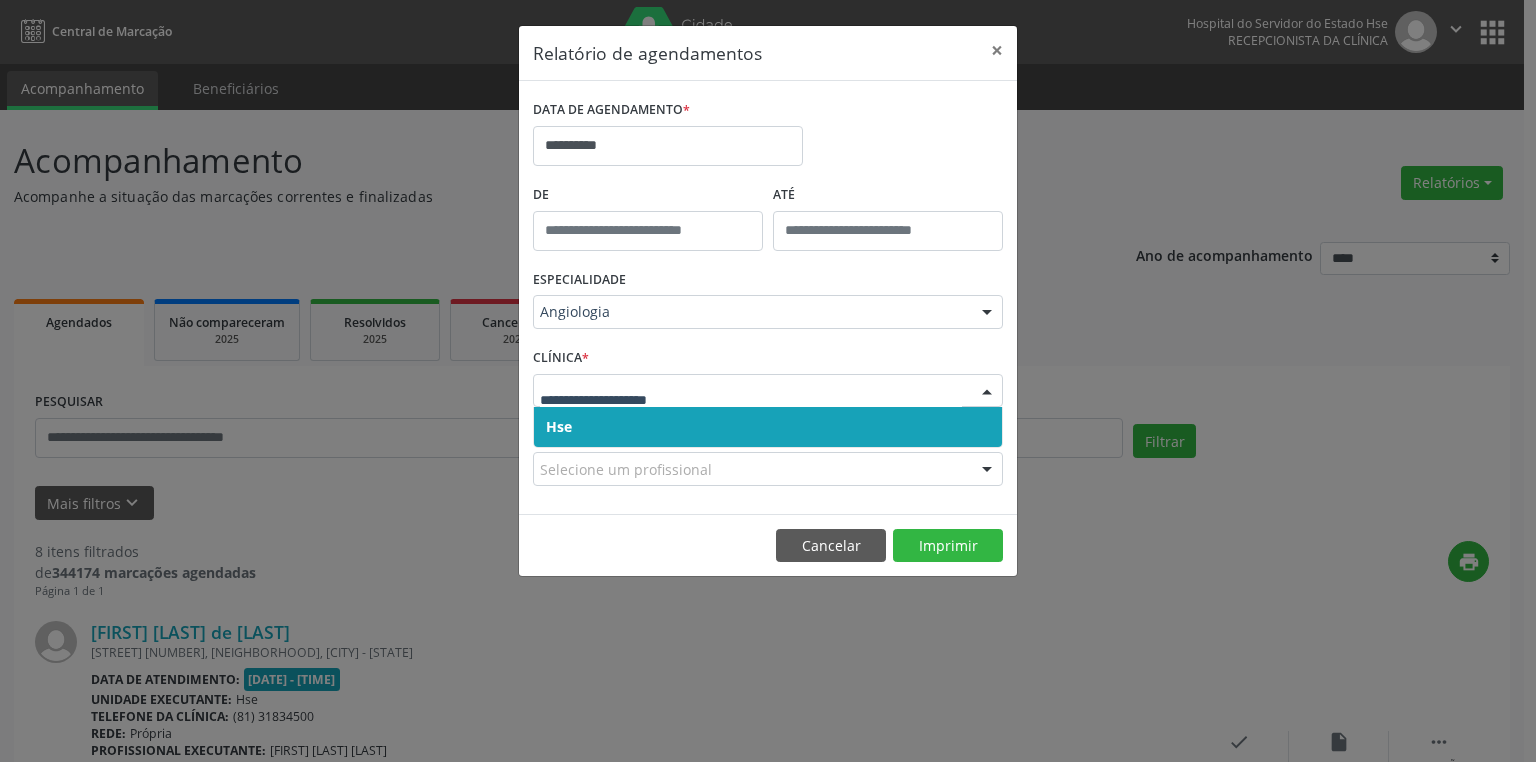click on "Hse" at bounding box center [768, 427] 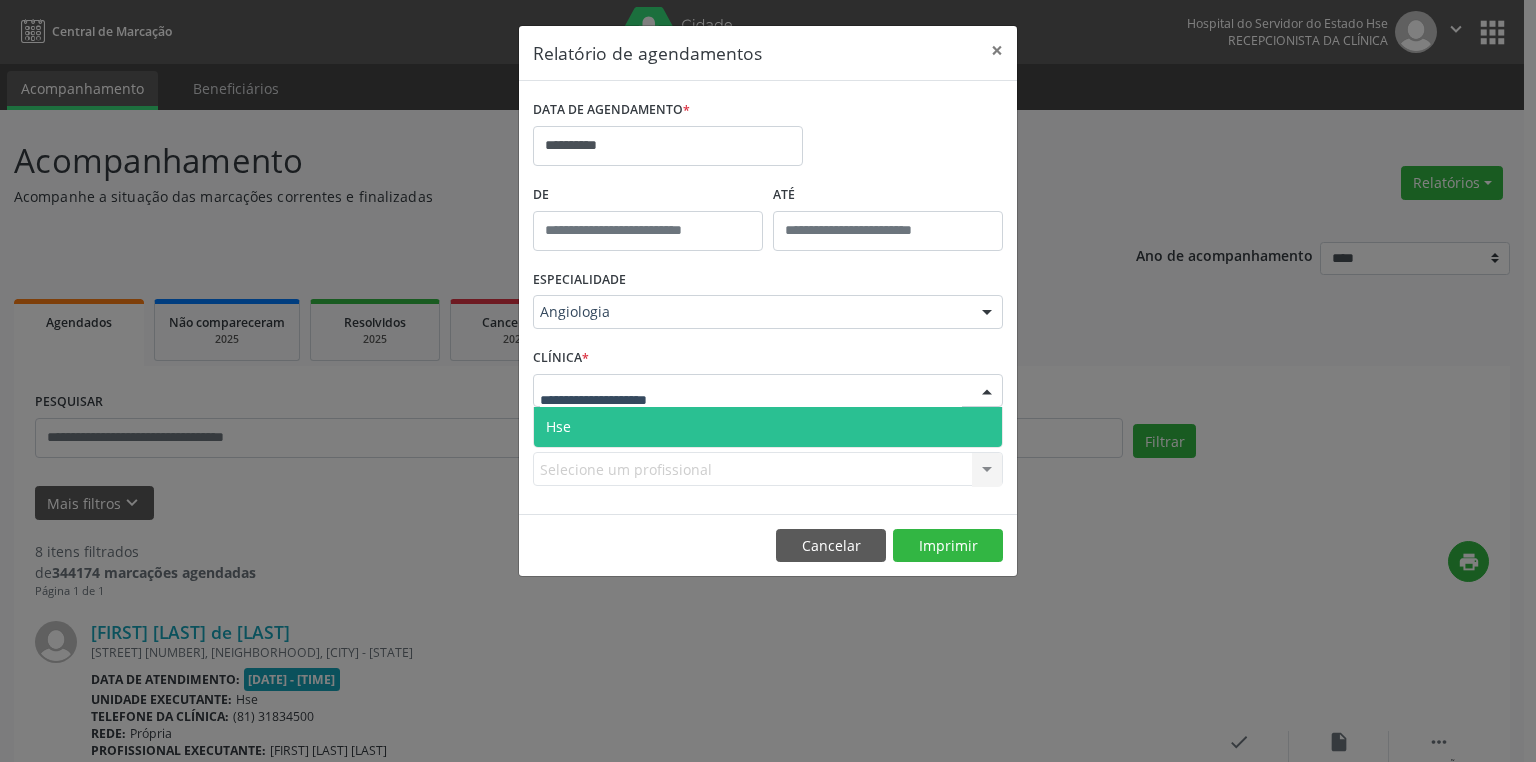 click at bounding box center [768, 391] 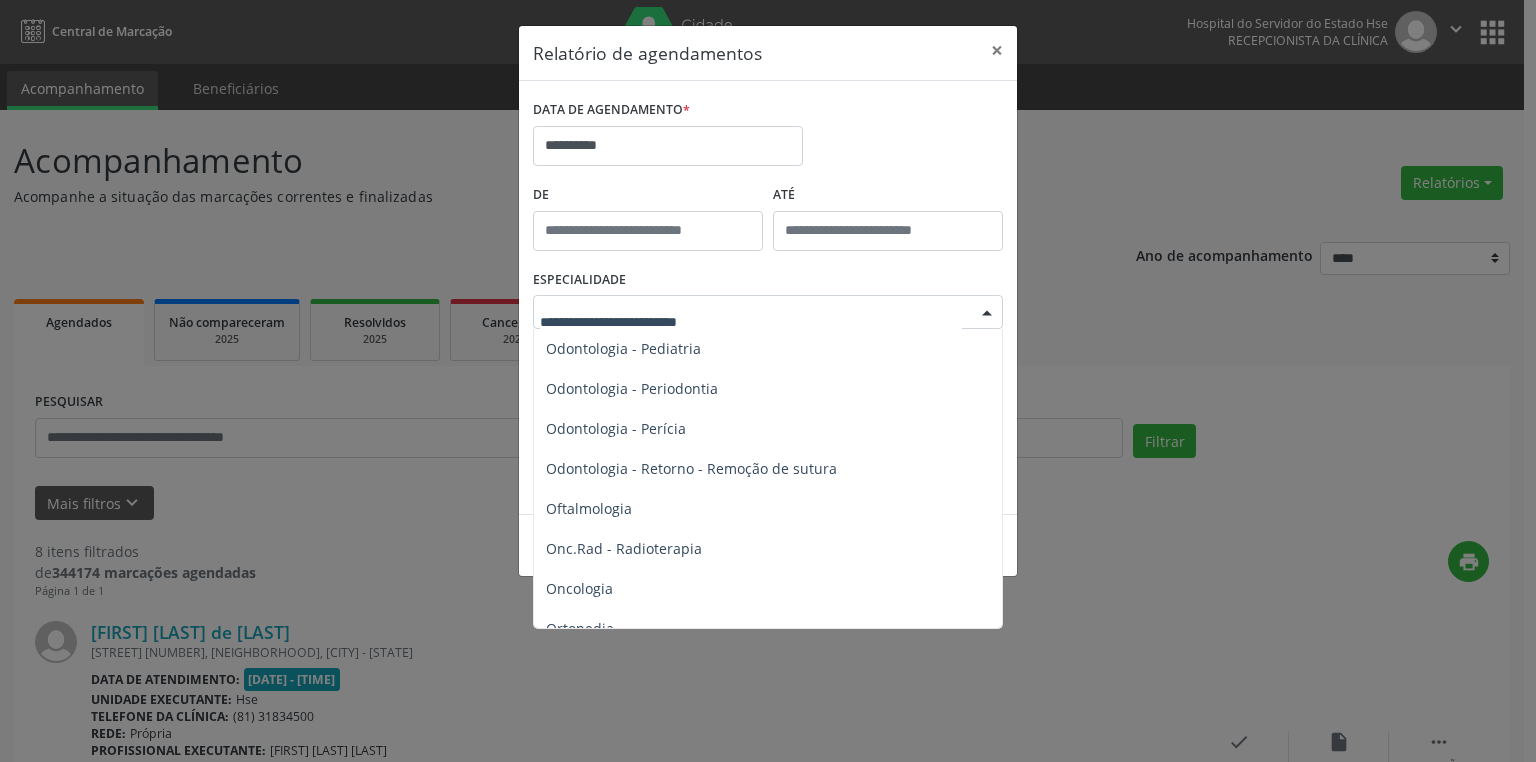 scroll, scrollTop: 2640, scrollLeft: 0, axis: vertical 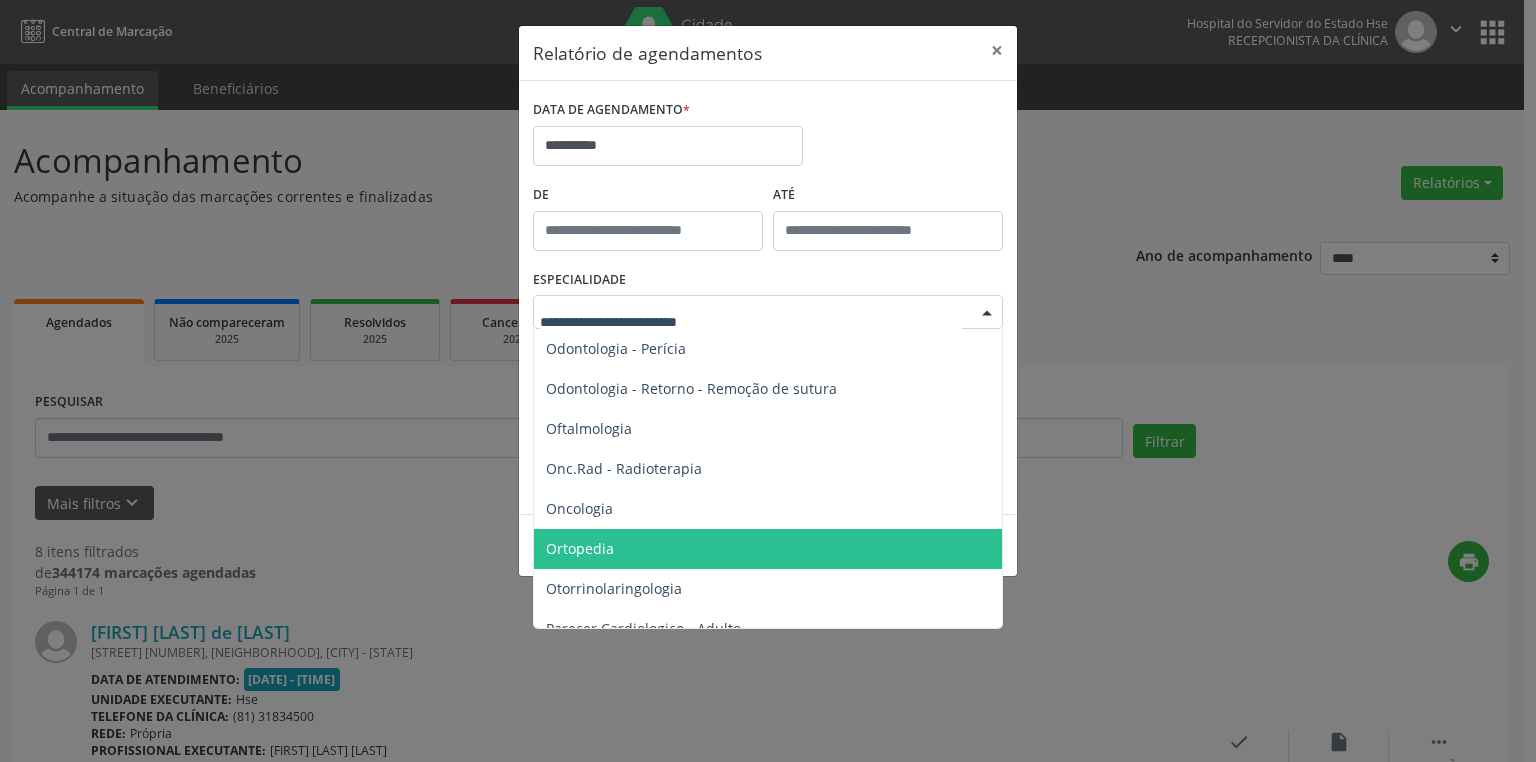 click on "Ortopedia" at bounding box center (580, 548) 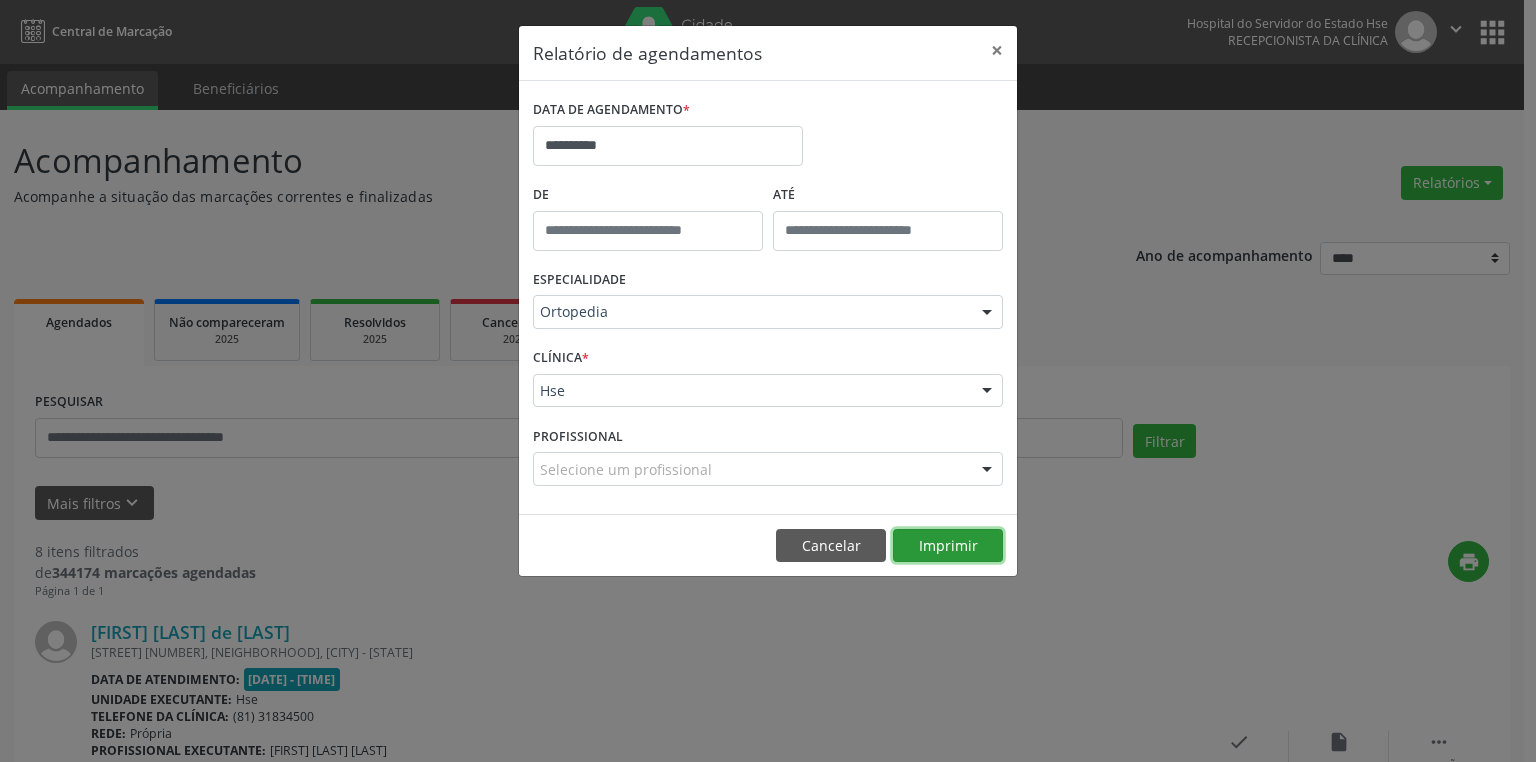 click on "Imprimir" at bounding box center [948, 546] 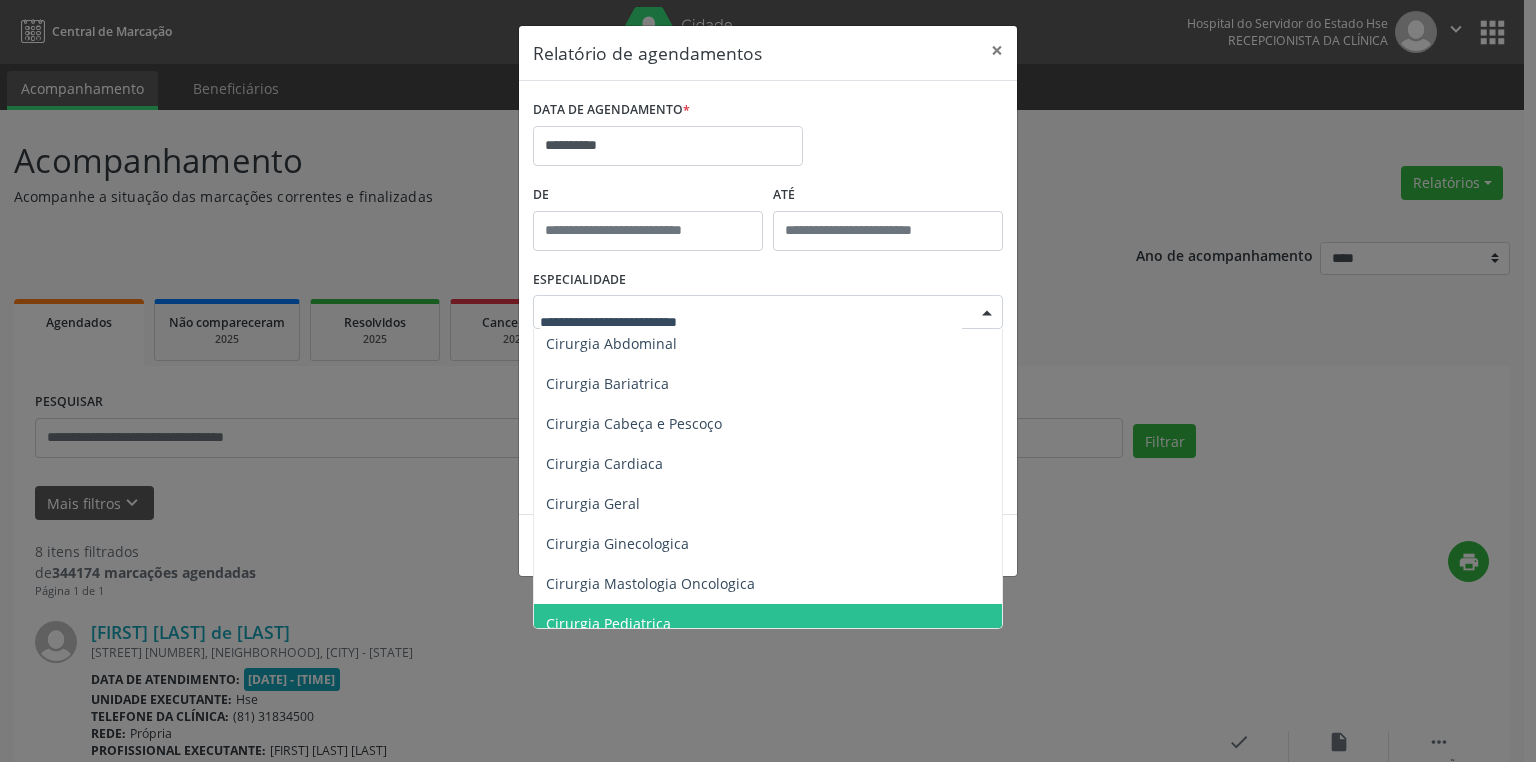 scroll, scrollTop: 160, scrollLeft: 0, axis: vertical 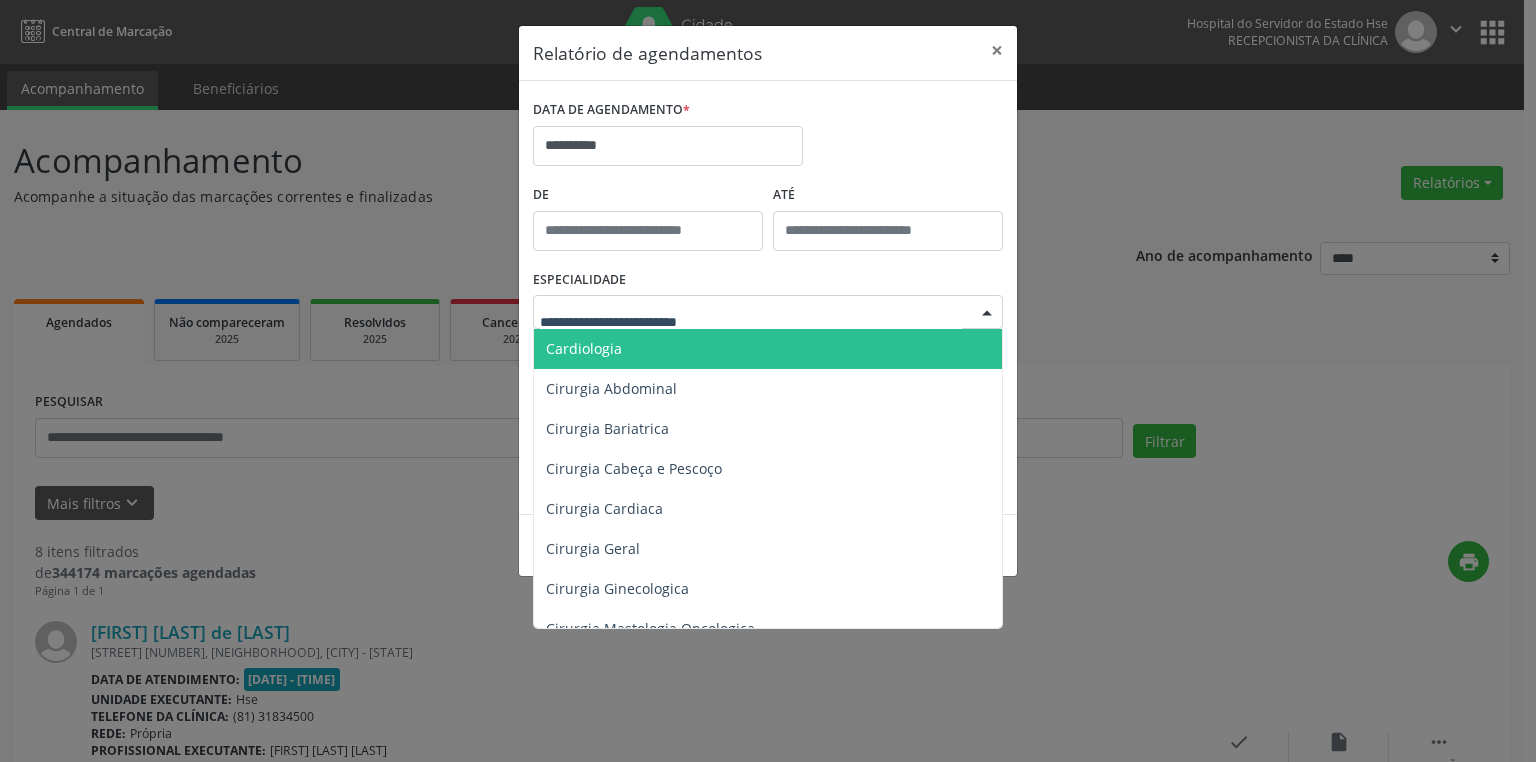 click on "Cardiologia" at bounding box center (769, 349) 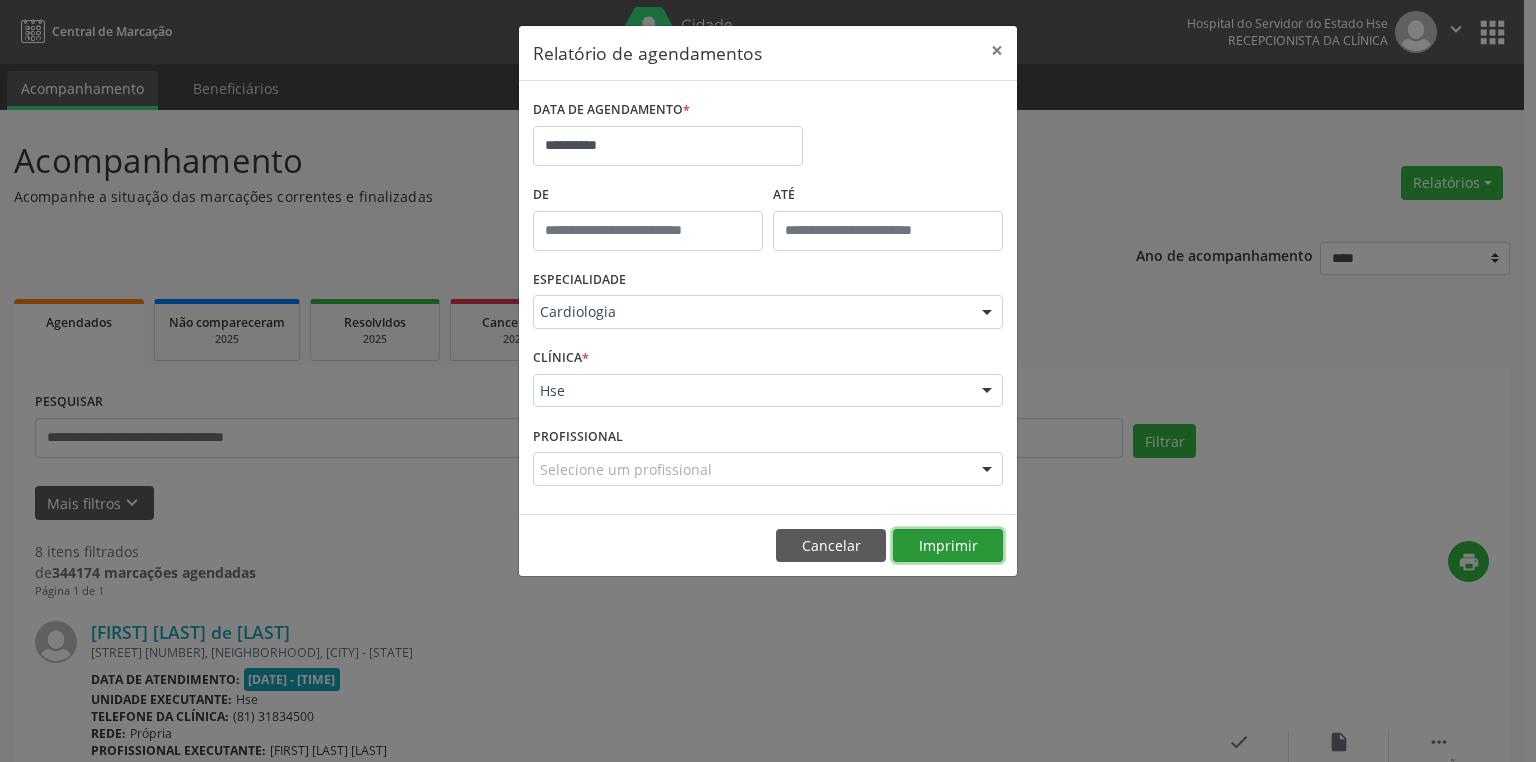 click on "Imprimir" at bounding box center [948, 546] 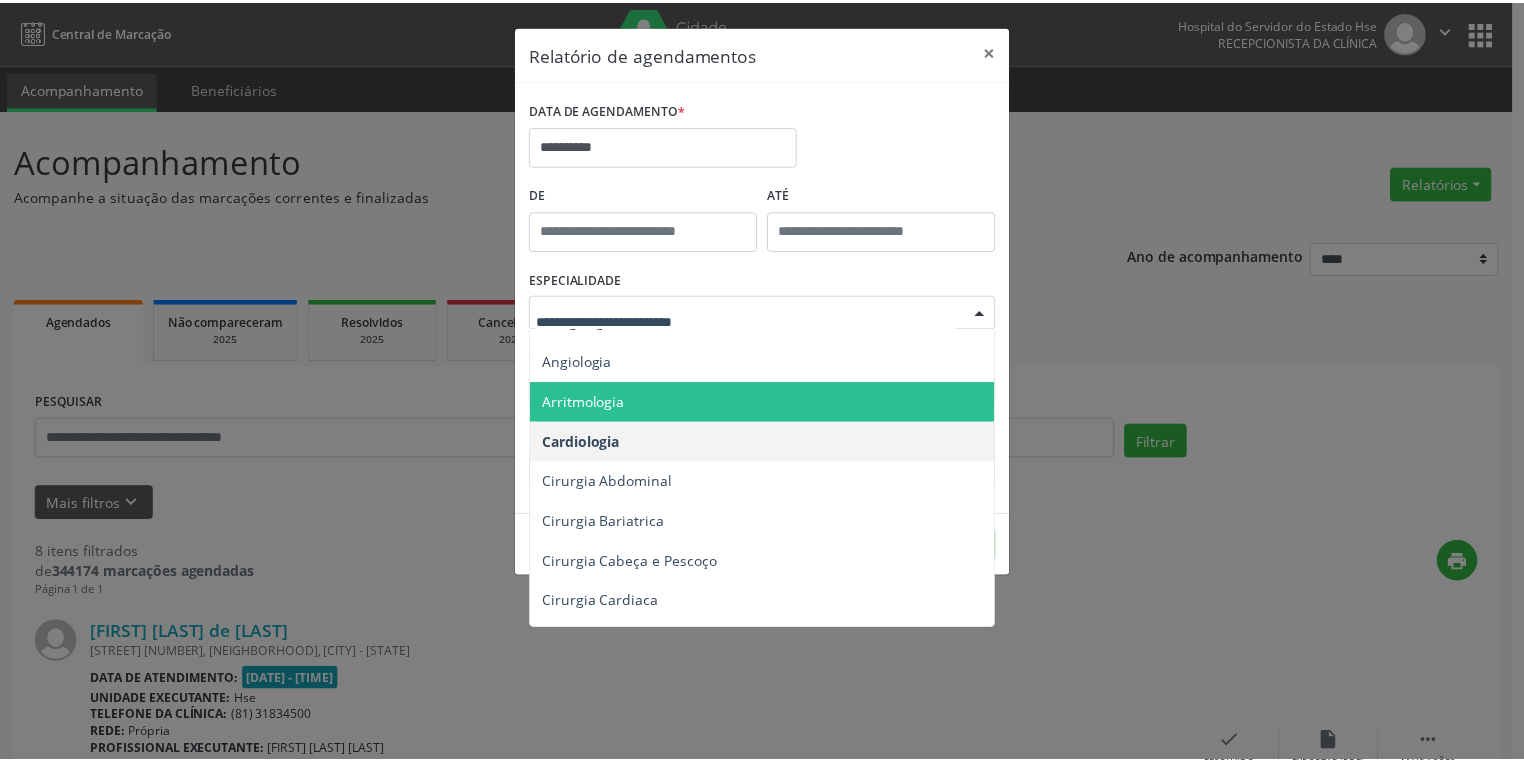 scroll, scrollTop: 0, scrollLeft: 0, axis: both 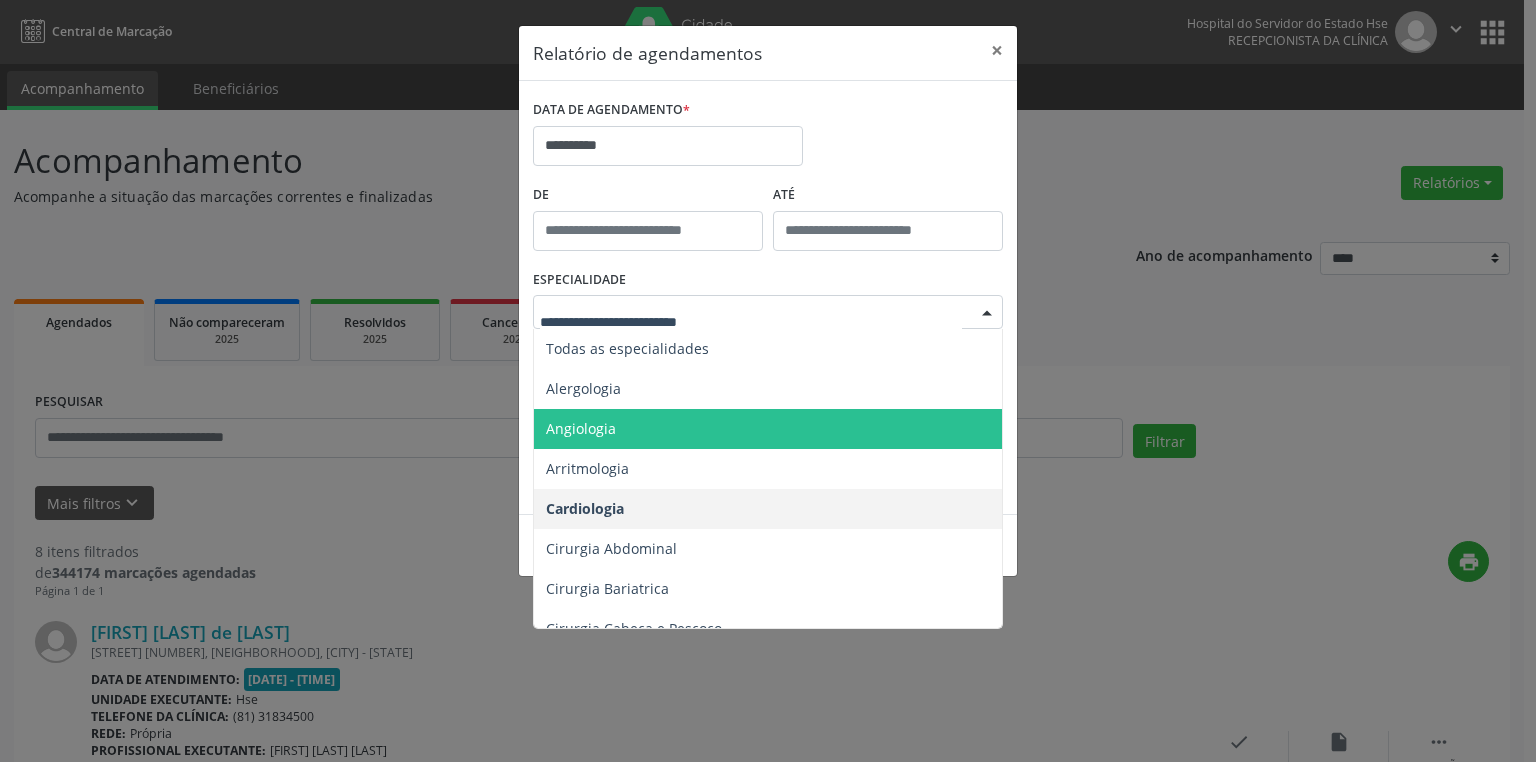 click on "Angiologia" at bounding box center (769, 429) 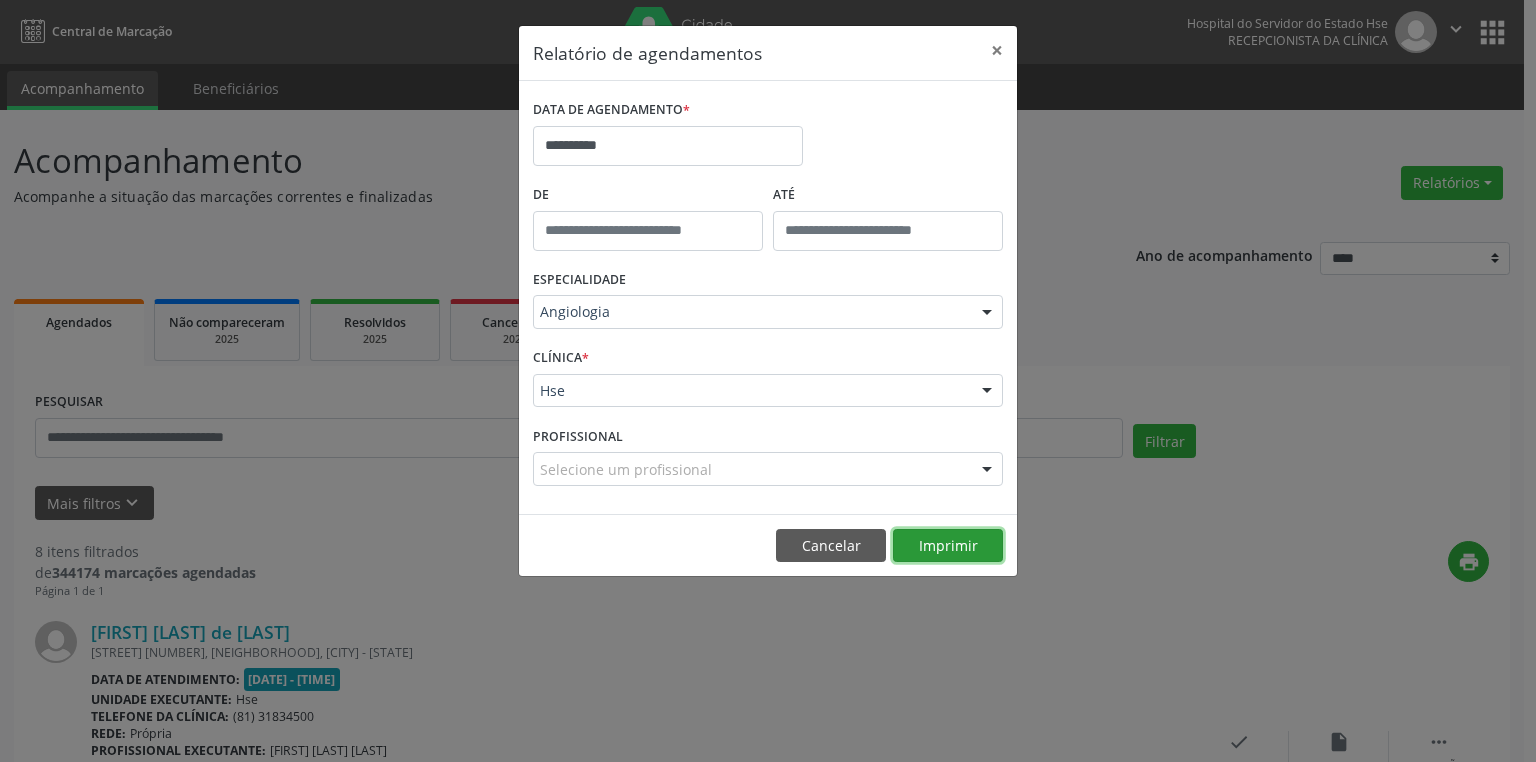 click on "Imprimir" at bounding box center (948, 546) 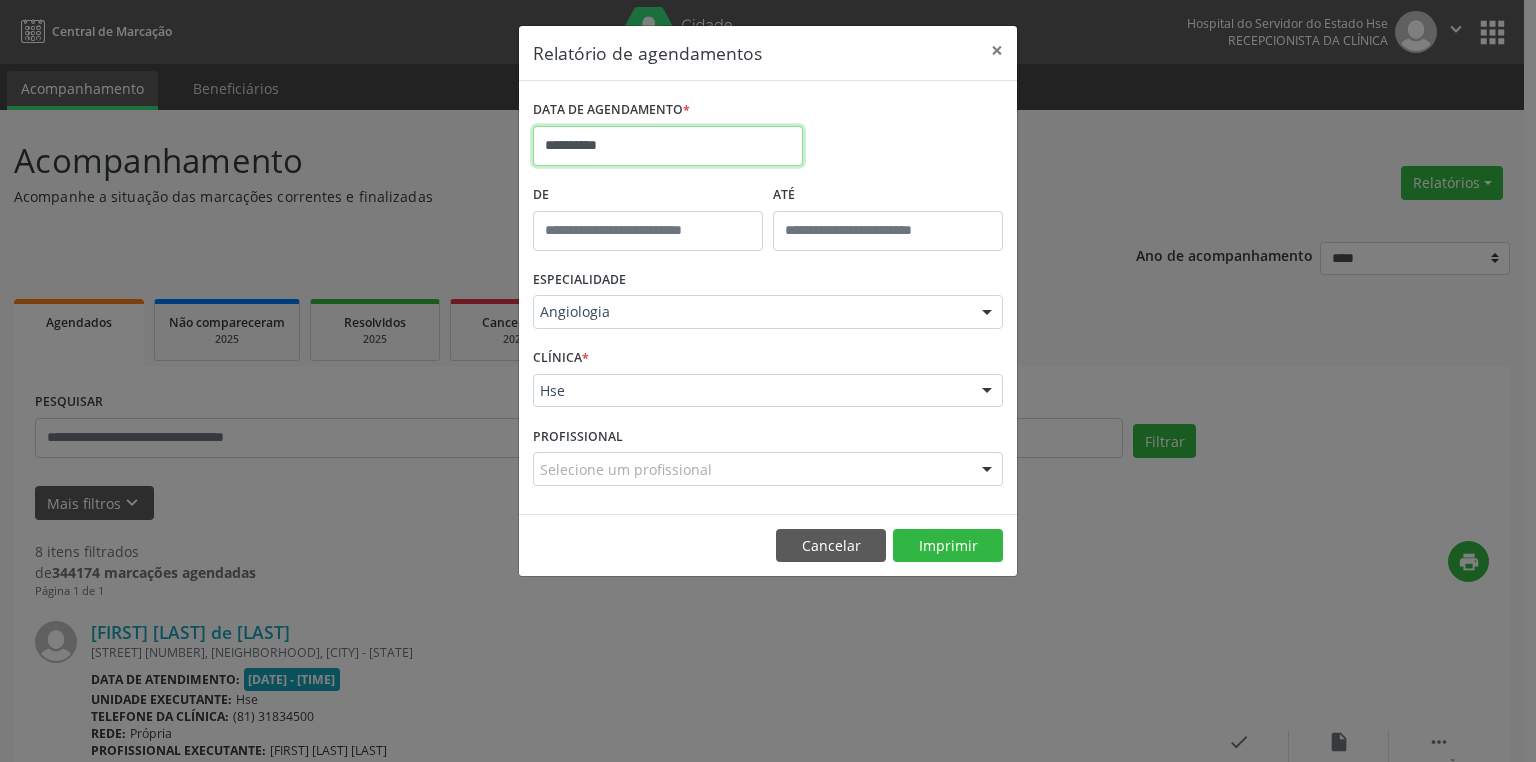 click on "**********" at bounding box center [668, 146] 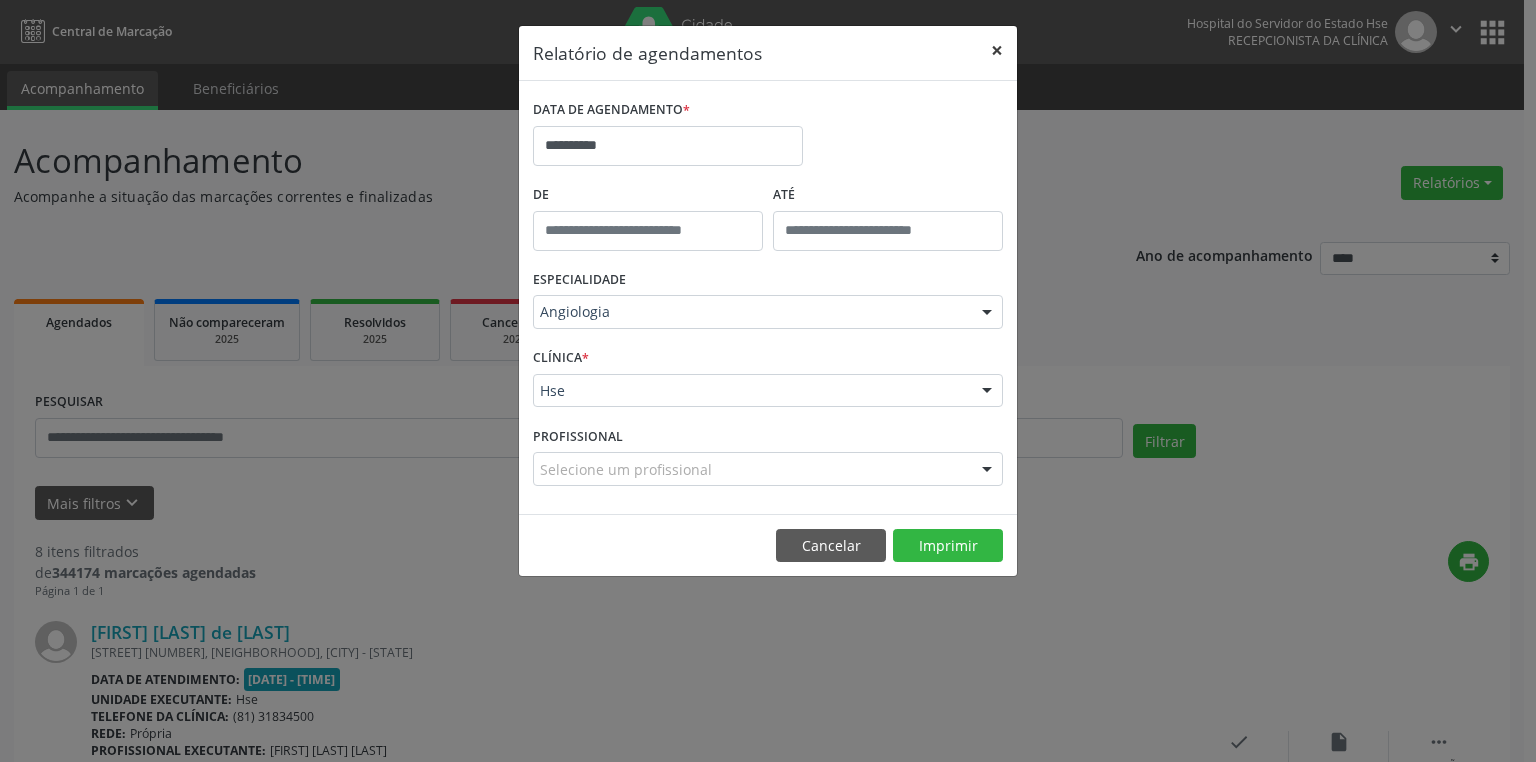 click on "×" at bounding box center (997, 50) 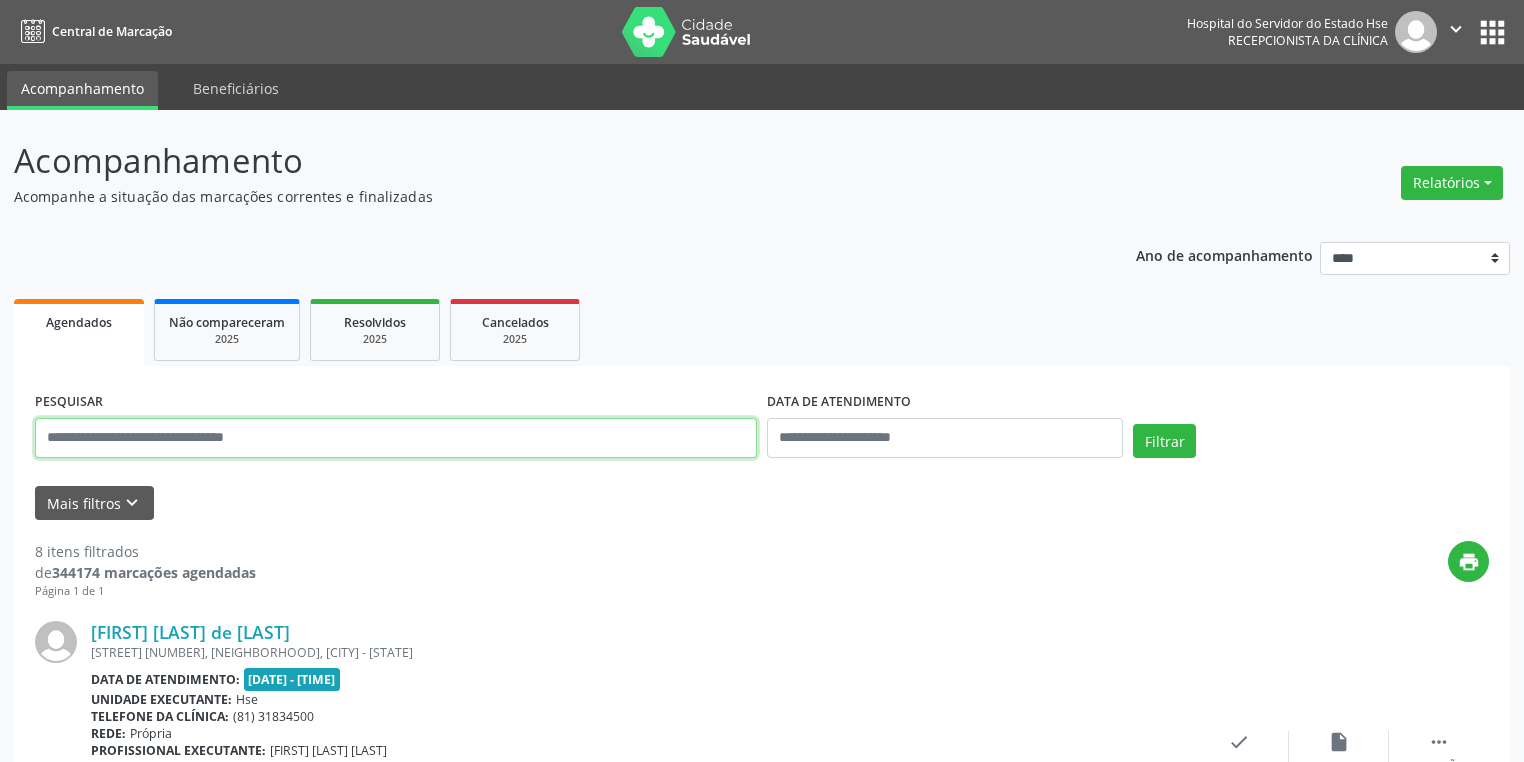 click at bounding box center [396, 438] 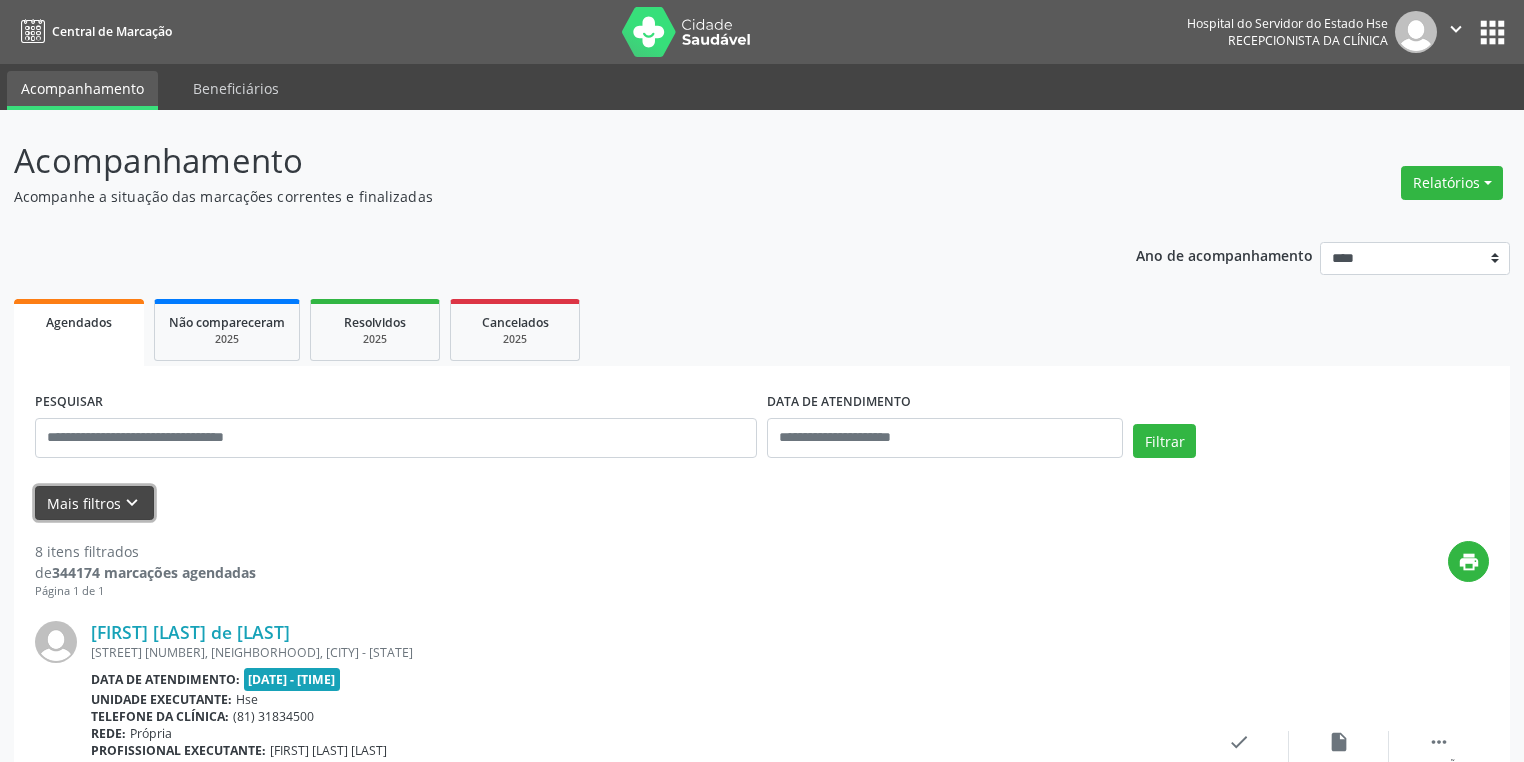 click on "Mais filtros
keyboard_arrow_down" at bounding box center [94, 503] 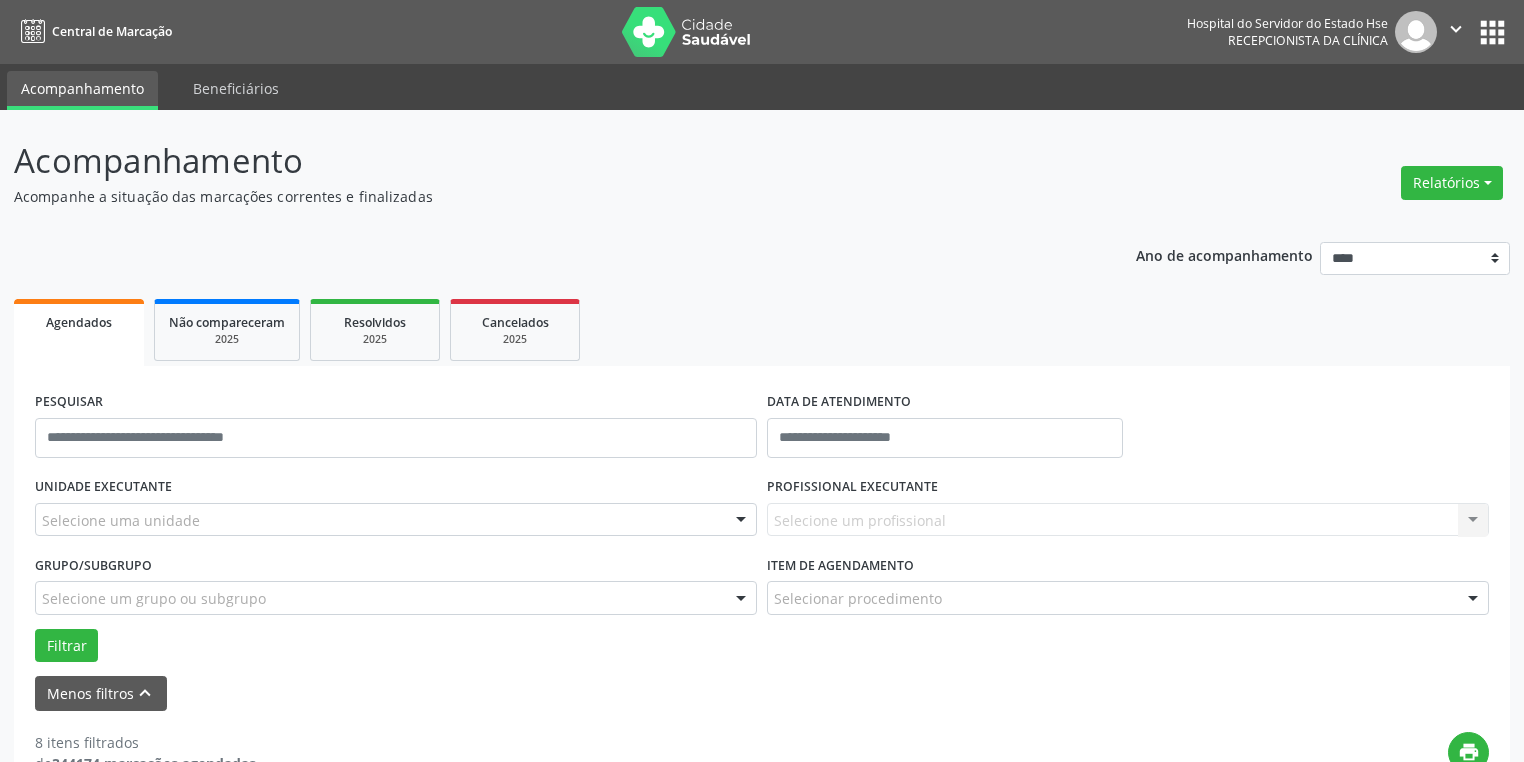 click on "Selecione uma unidade" at bounding box center (396, 520) 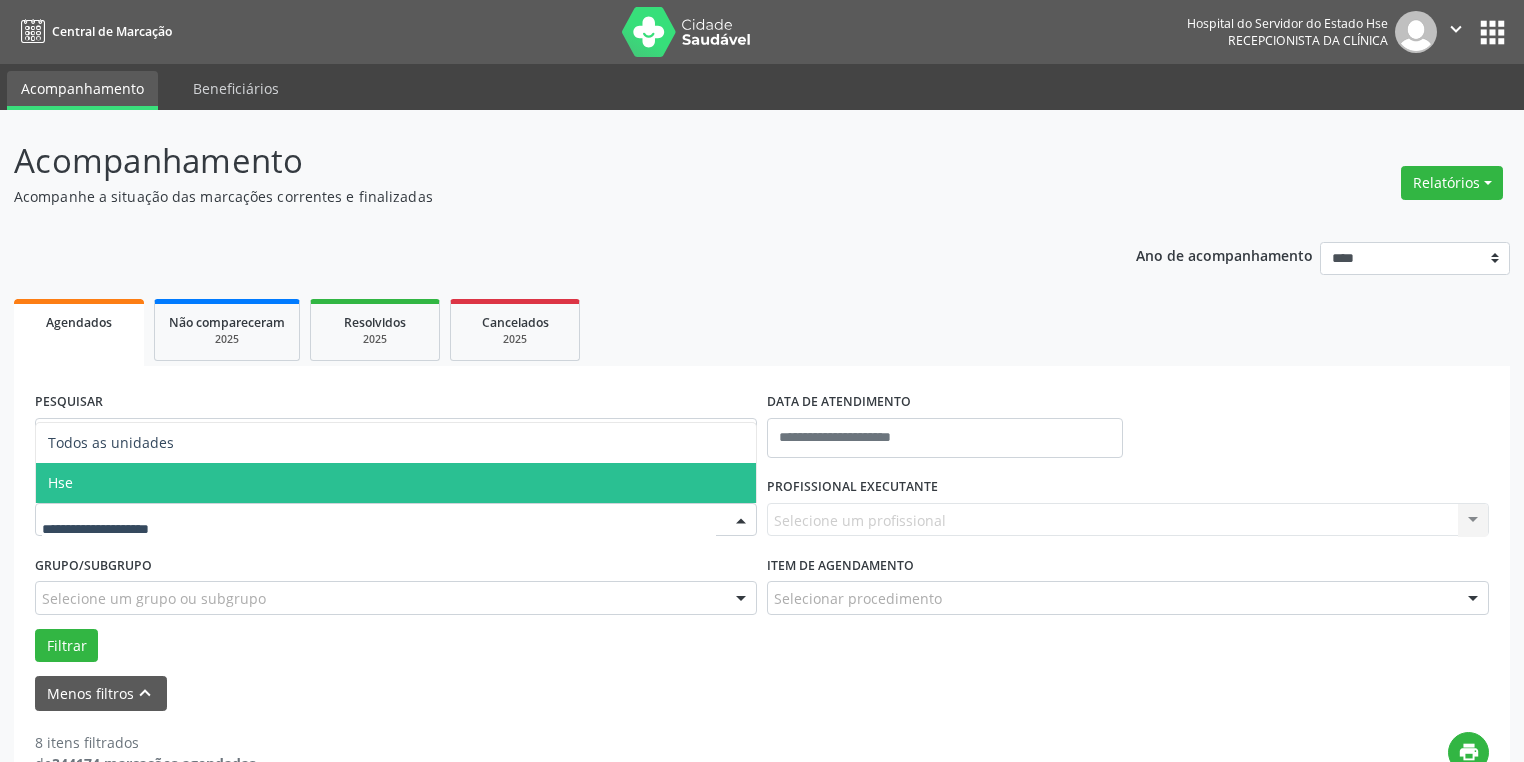 click on "Hse" at bounding box center [396, 483] 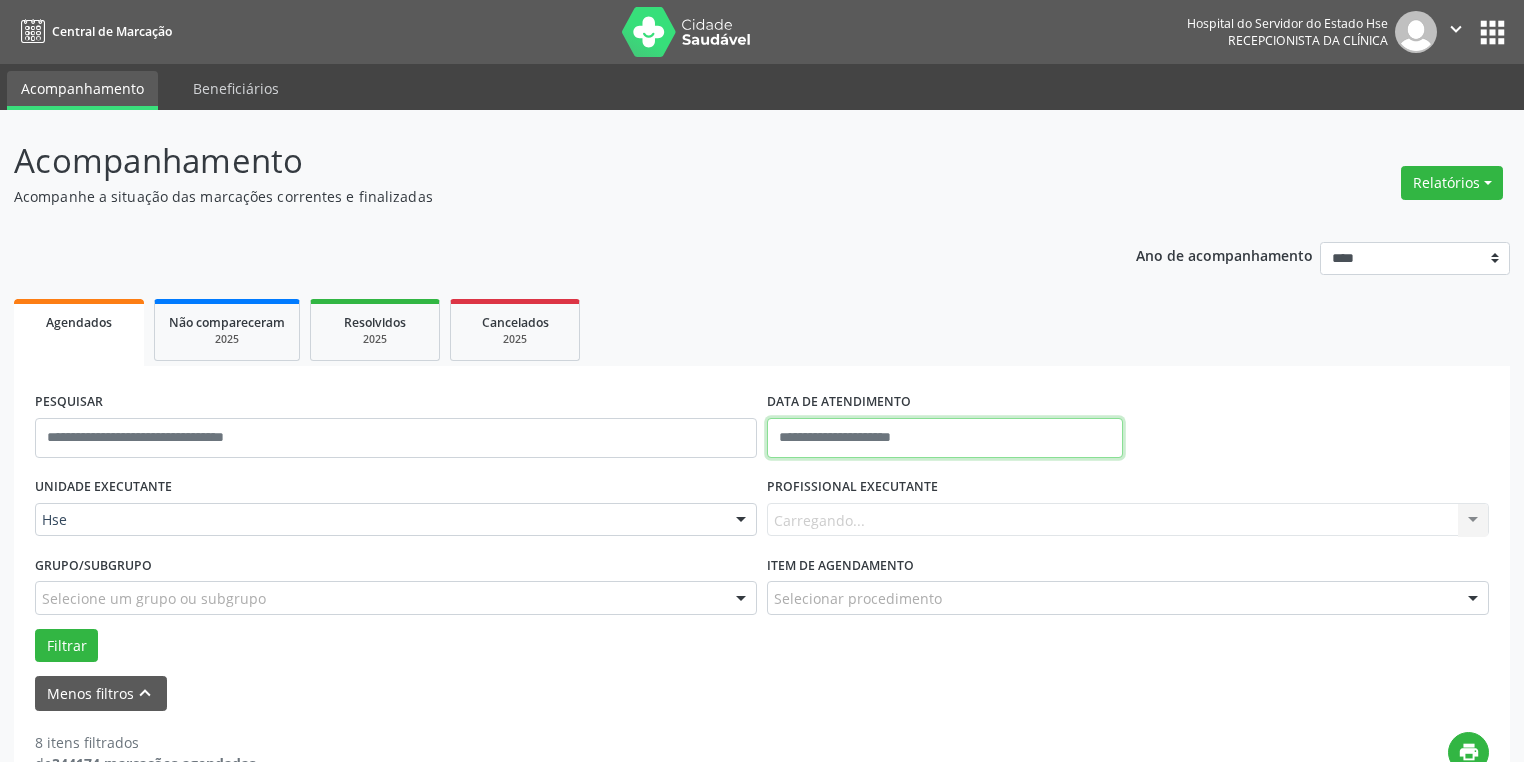 click at bounding box center [945, 438] 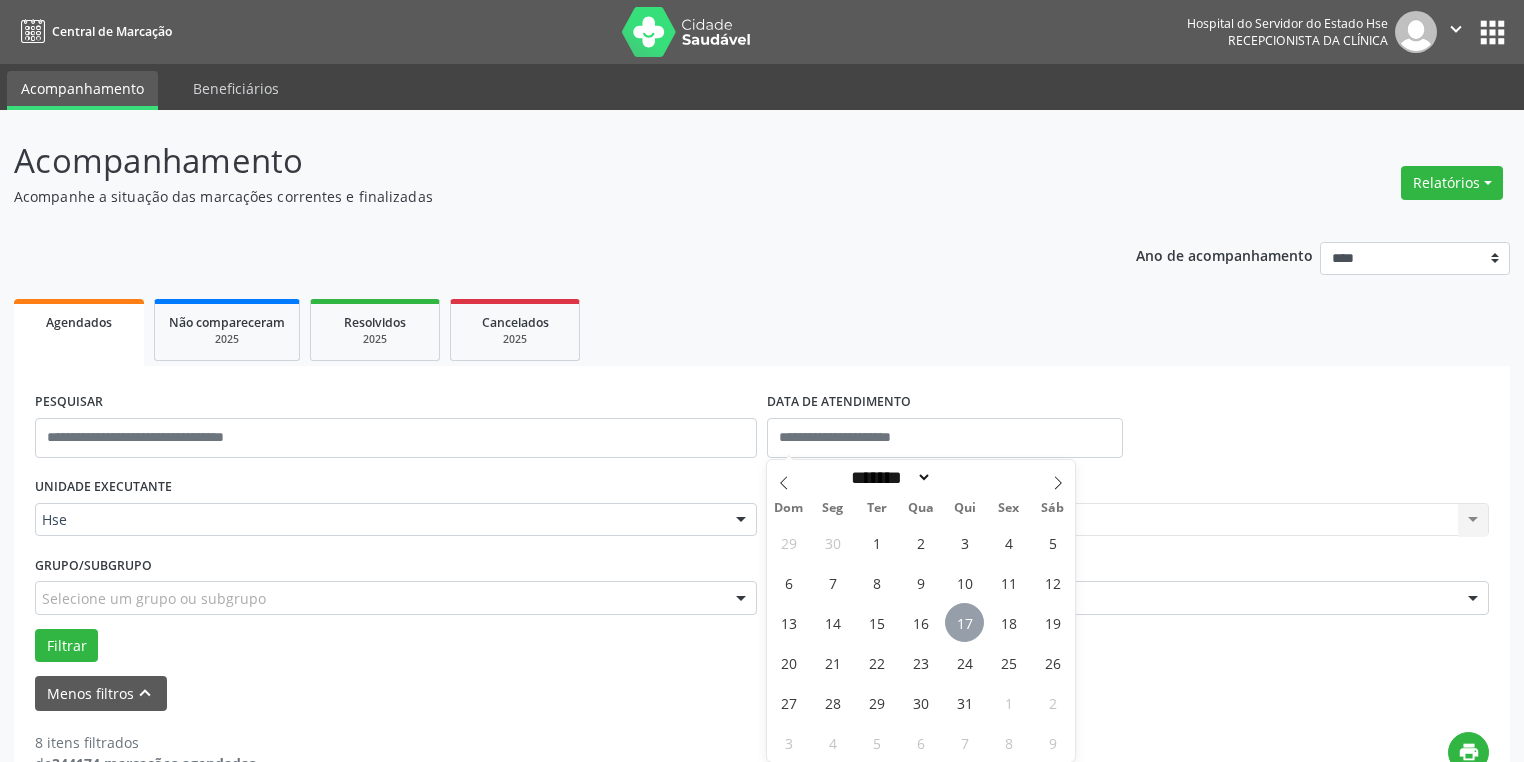 click on "17" at bounding box center [964, 622] 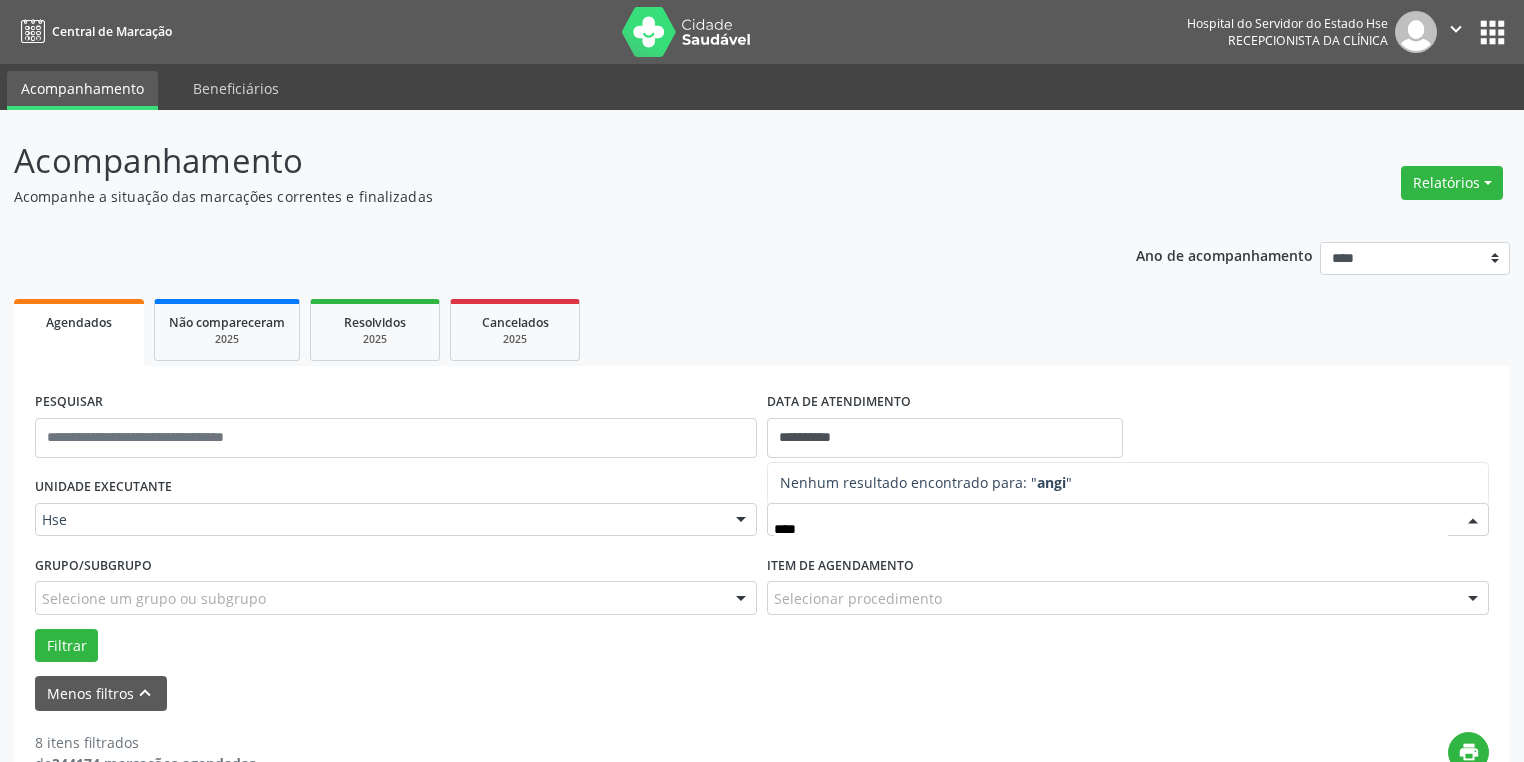type on "*****" 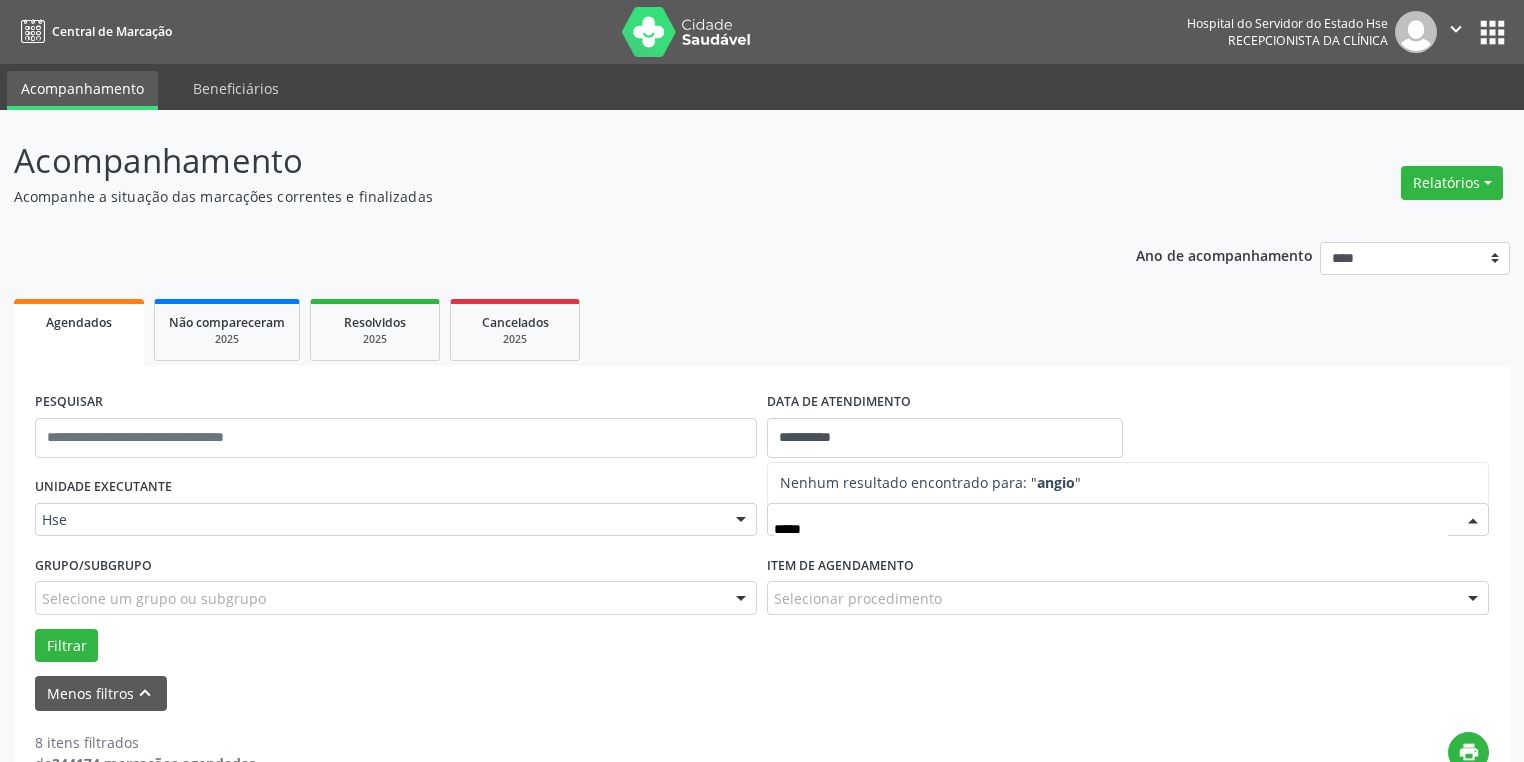 drag, startPoint x: 830, startPoint y: 541, endPoint x: 595, endPoint y: 553, distance: 235.30618 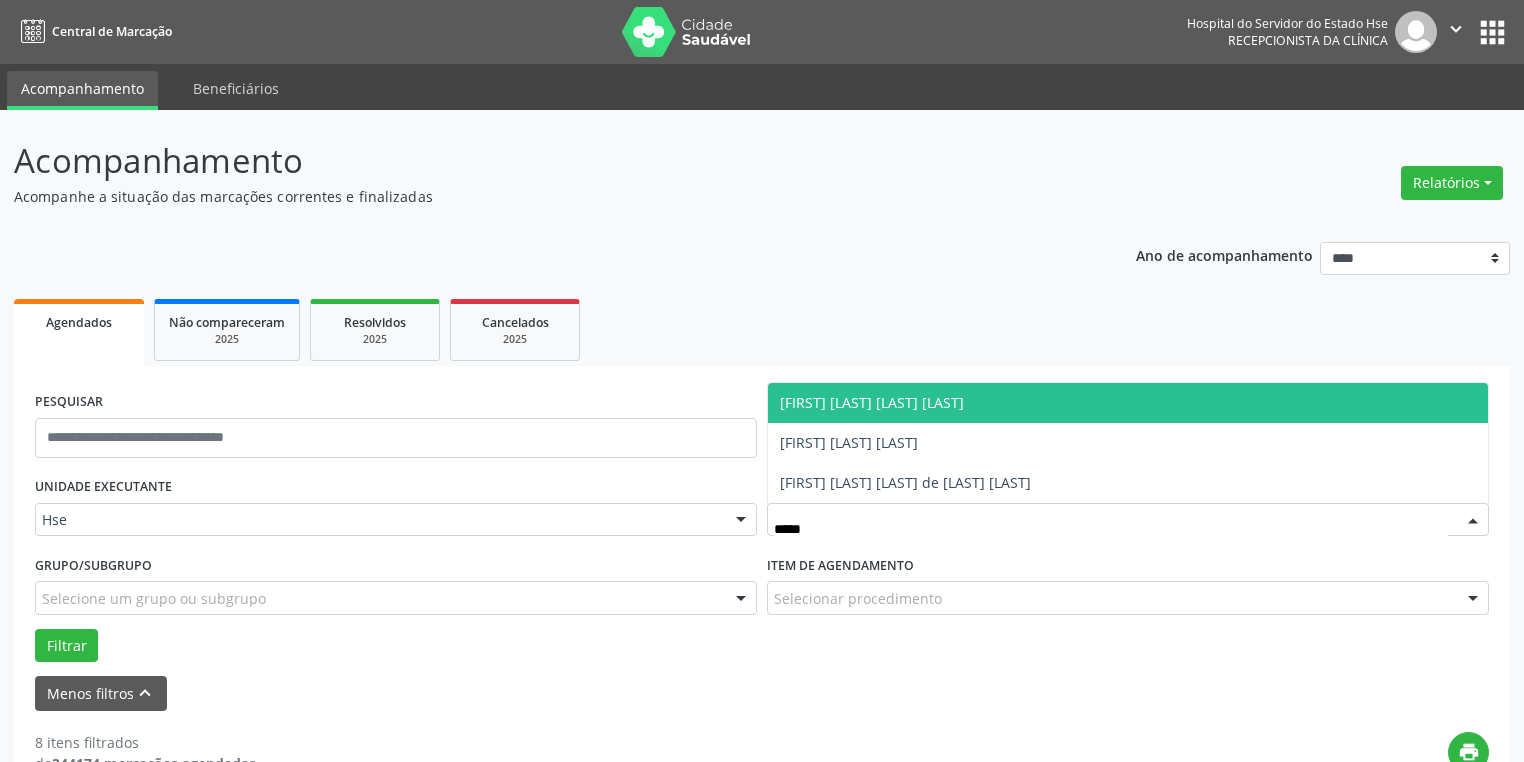 type on "******" 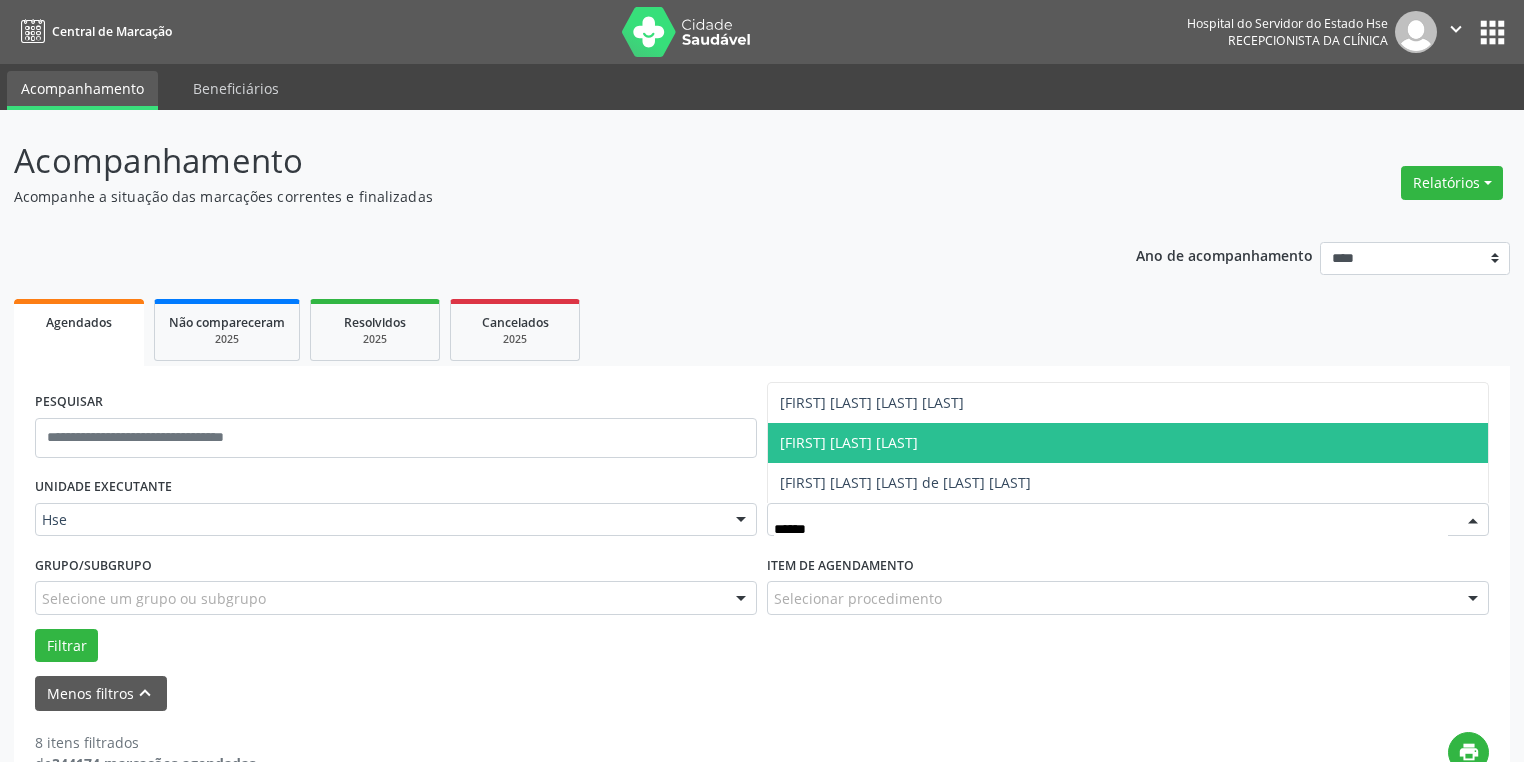 click on "[FIRST] [LAST] [LAST]" at bounding box center (849, 442) 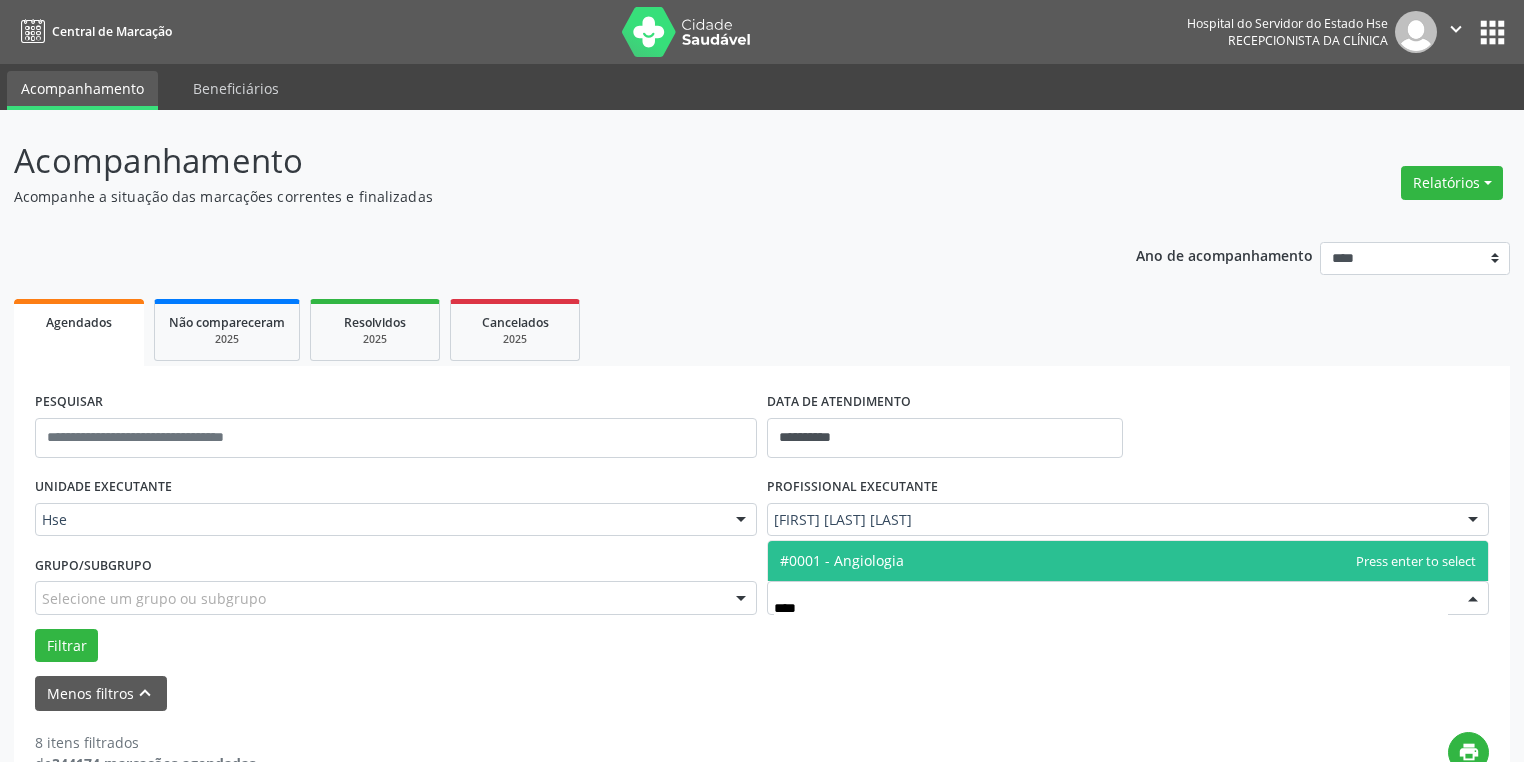 type on "*****" 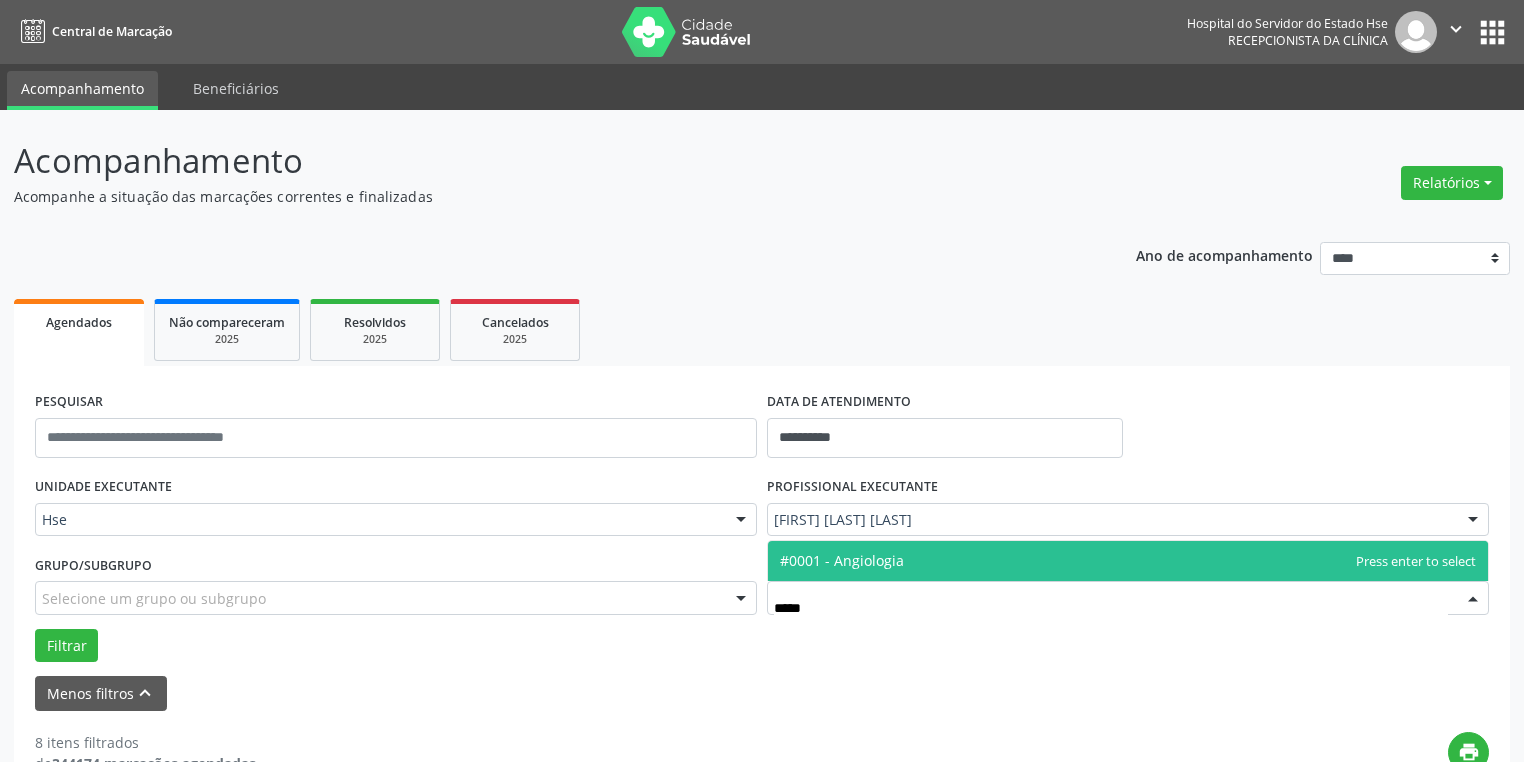 click on "#0001 - Angiologia" at bounding box center (842, 560) 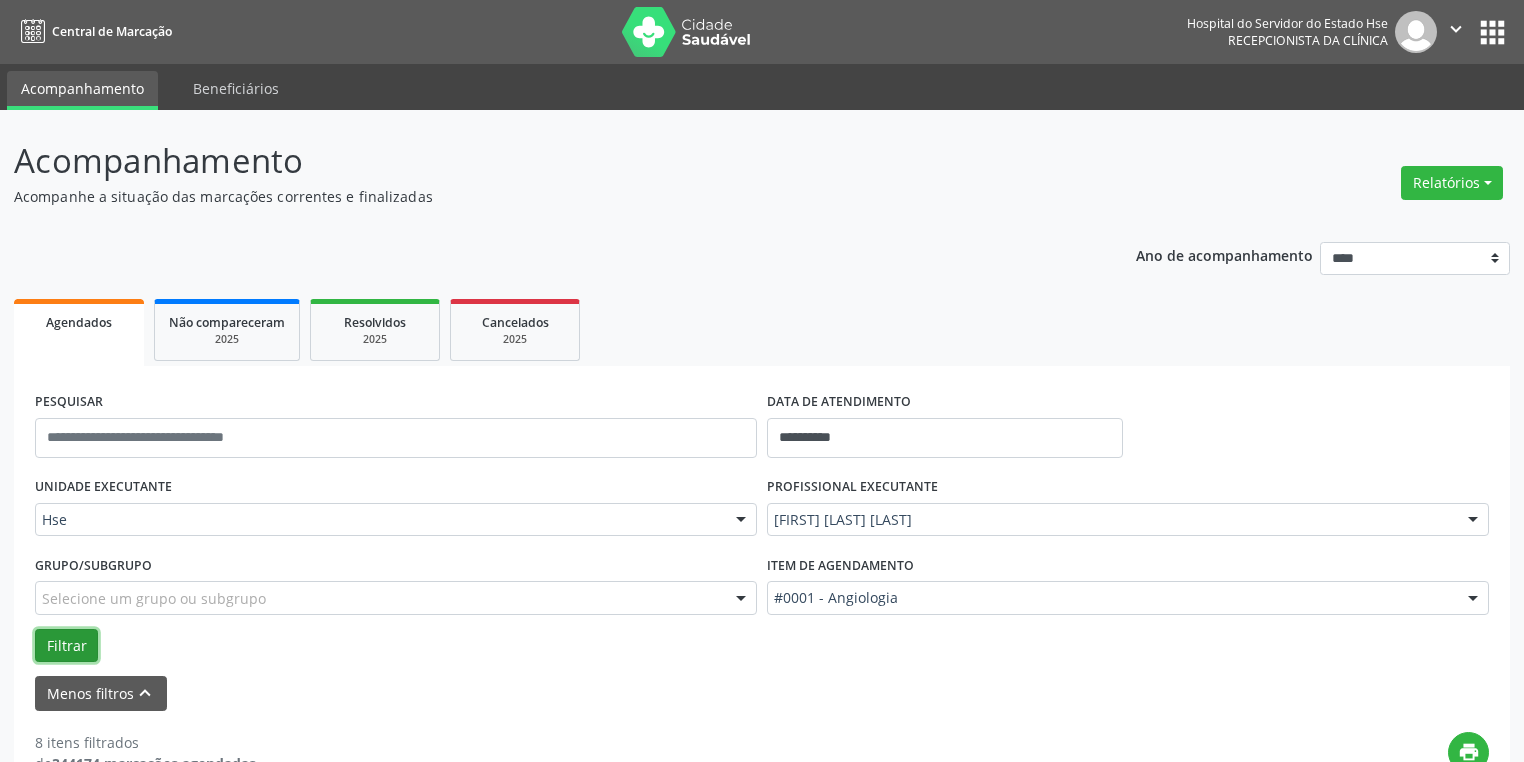 click on "Filtrar" at bounding box center (66, 646) 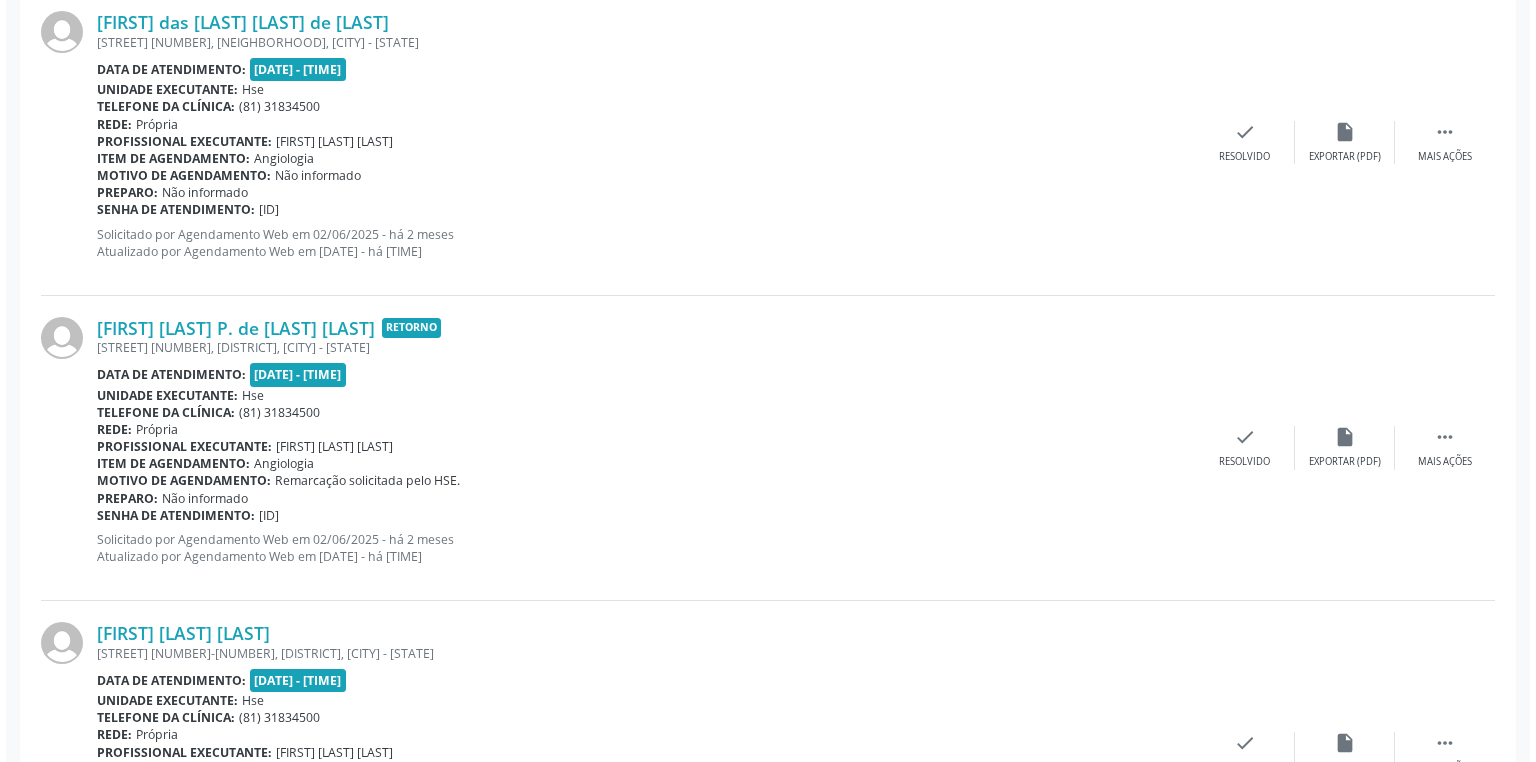 scroll, scrollTop: 720, scrollLeft: 0, axis: vertical 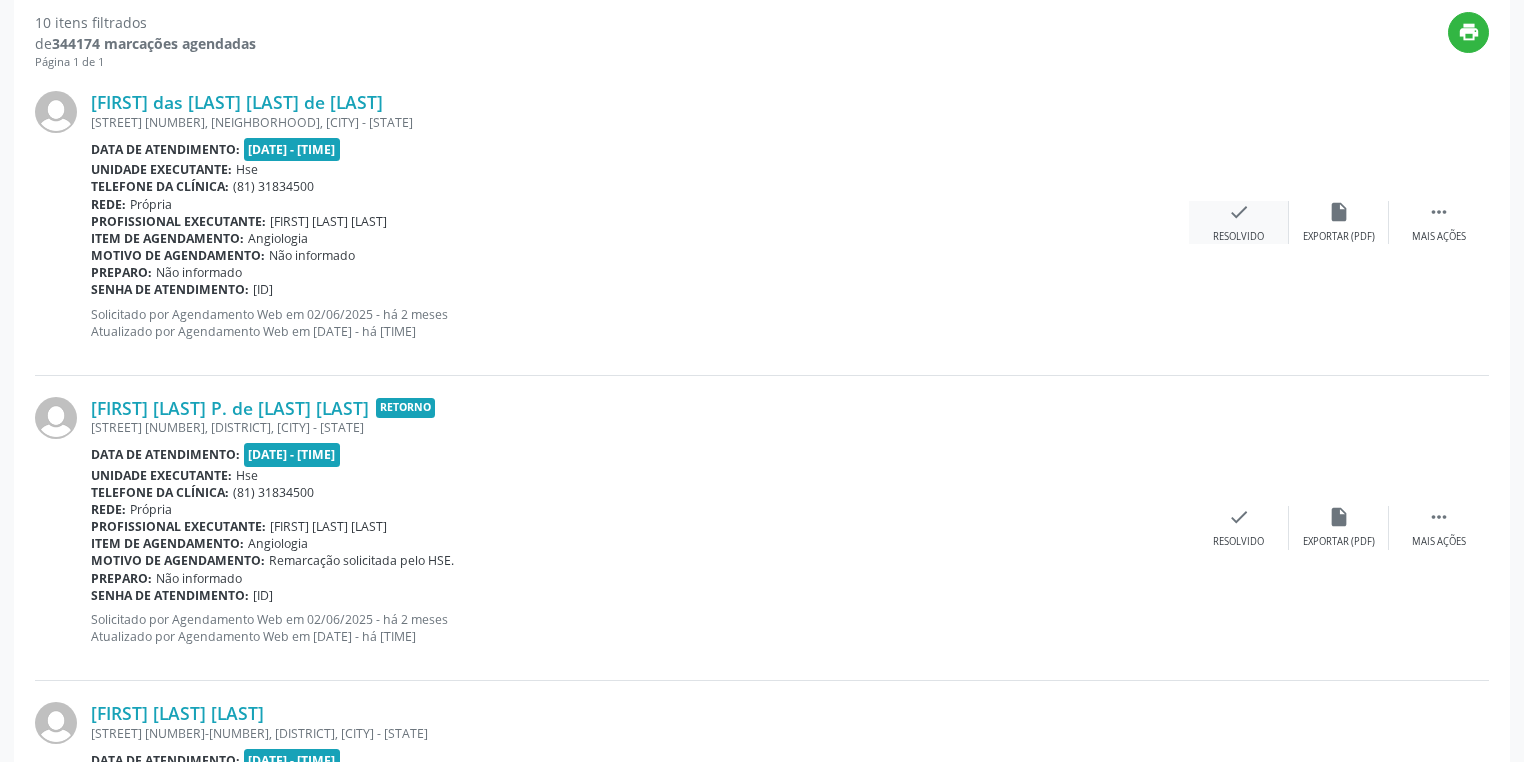 click on "Resolvido" at bounding box center [1238, 237] 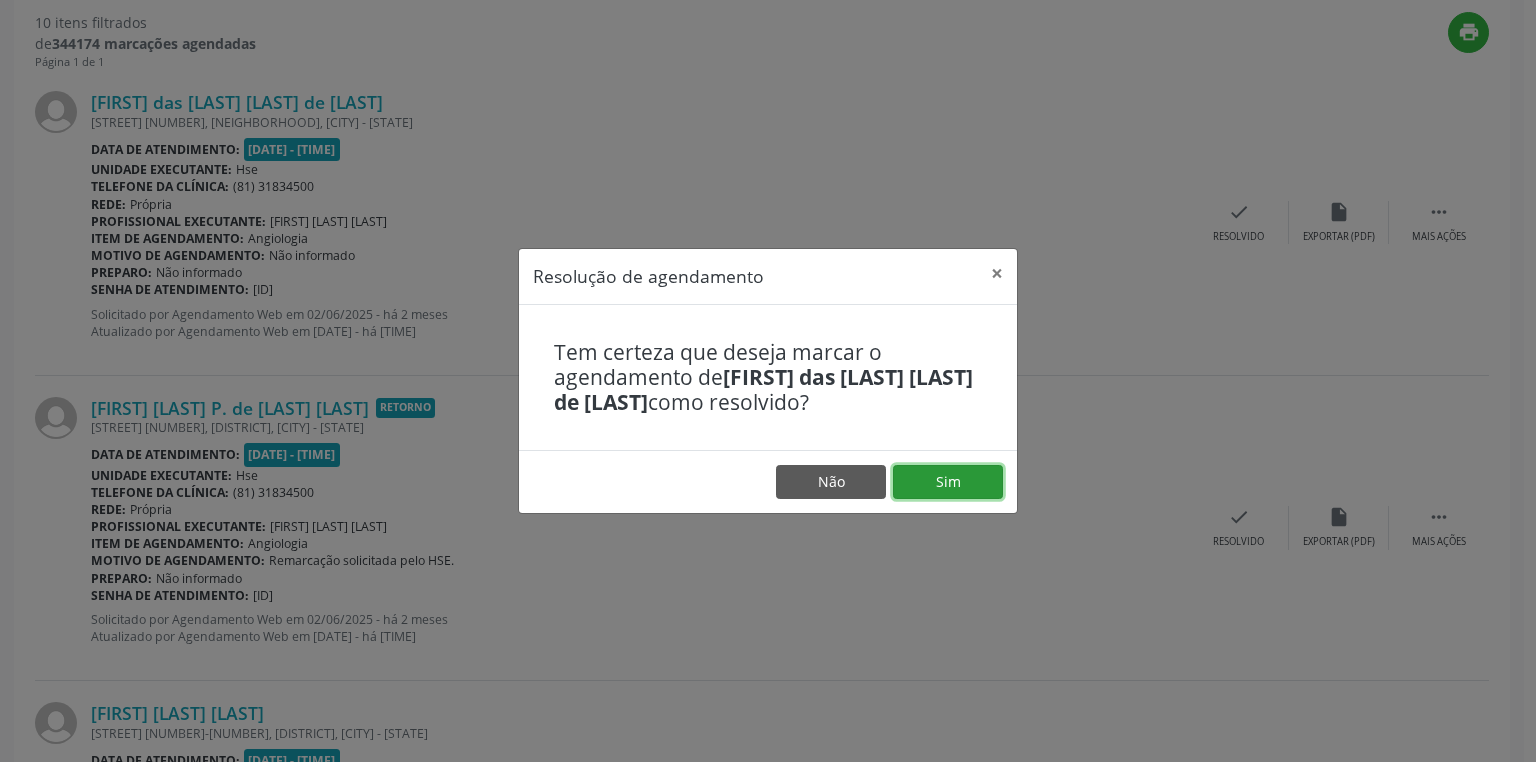 click on "Sim" at bounding box center [948, 482] 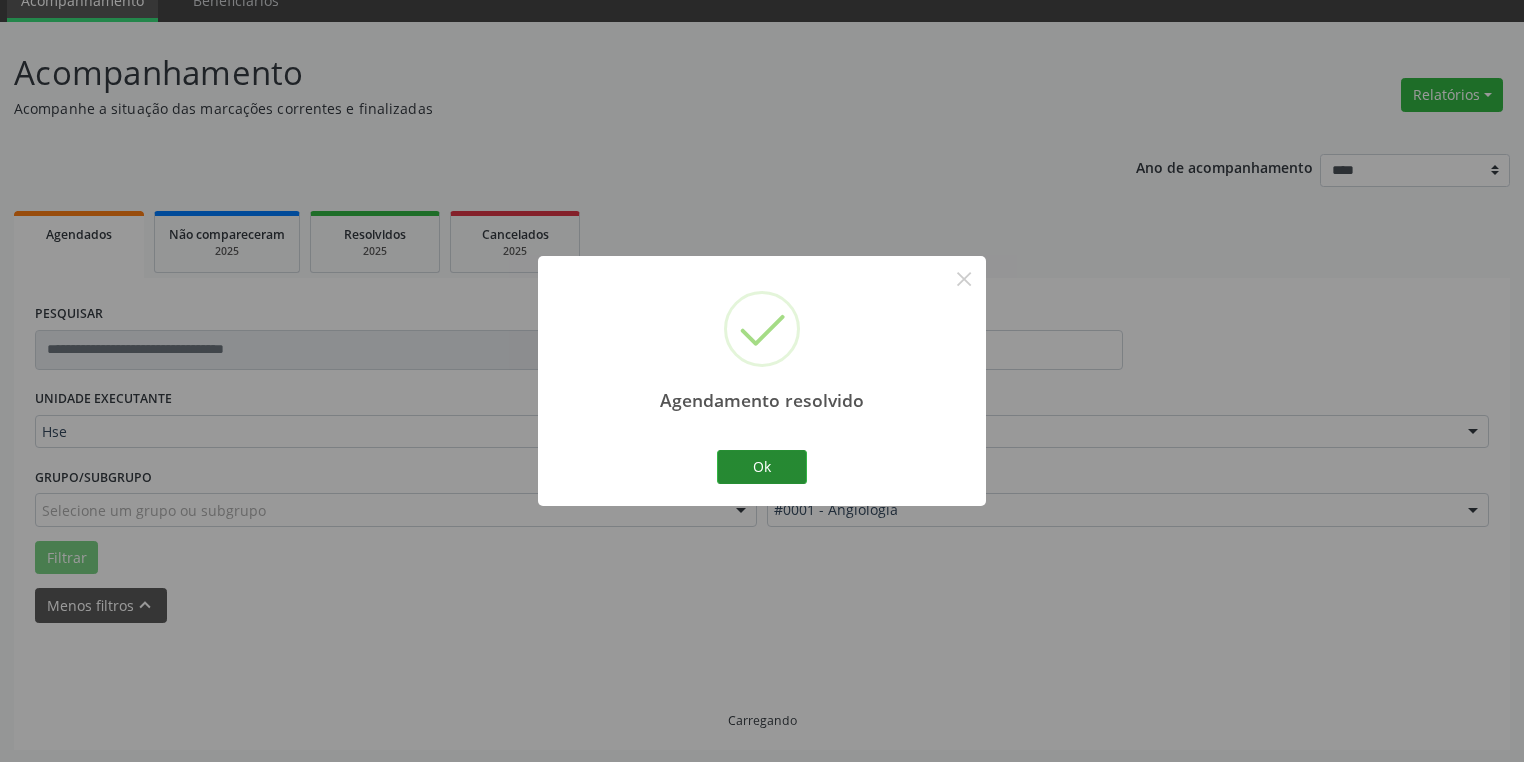 scroll, scrollTop: 720, scrollLeft: 0, axis: vertical 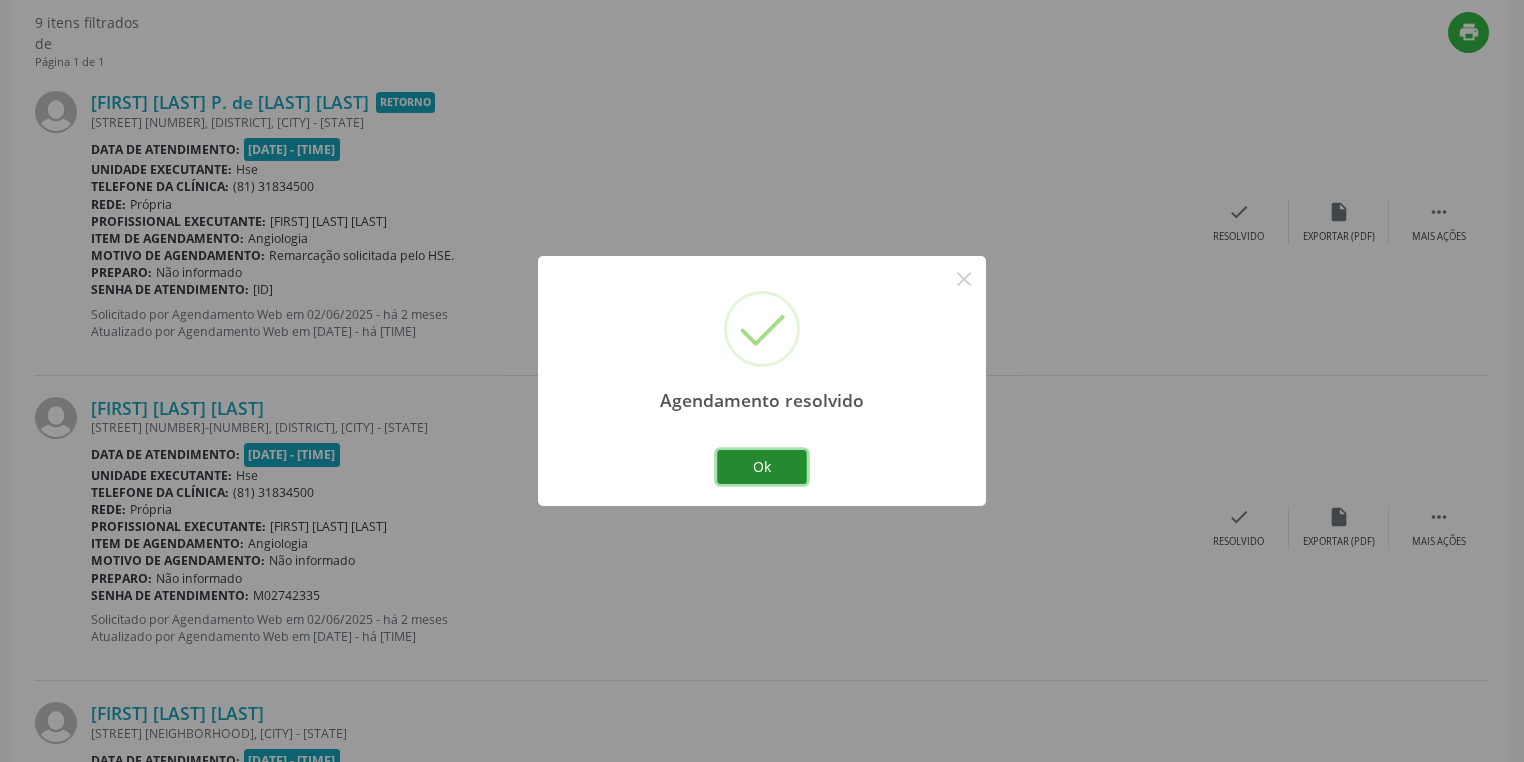 click on "Ok" at bounding box center [762, 467] 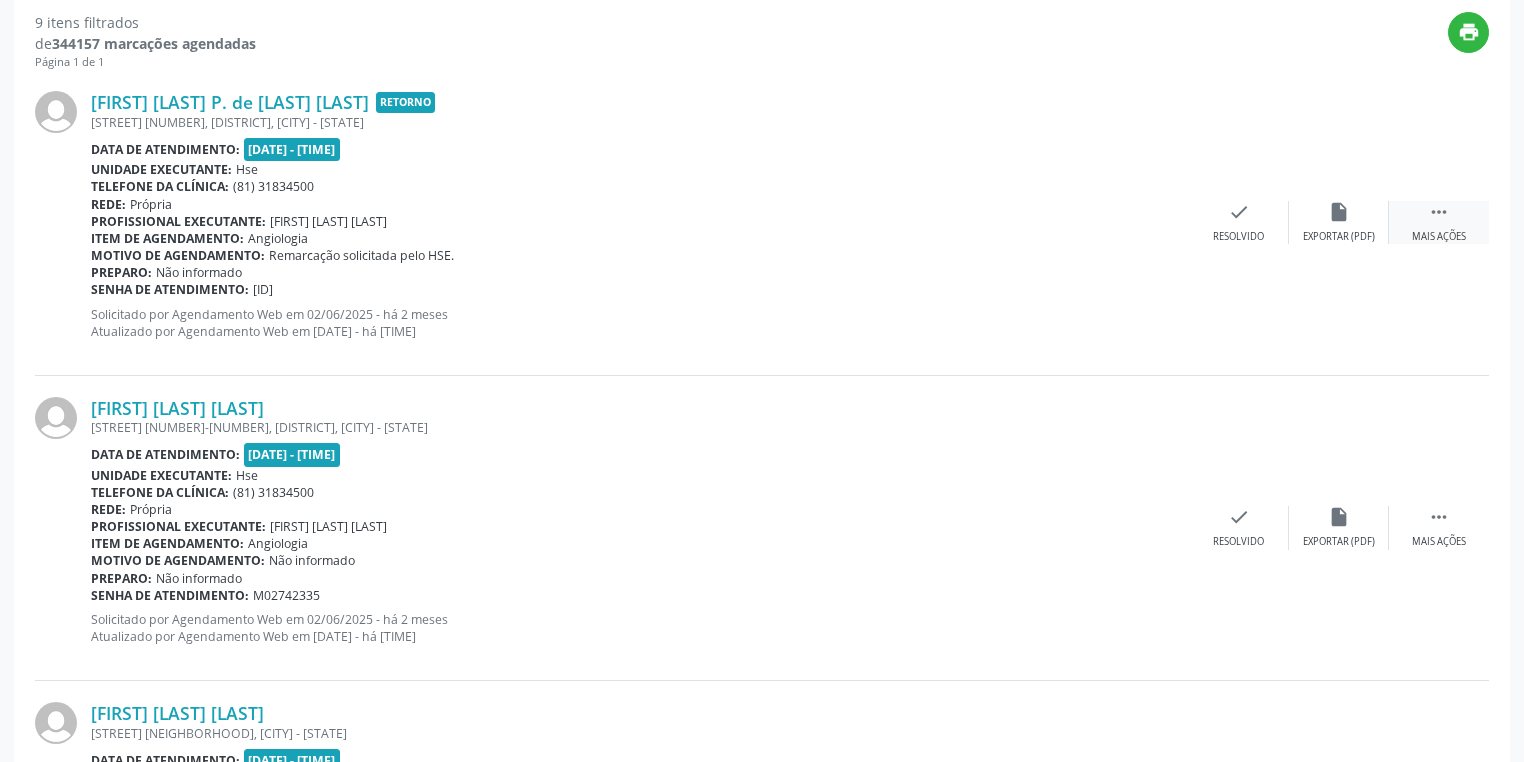click on "Mais ações" at bounding box center (1439, 237) 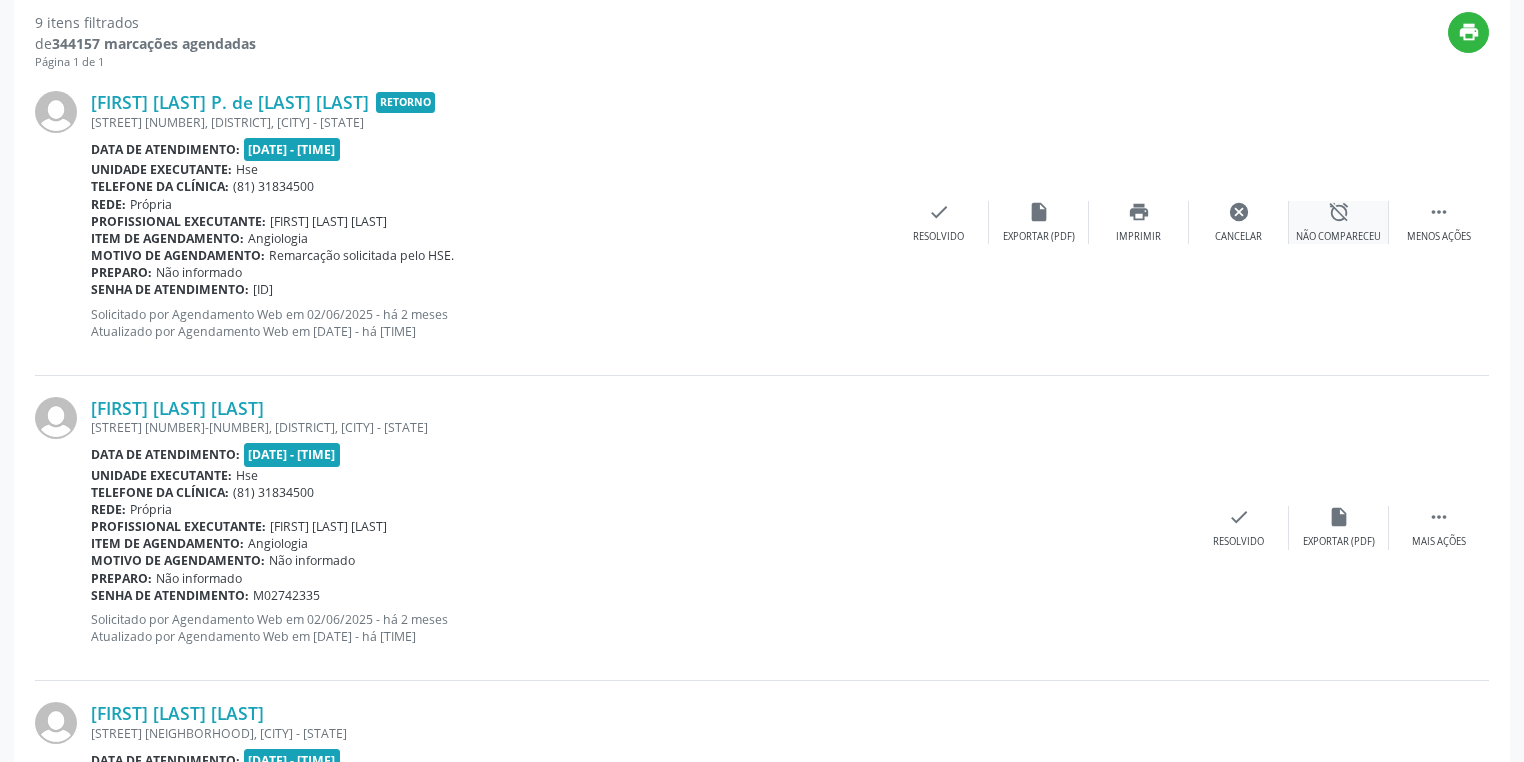 click on "Não compareceu" at bounding box center [1338, 237] 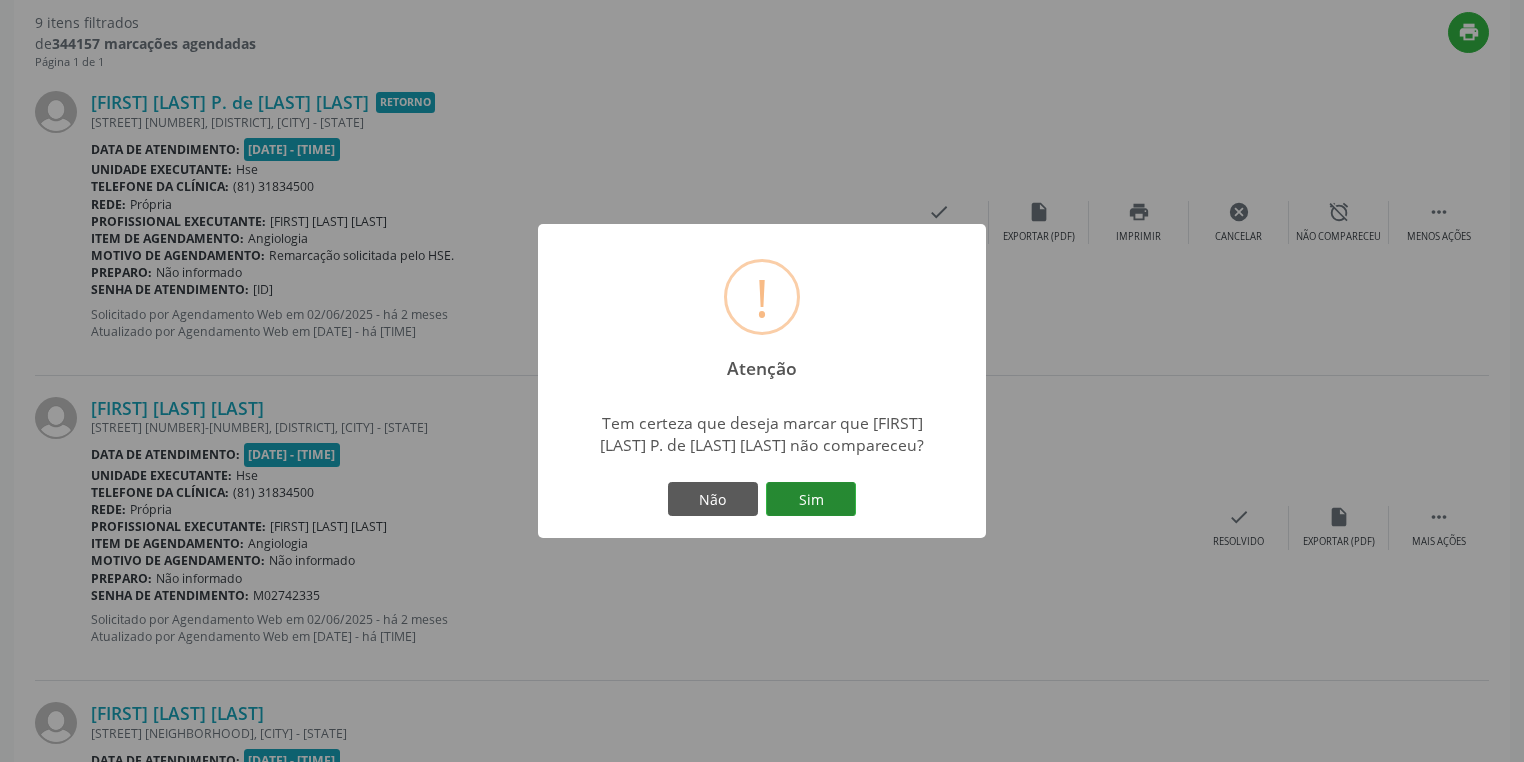 click on "Sim" at bounding box center (811, 499) 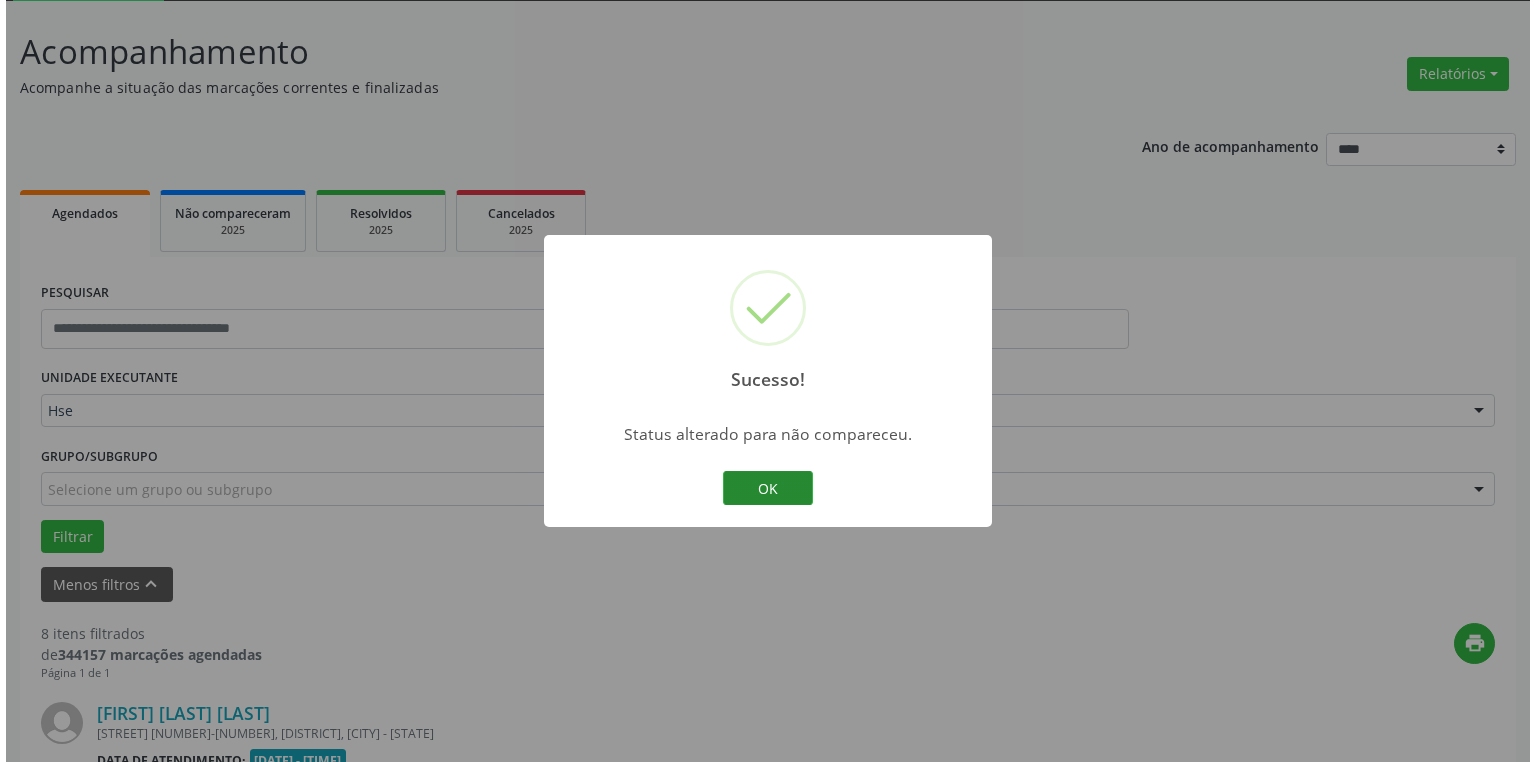 scroll, scrollTop: 720, scrollLeft: 0, axis: vertical 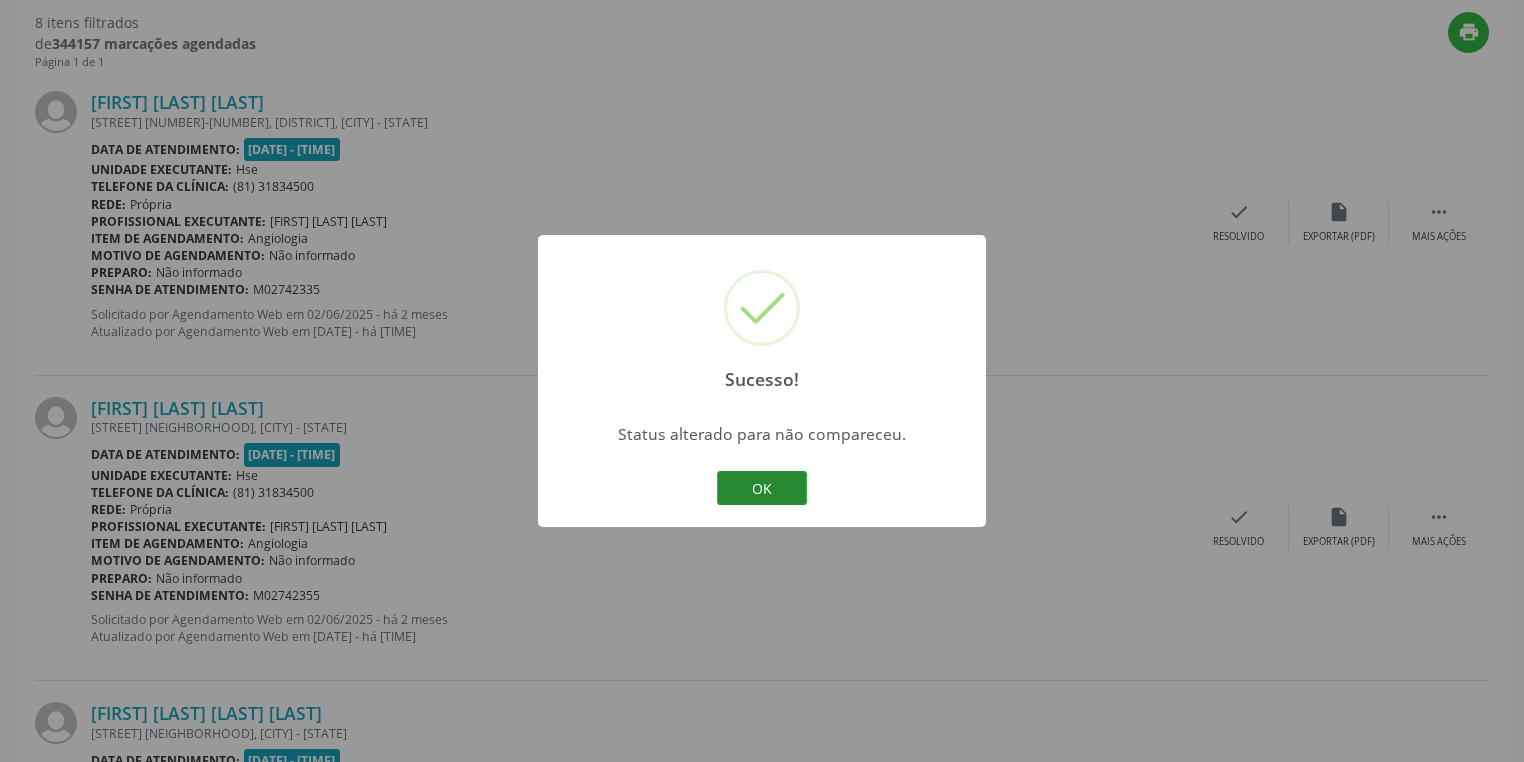 click on "OK" at bounding box center [762, 488] 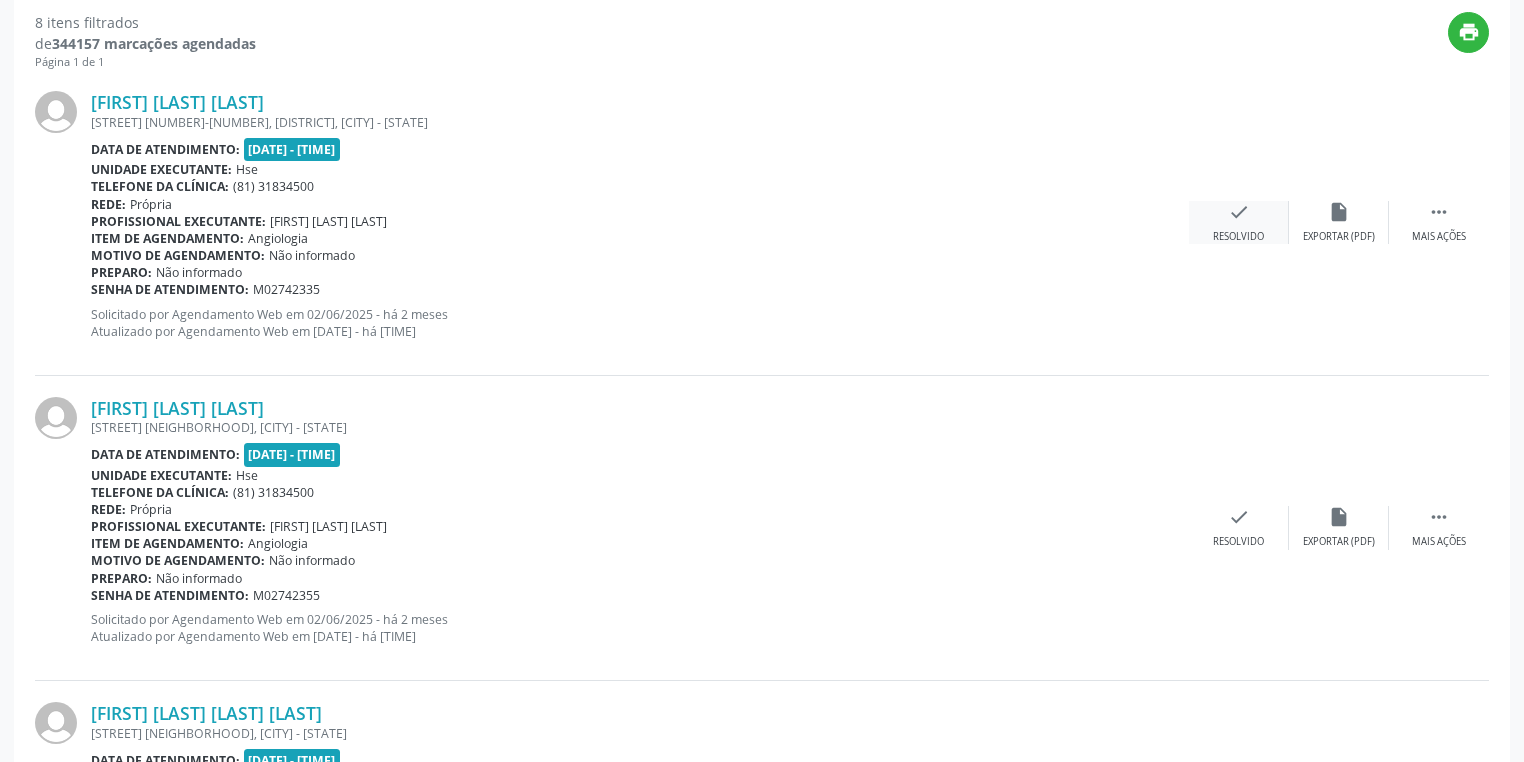 click on "Resolvido" at bounding box center [1238, 237] 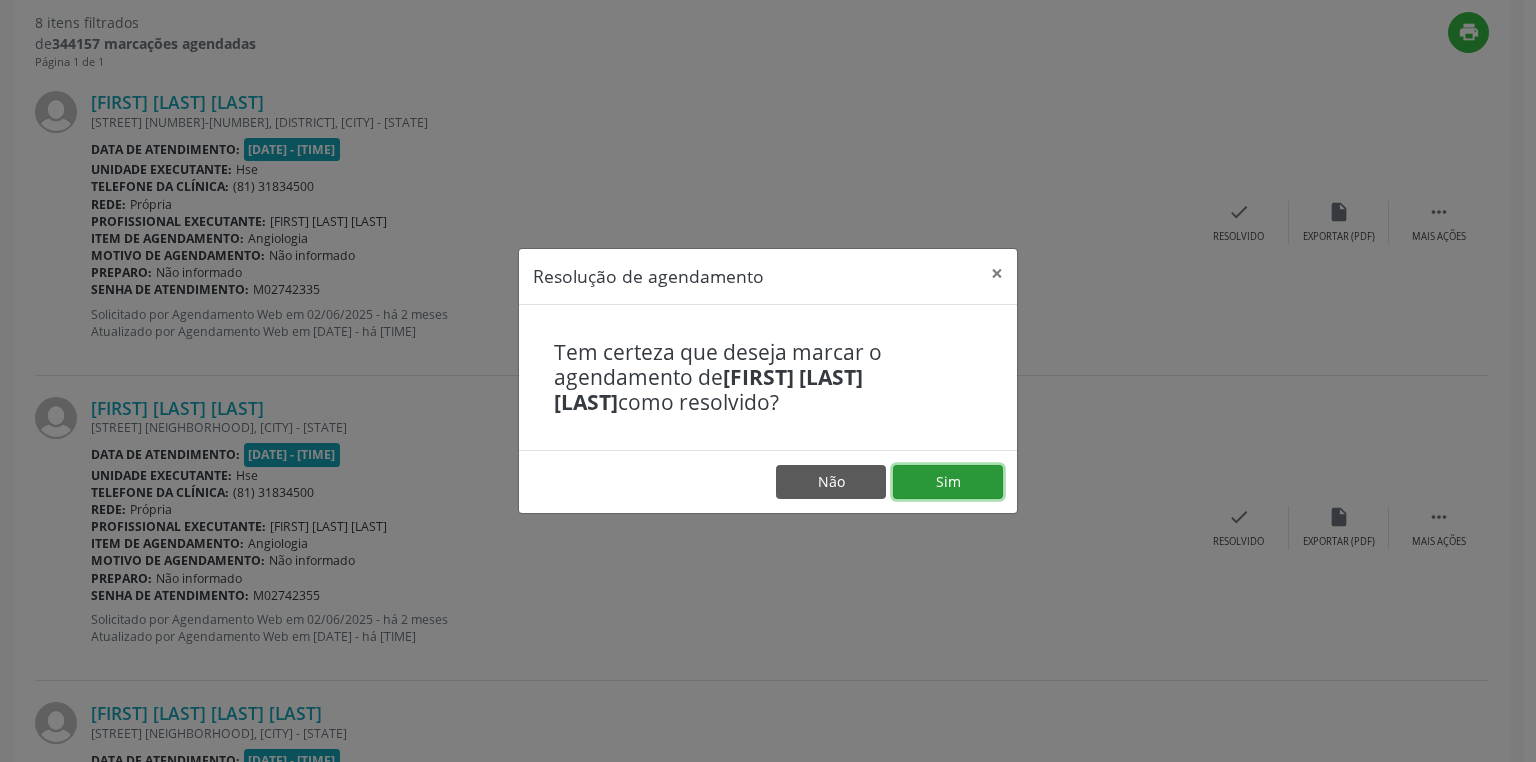 click on "Sim" at bounding box center (948, 482) 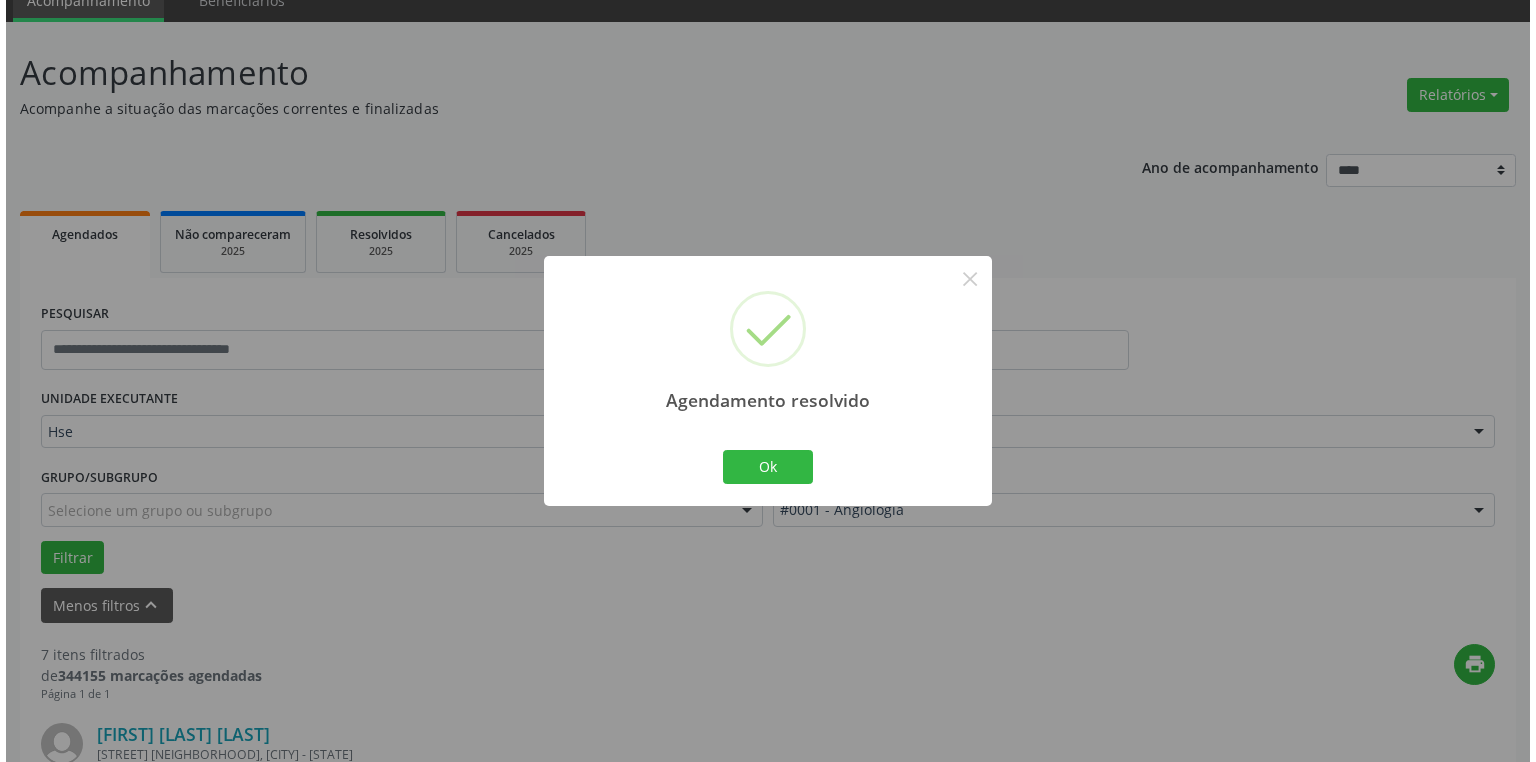 scroll, scrollTop: 720, scrollLeft: 0, axis: vertical 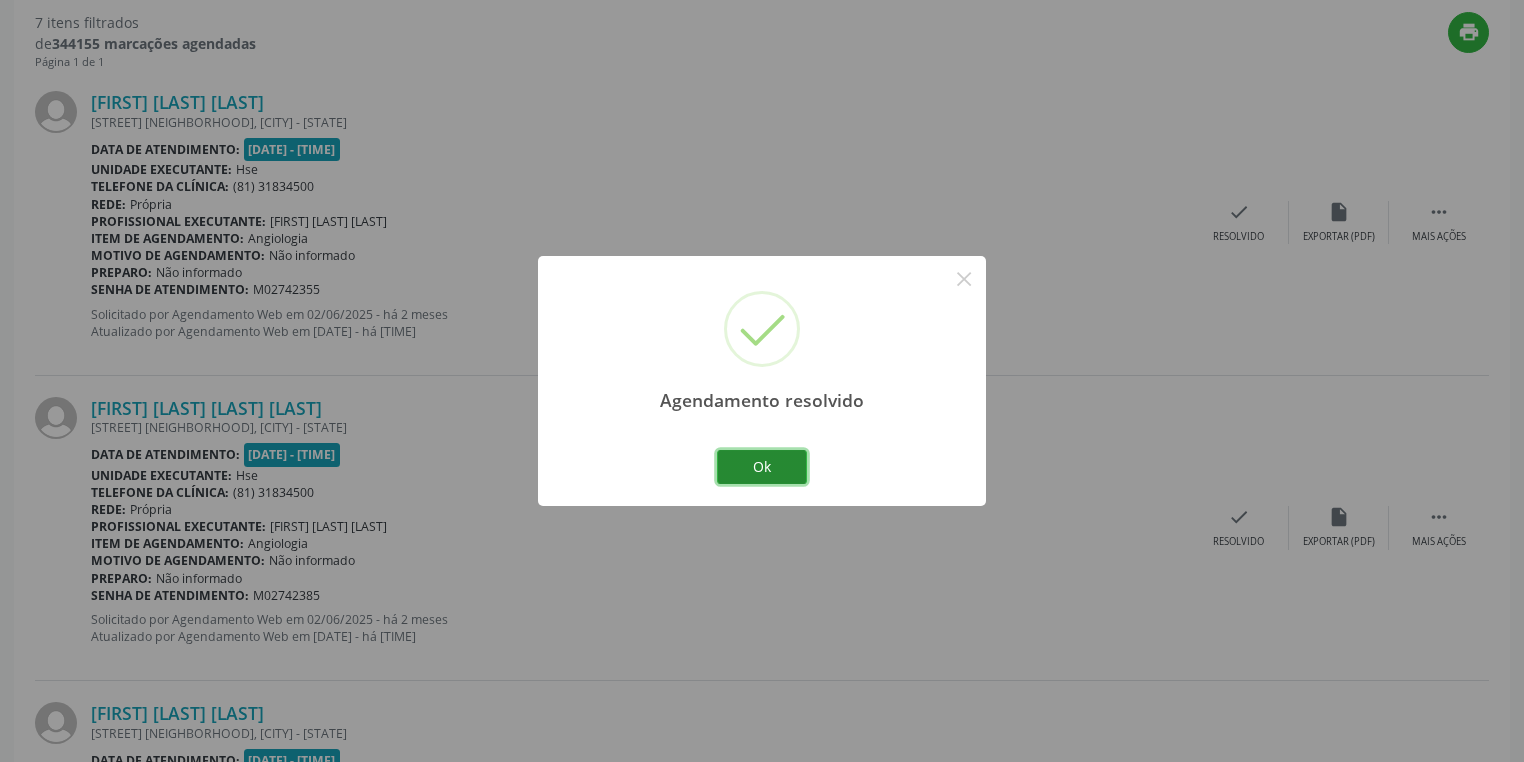 click on "Ok" at bounding box center (762, 467) 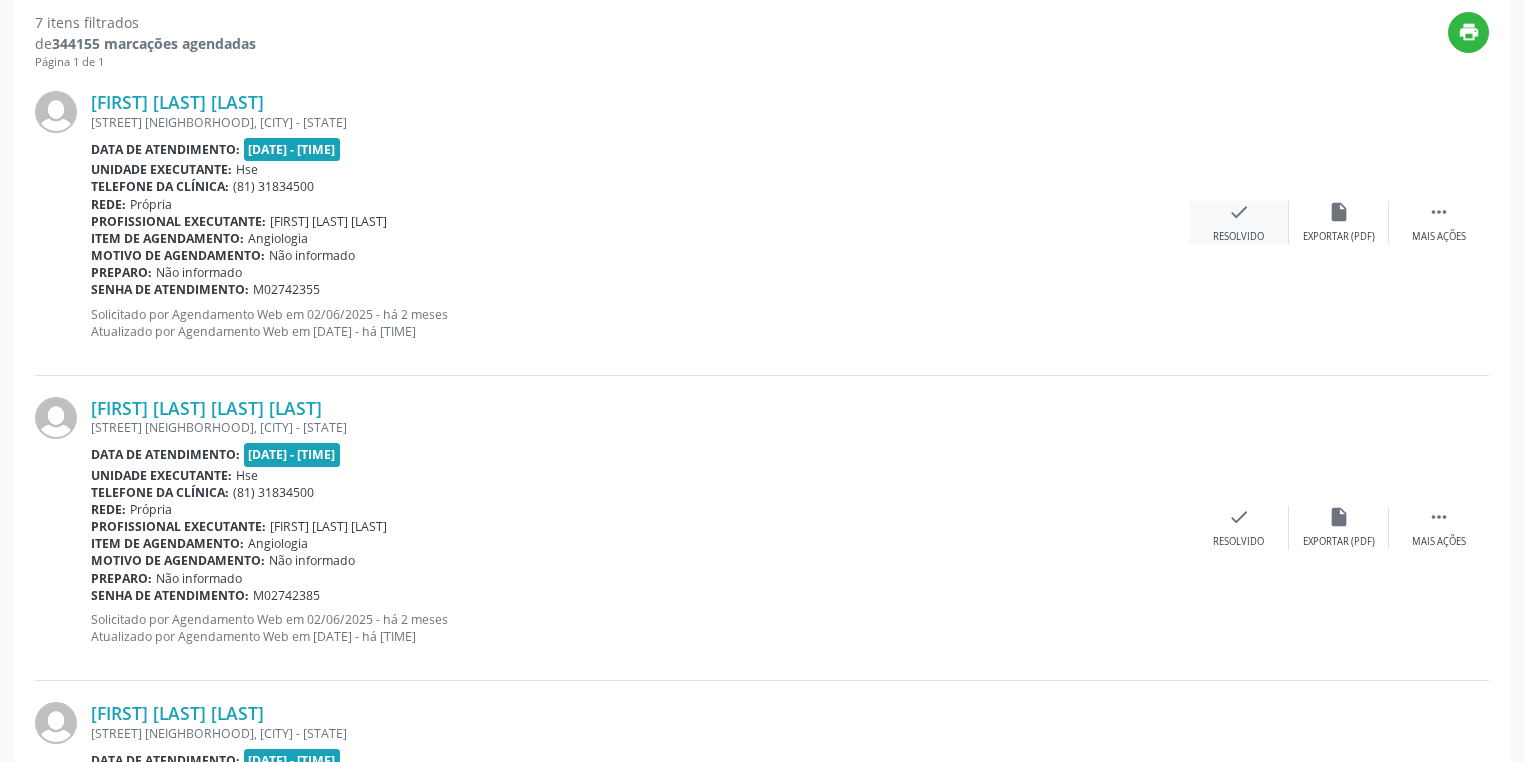 click on "Resolvido" at bounding box center [1238, 237] 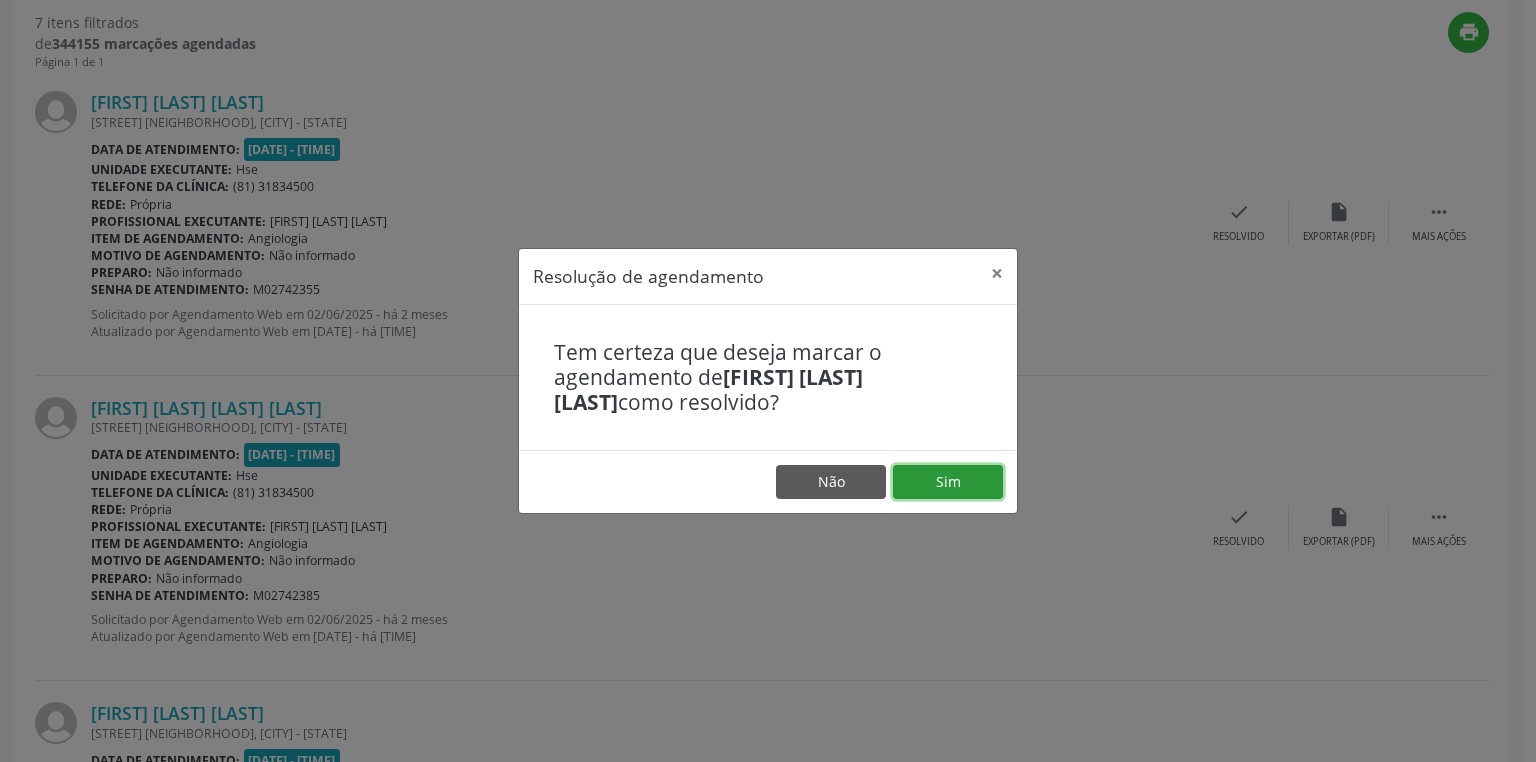 click on "Sim" at bounding box center (948, 482) 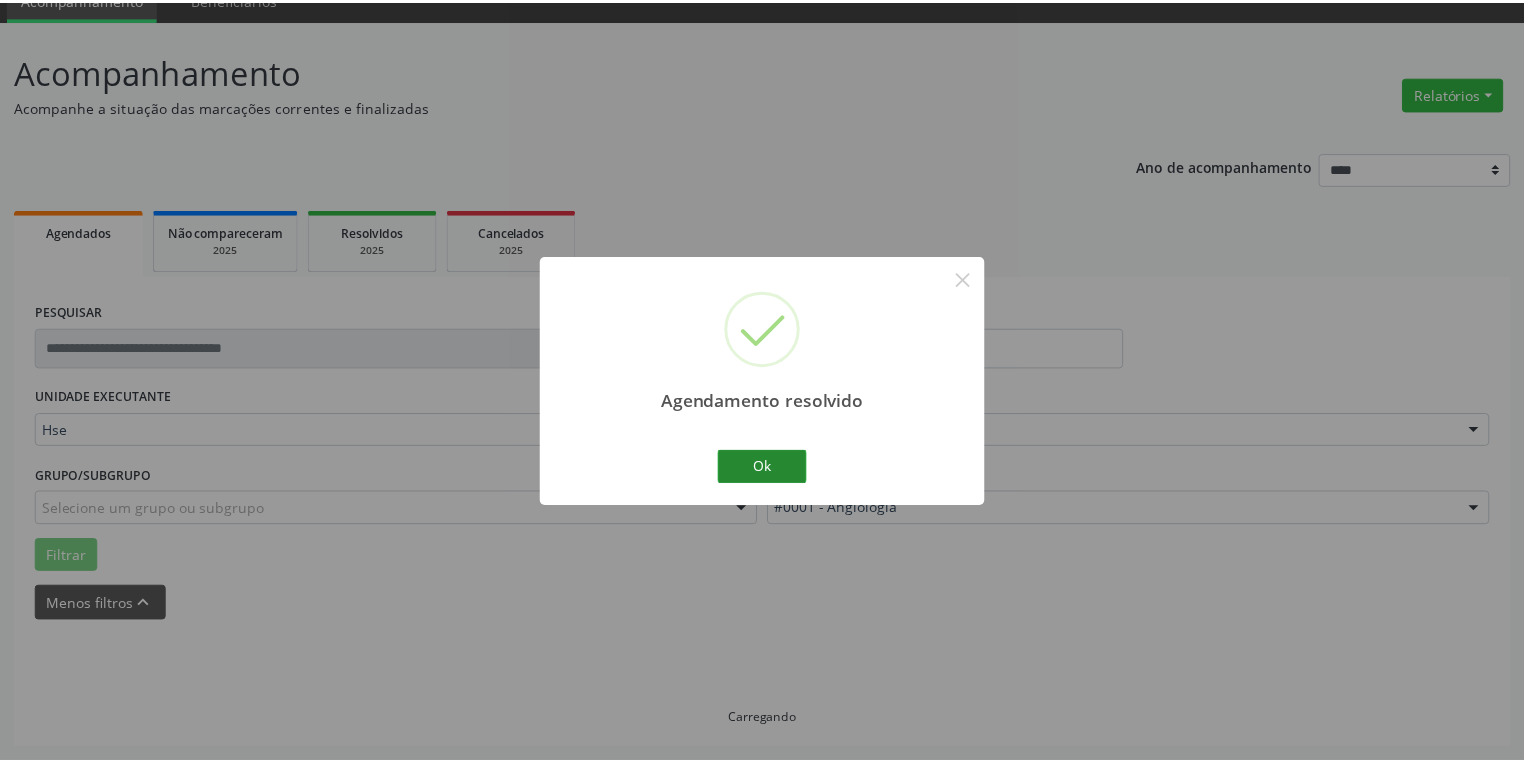 scroll, scrollTop: 88, scrollLeft: 0, axis: vertical 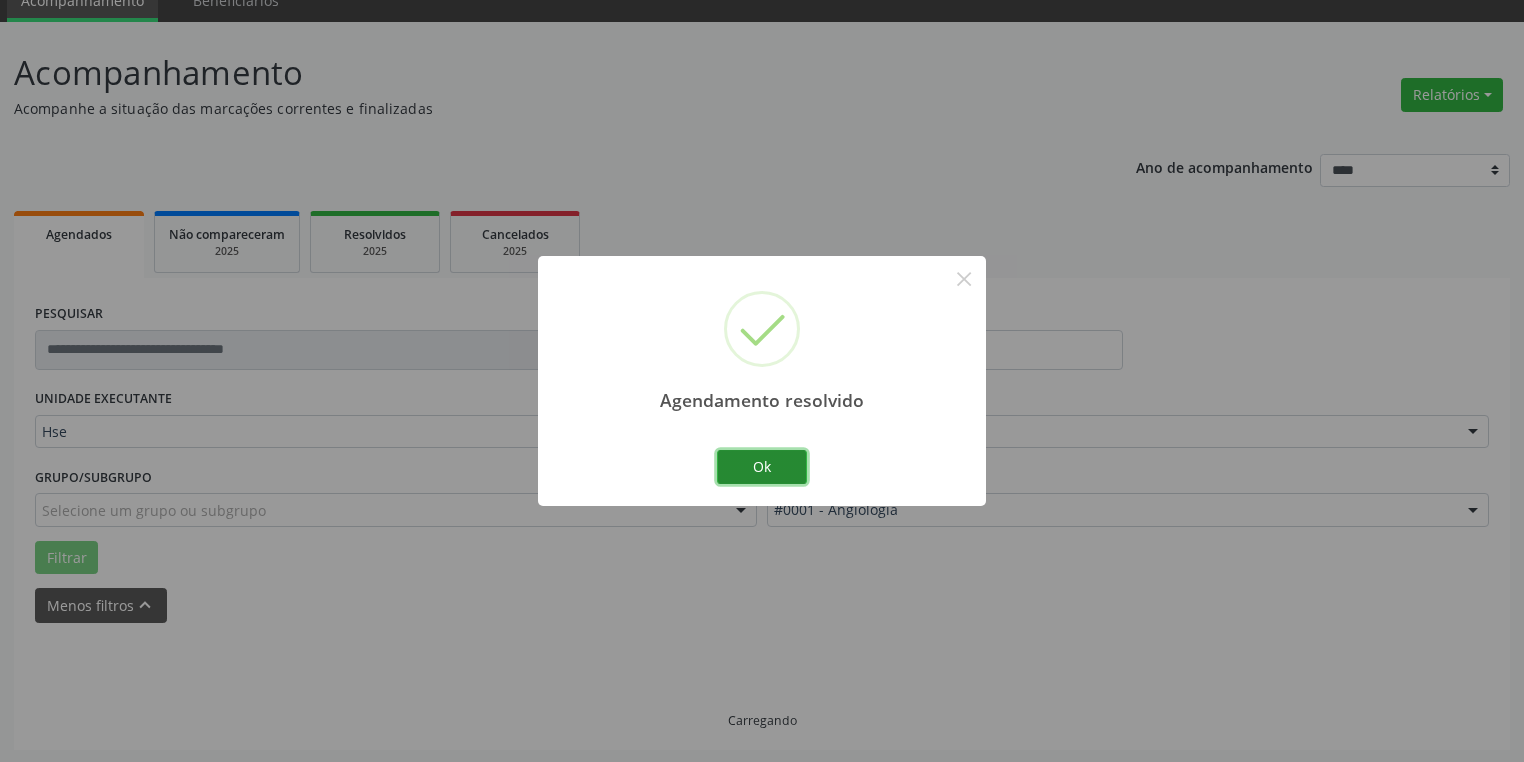 click on "Ok" at bounding box center (762, 467) 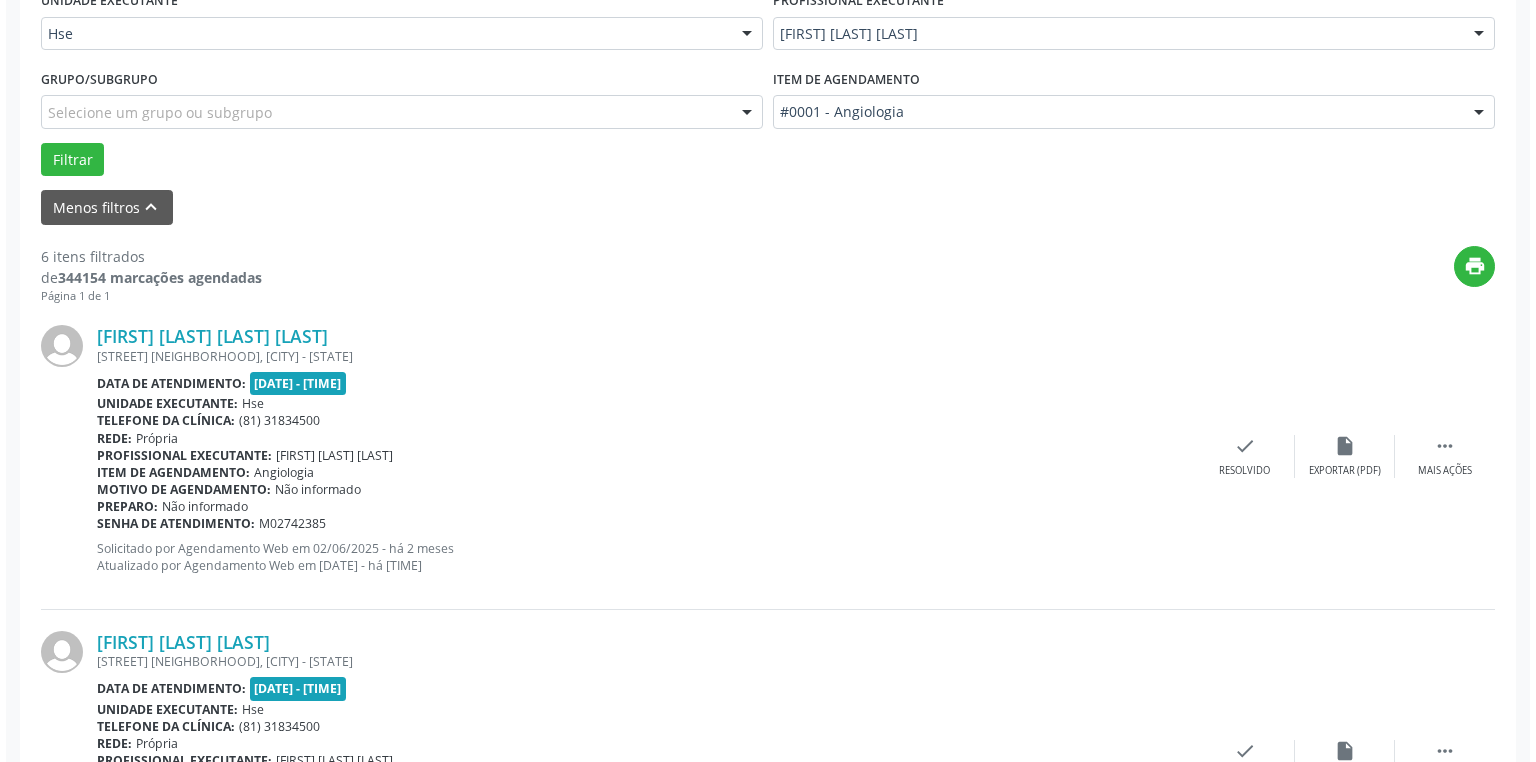 scroll, scrollTop: 568, scrollLeft: 0, axis: vertical 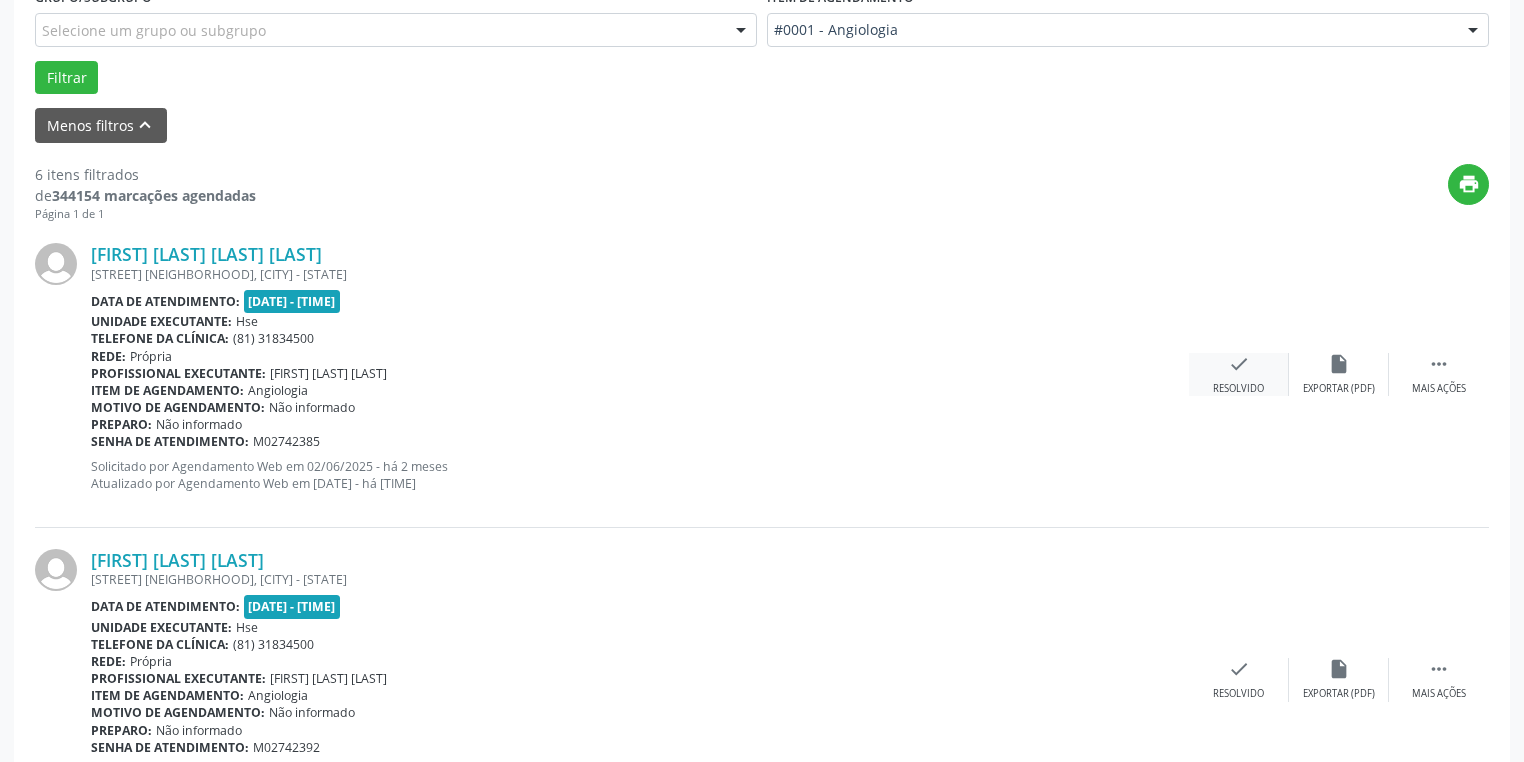 click on "Resolvido" at bounding box center [1238, 389] 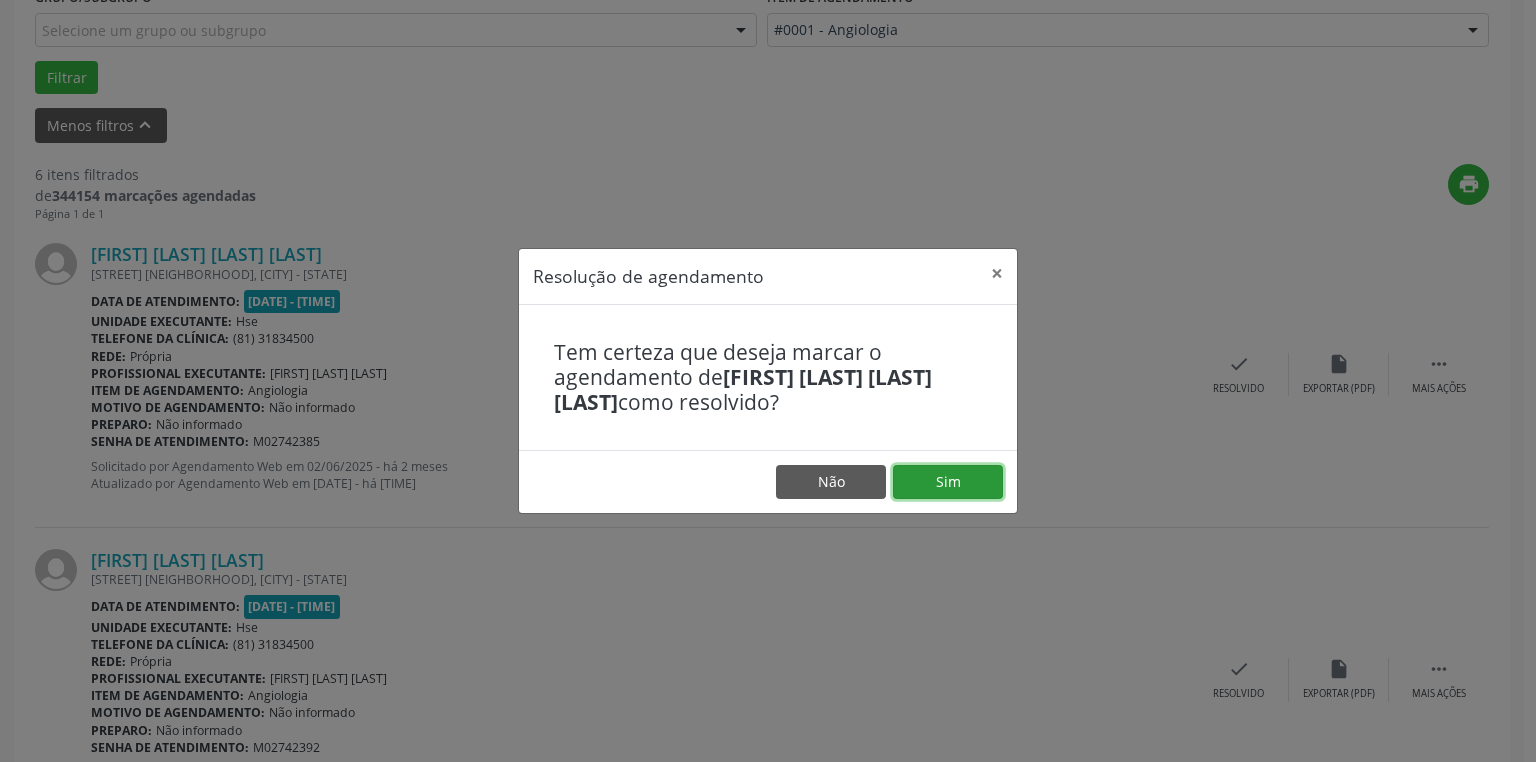click on "Sim" at bounding box center (948, 482) 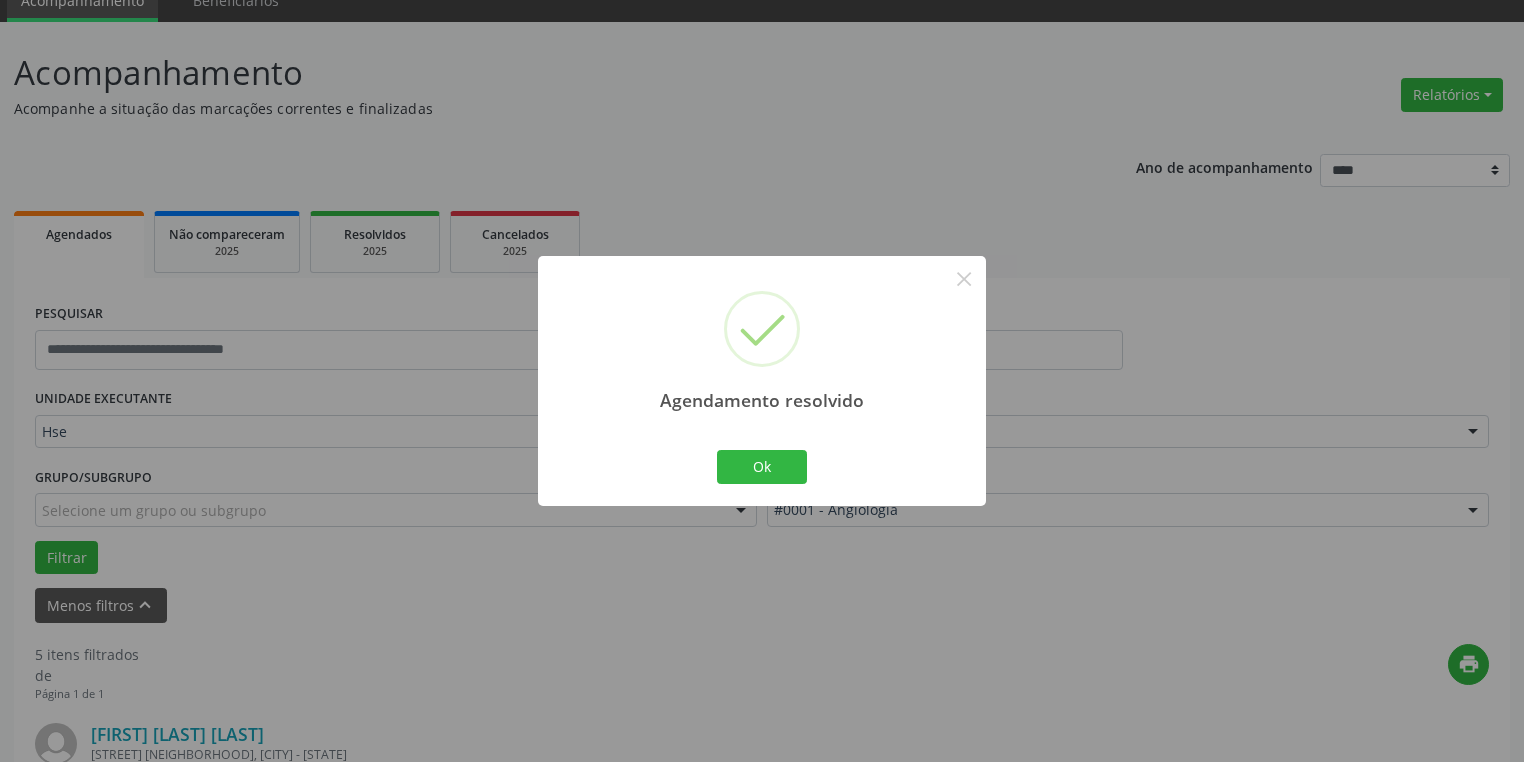 scroll, scrollTop: 568, scrollLeft: 0, axis: vertical 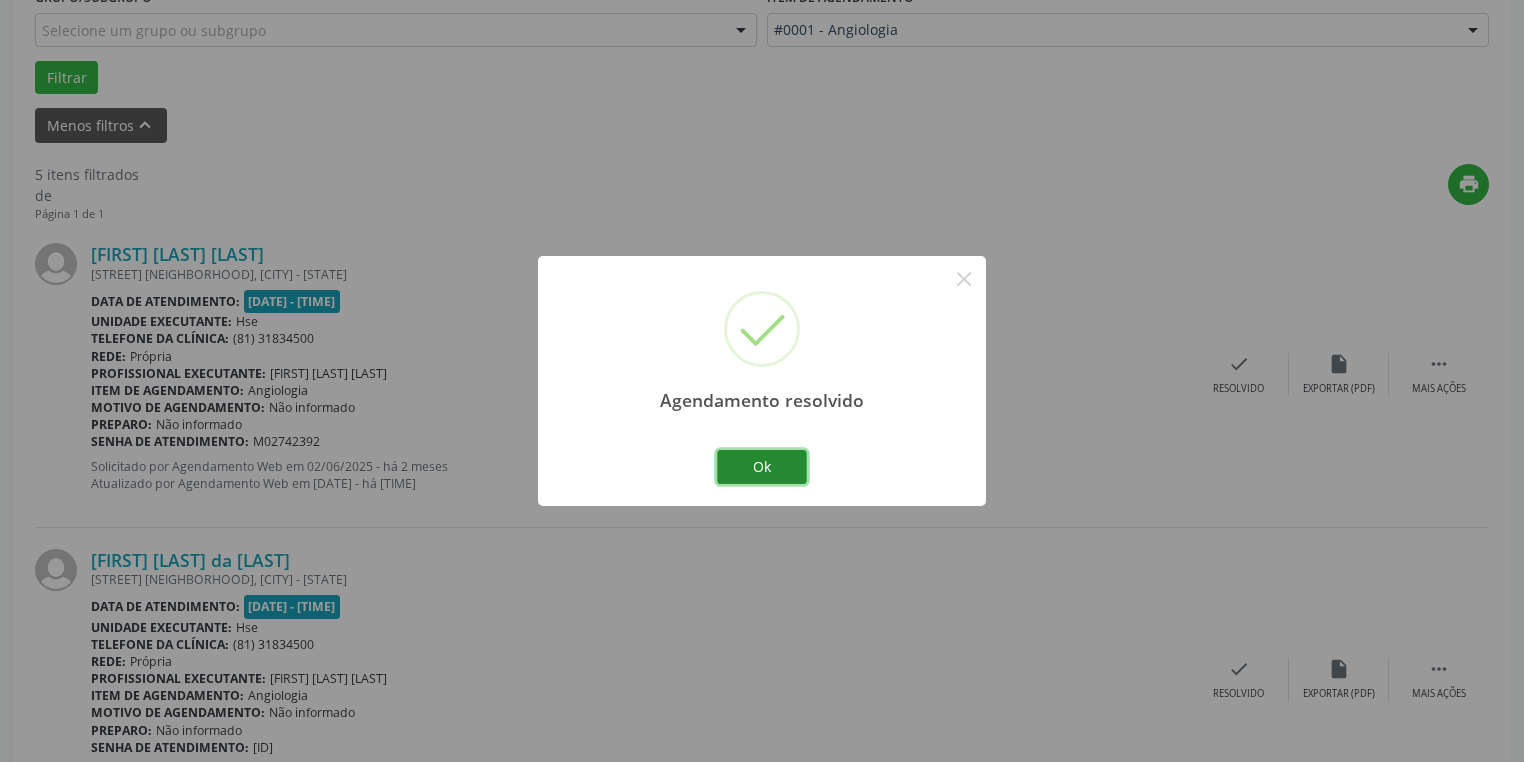 click on "Ok" at bounding box center (762, 467) 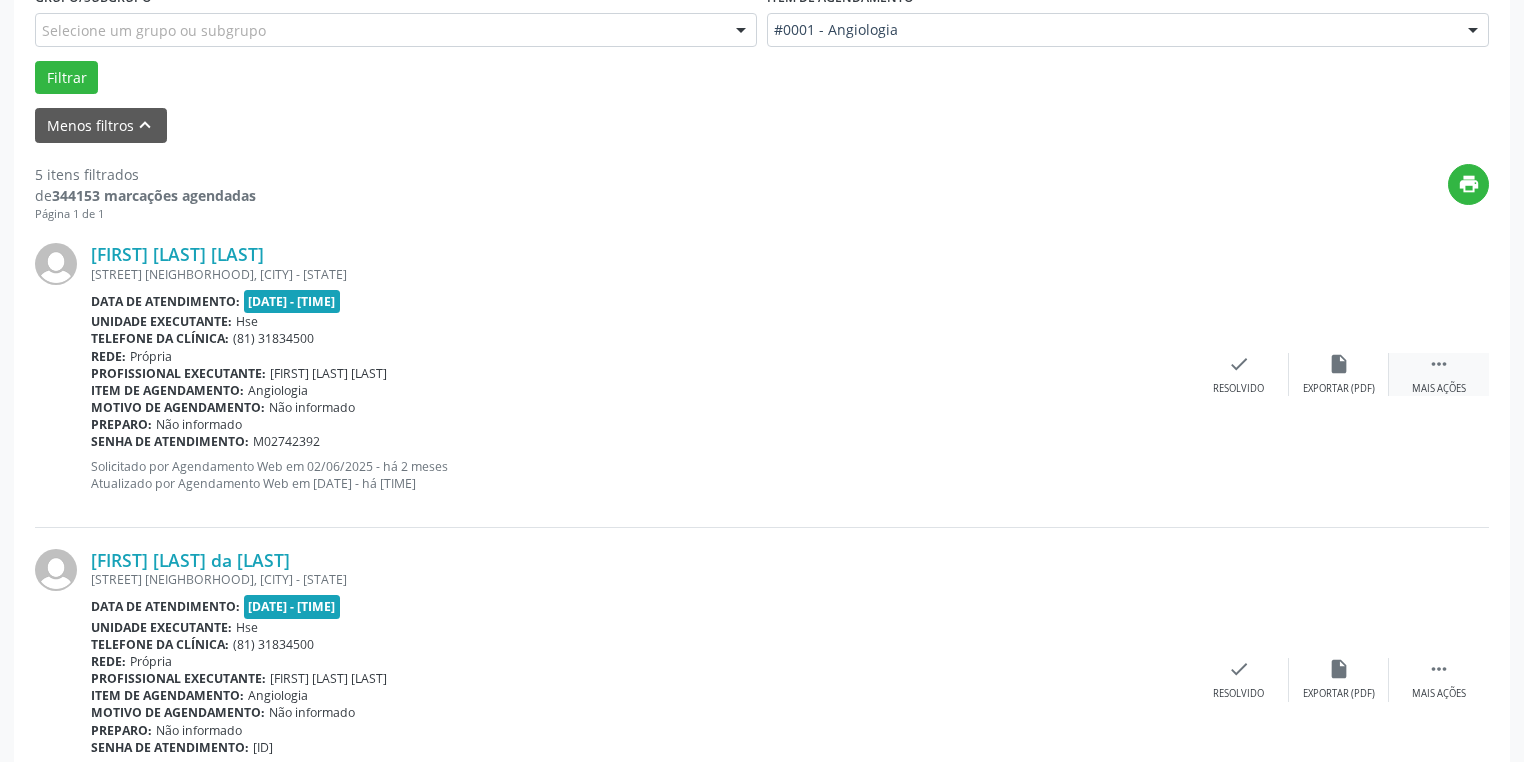 click on "Mais ações" at bounding box center [1439, 389] 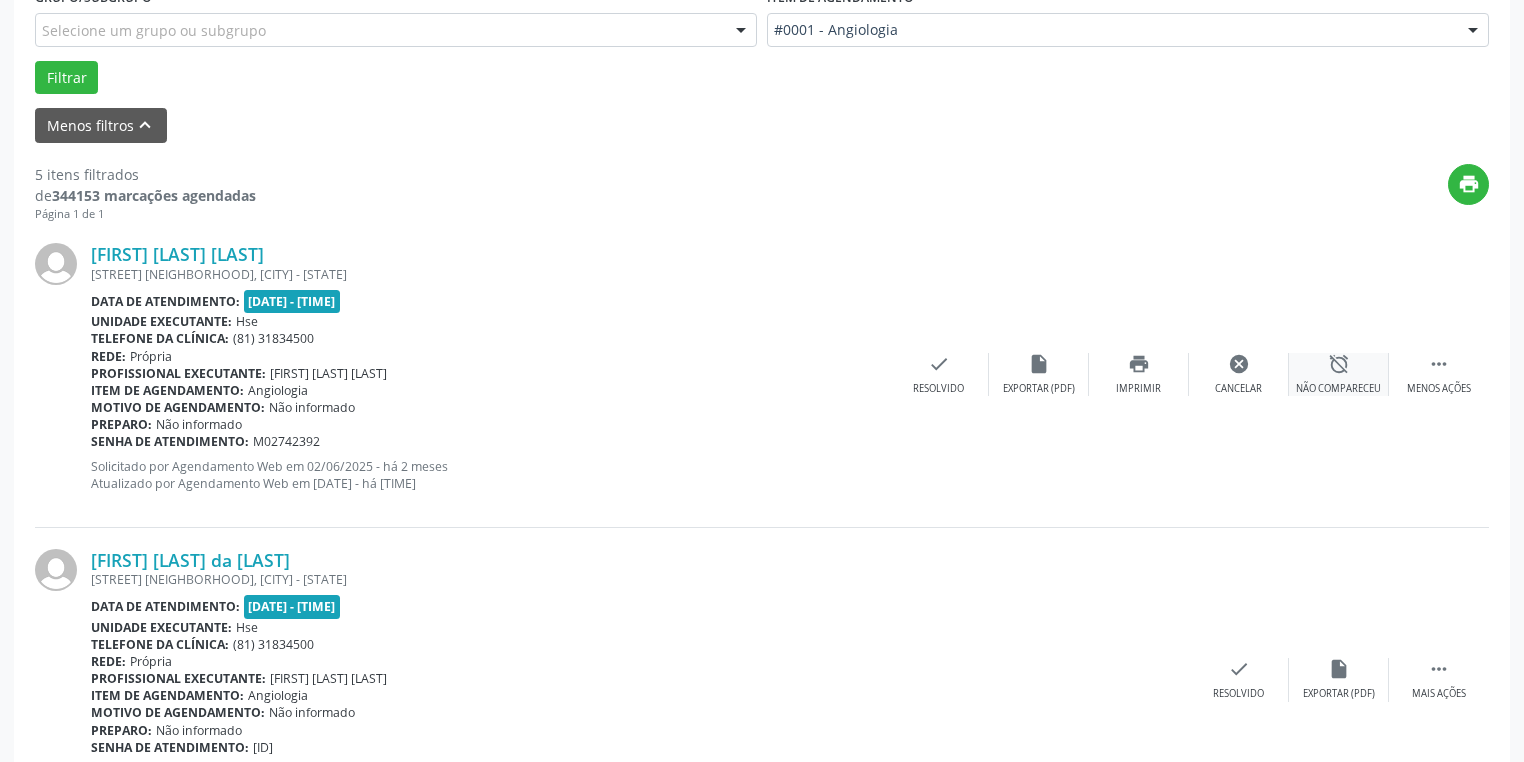 click on "Não compareceu" at bounding box center (1338, 389) 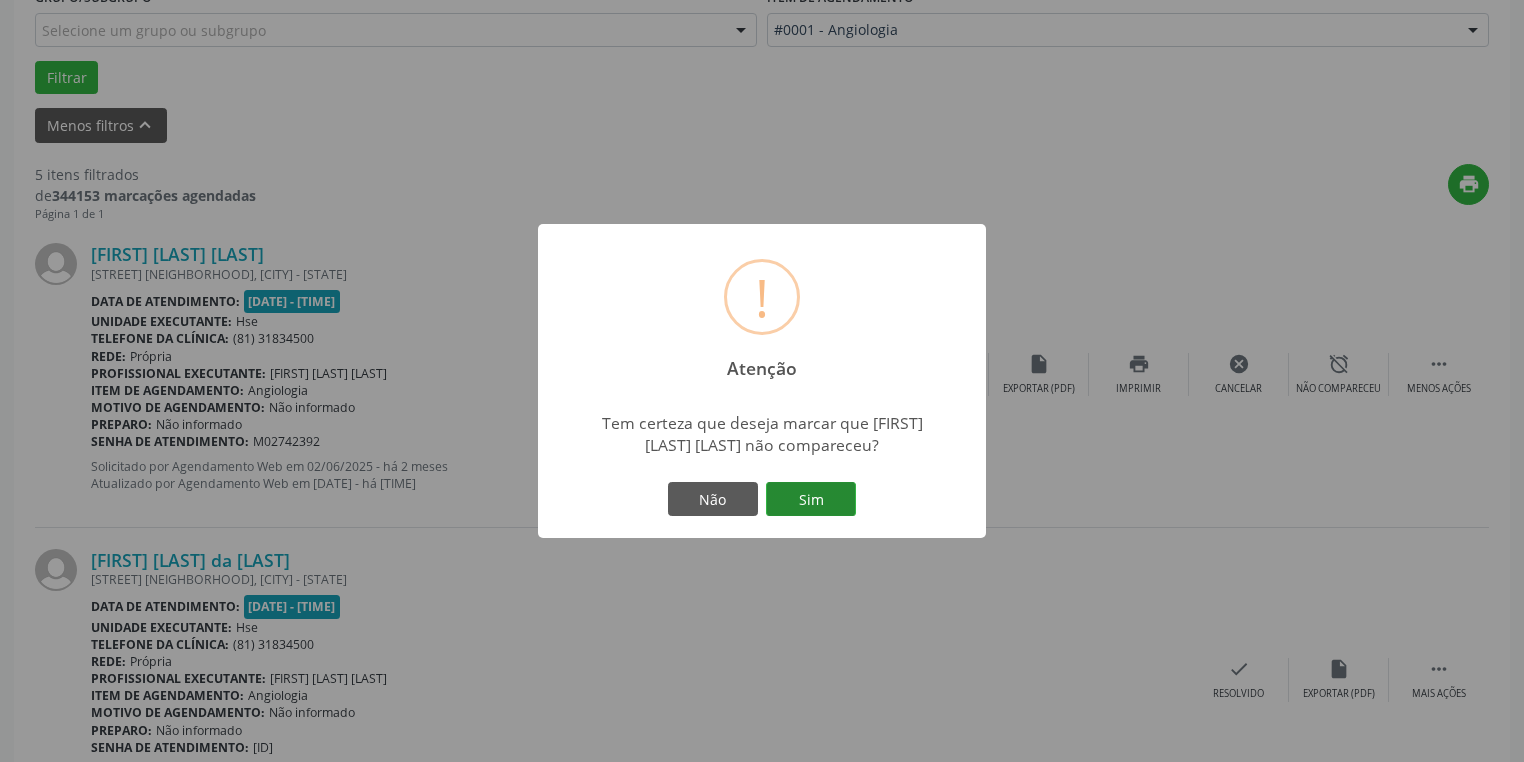 click on "Sim" at bounding box center (811, 499) 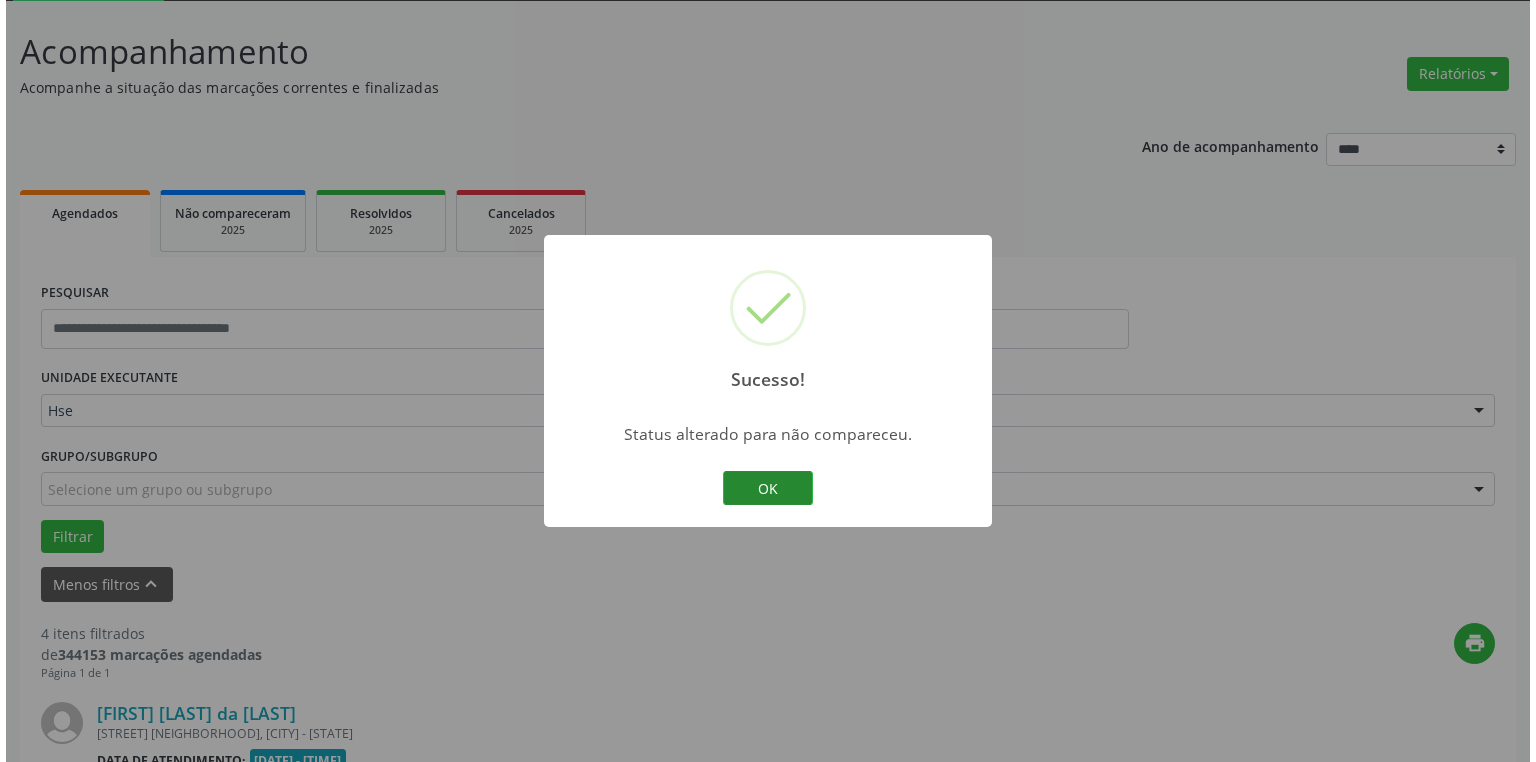 scroll, scrollTop: 568, scrollLeft: 0, axis: vertical 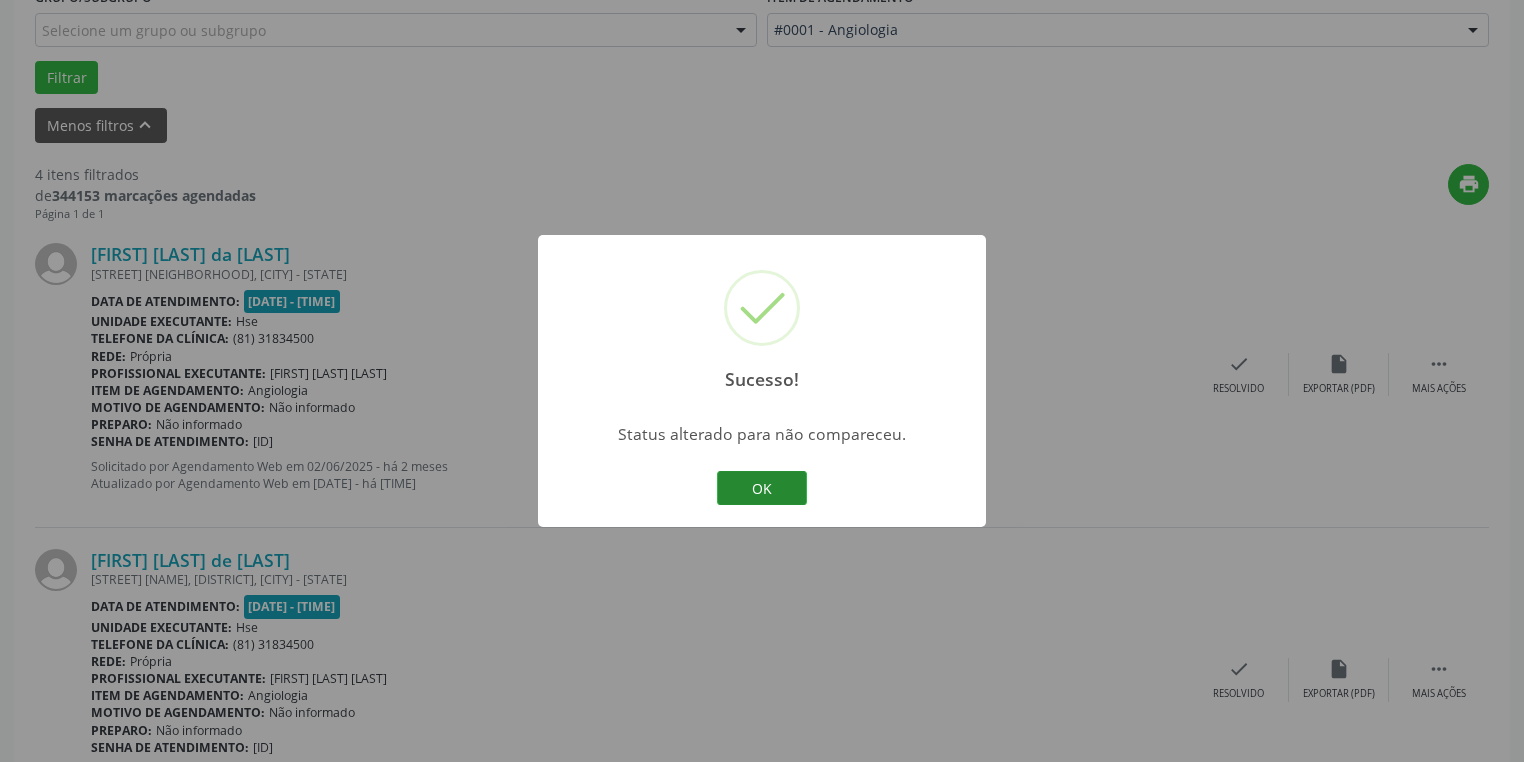 click on "OK" at bounding box center (762, 488) 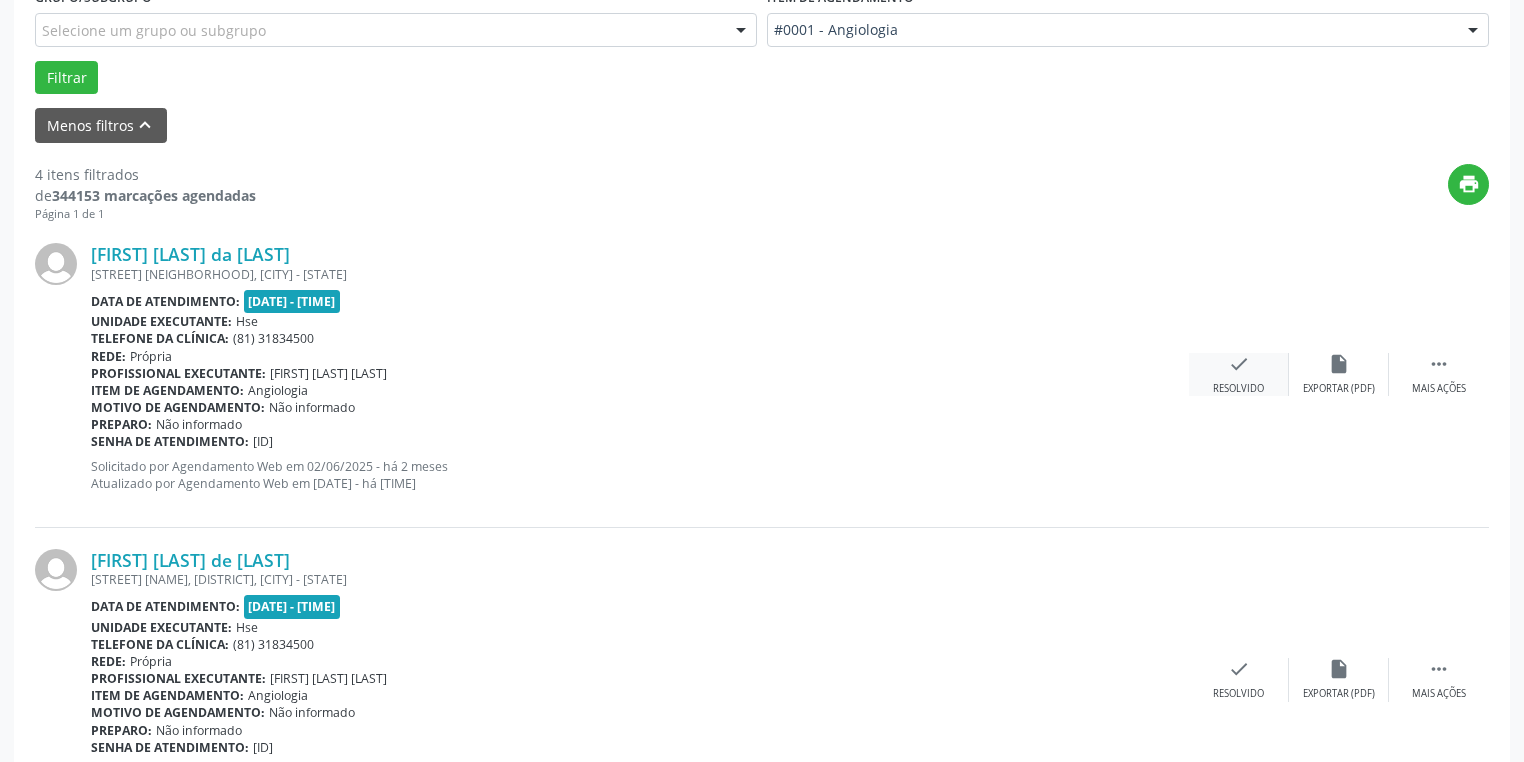 click on "check
Resolvido" at bounding box center (1239, 374) 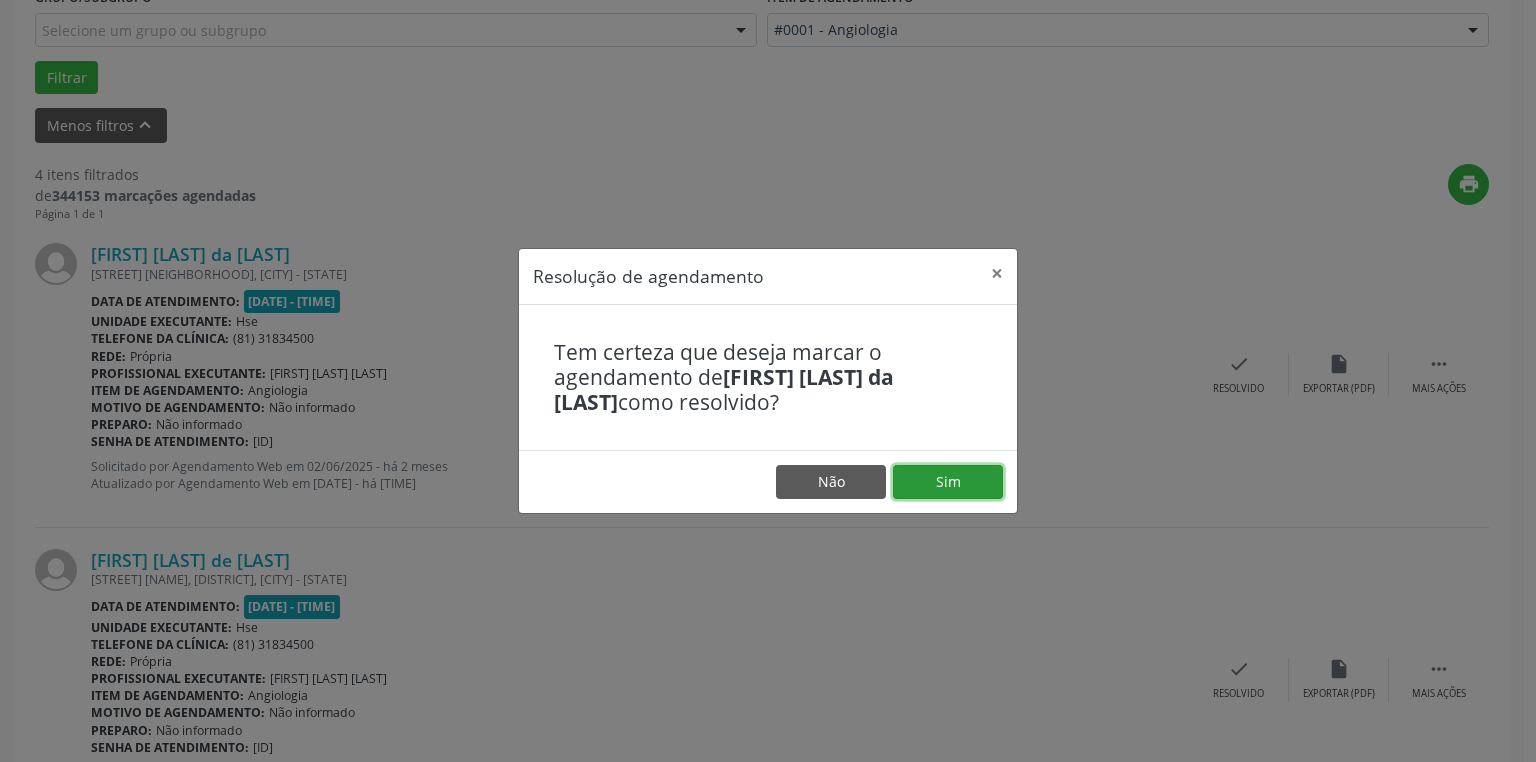 click on "Sim" at bounding box center (948, 482) 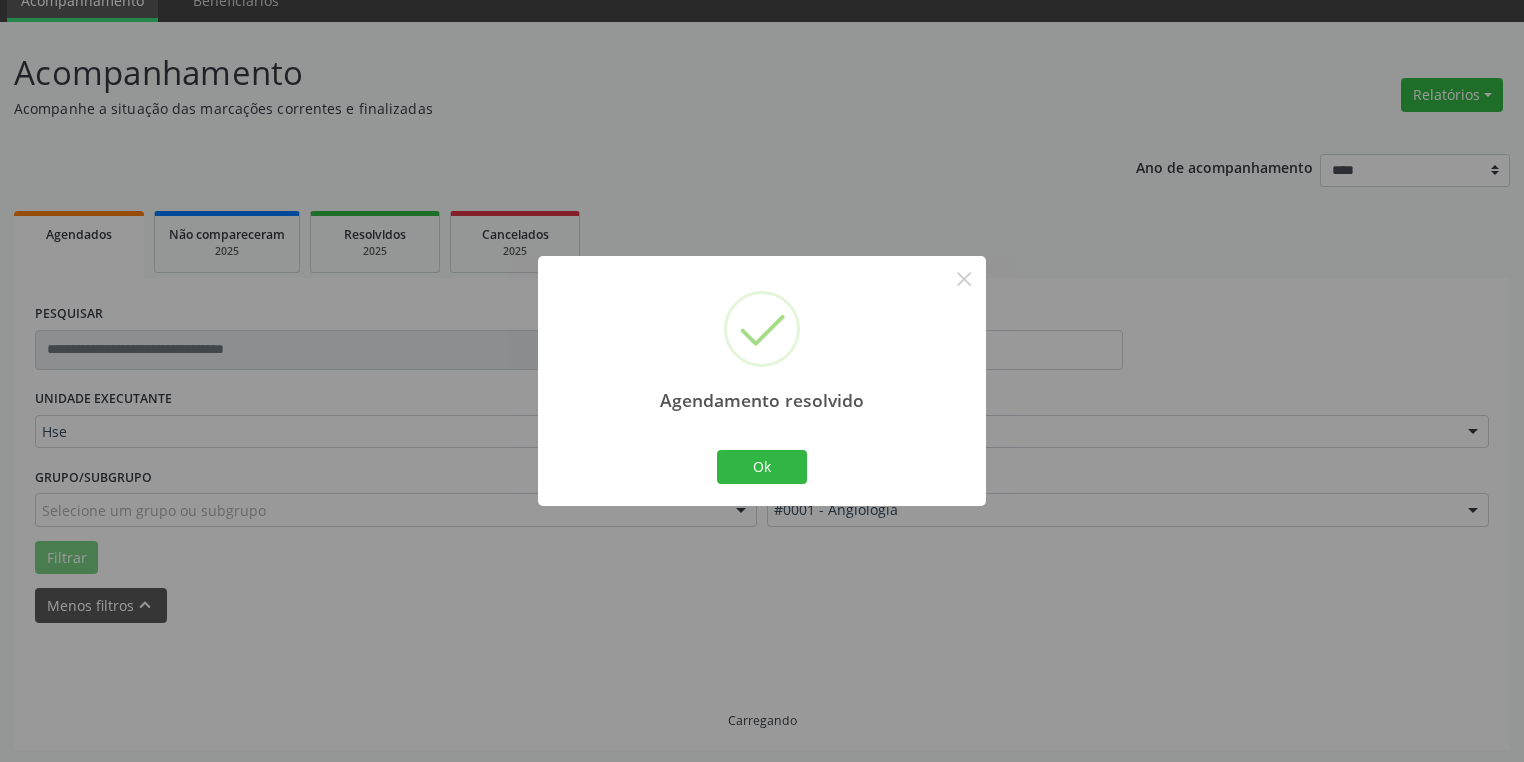 scroll, scrollTop: 568, scrollLeft: 0, axis: vertical 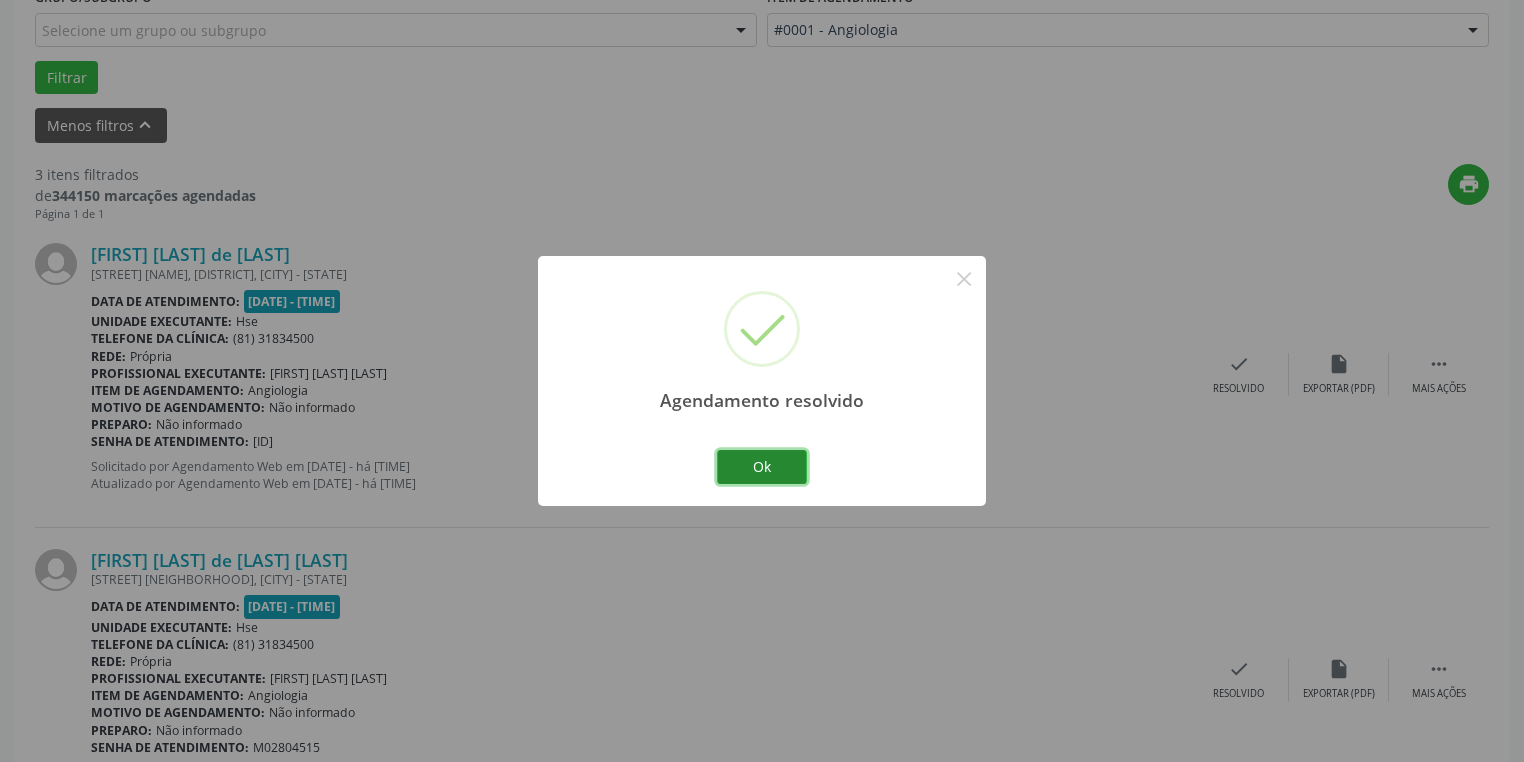 click on "Ok" at bounding box center [762, 467] 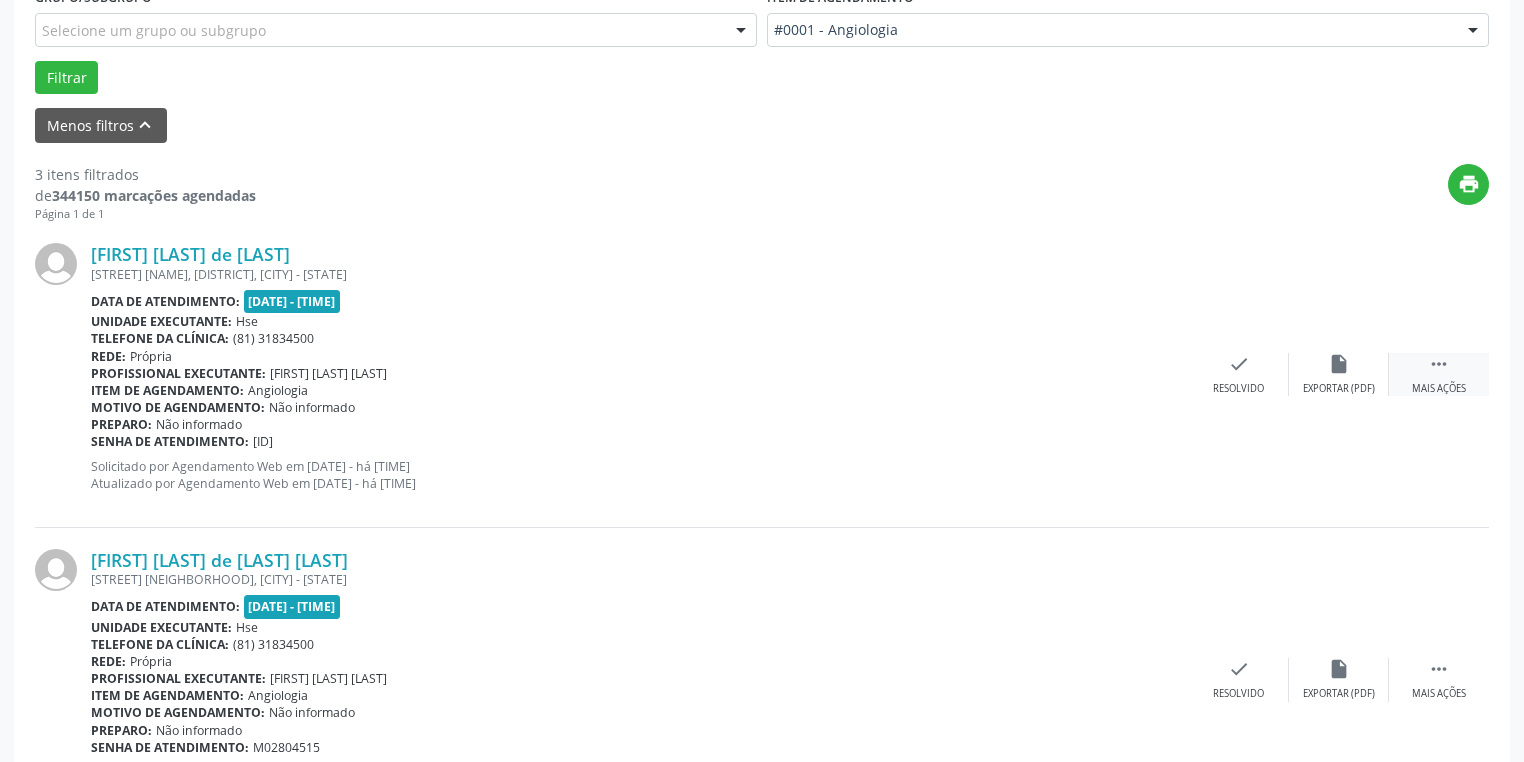 click on "Mais ações" at bounding box center (1439, 389) 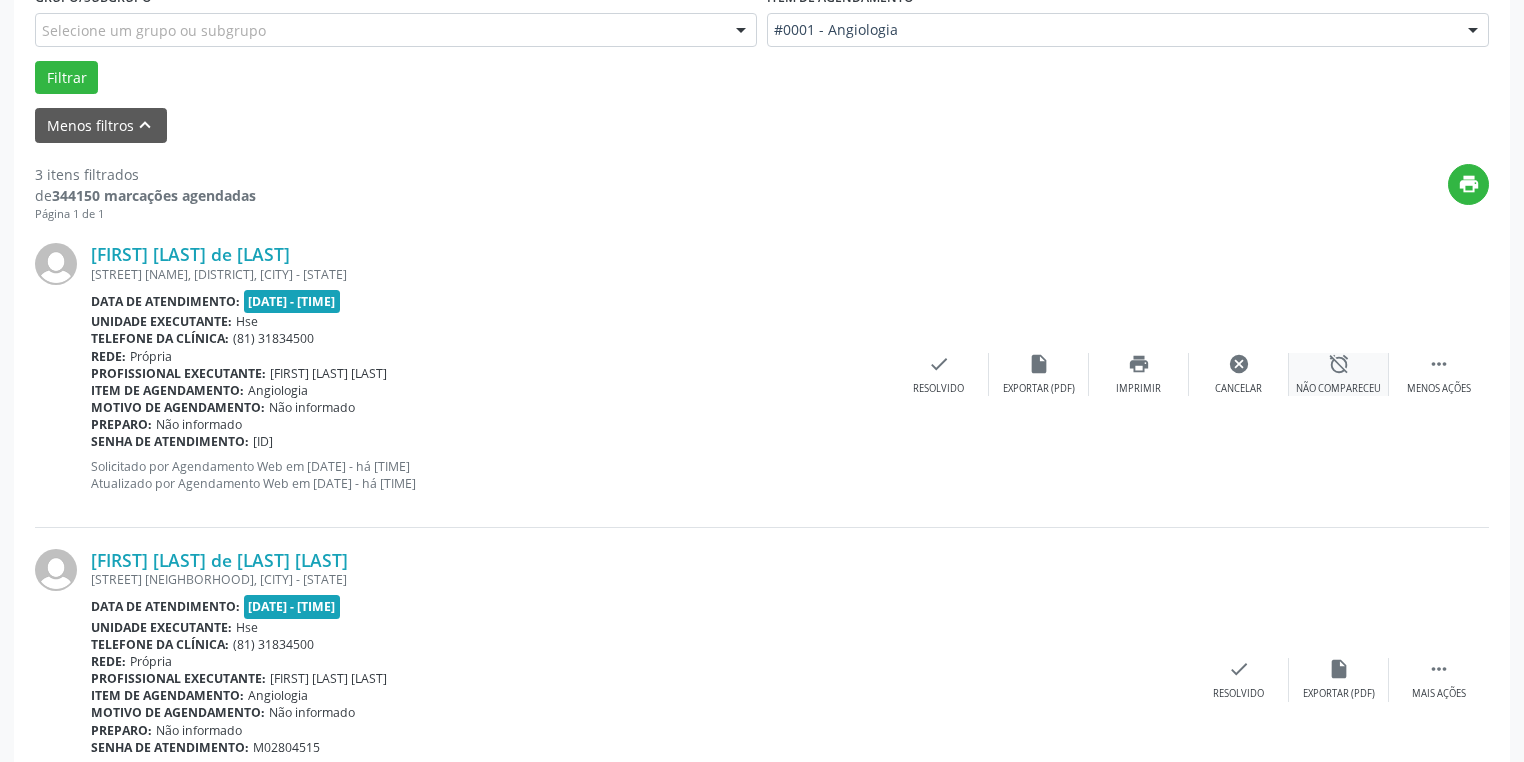 click on "alarm_off
Não compareceu" at bounding box center (1339, 374) 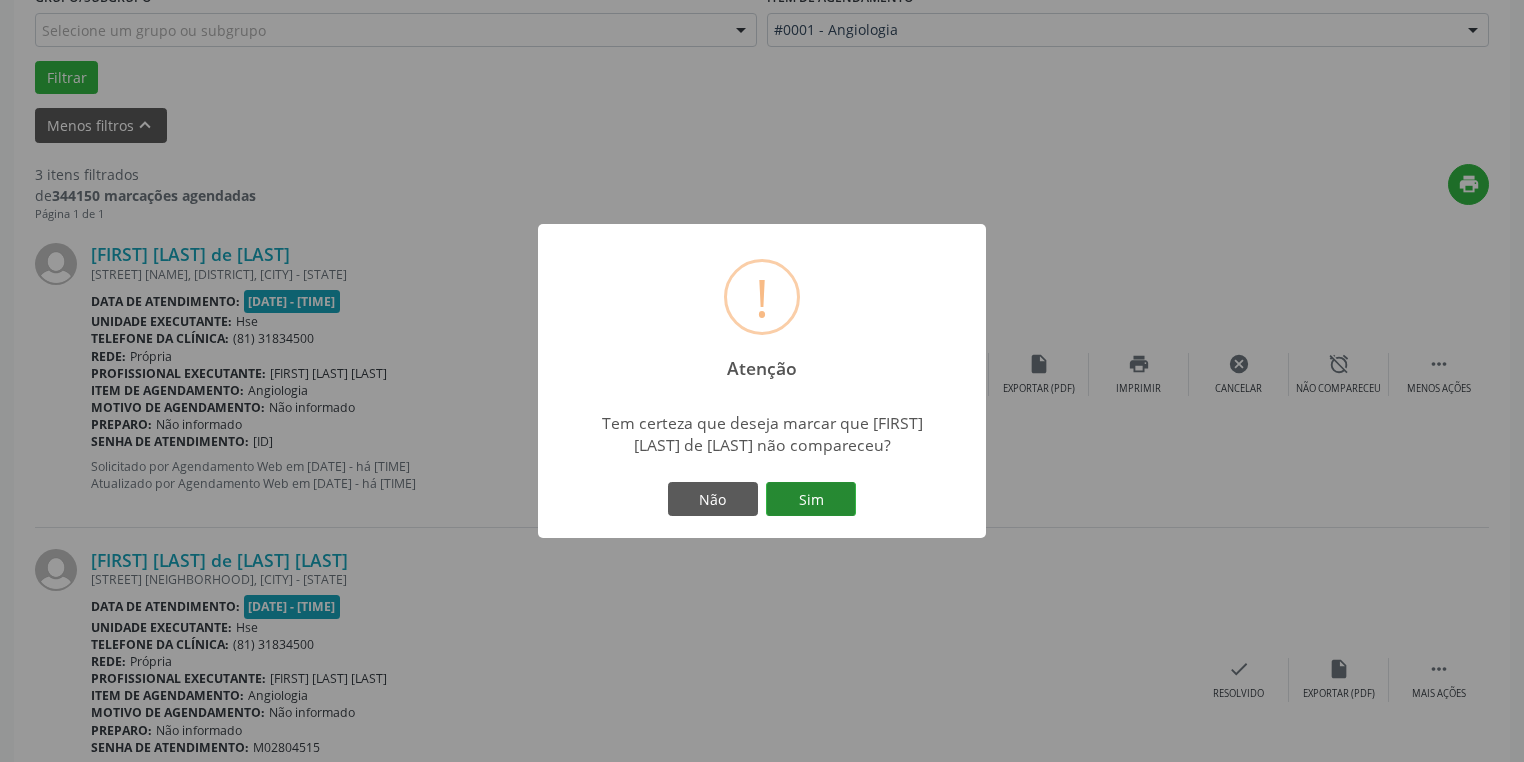 click on "Sim" at bounding box center [811, 499] 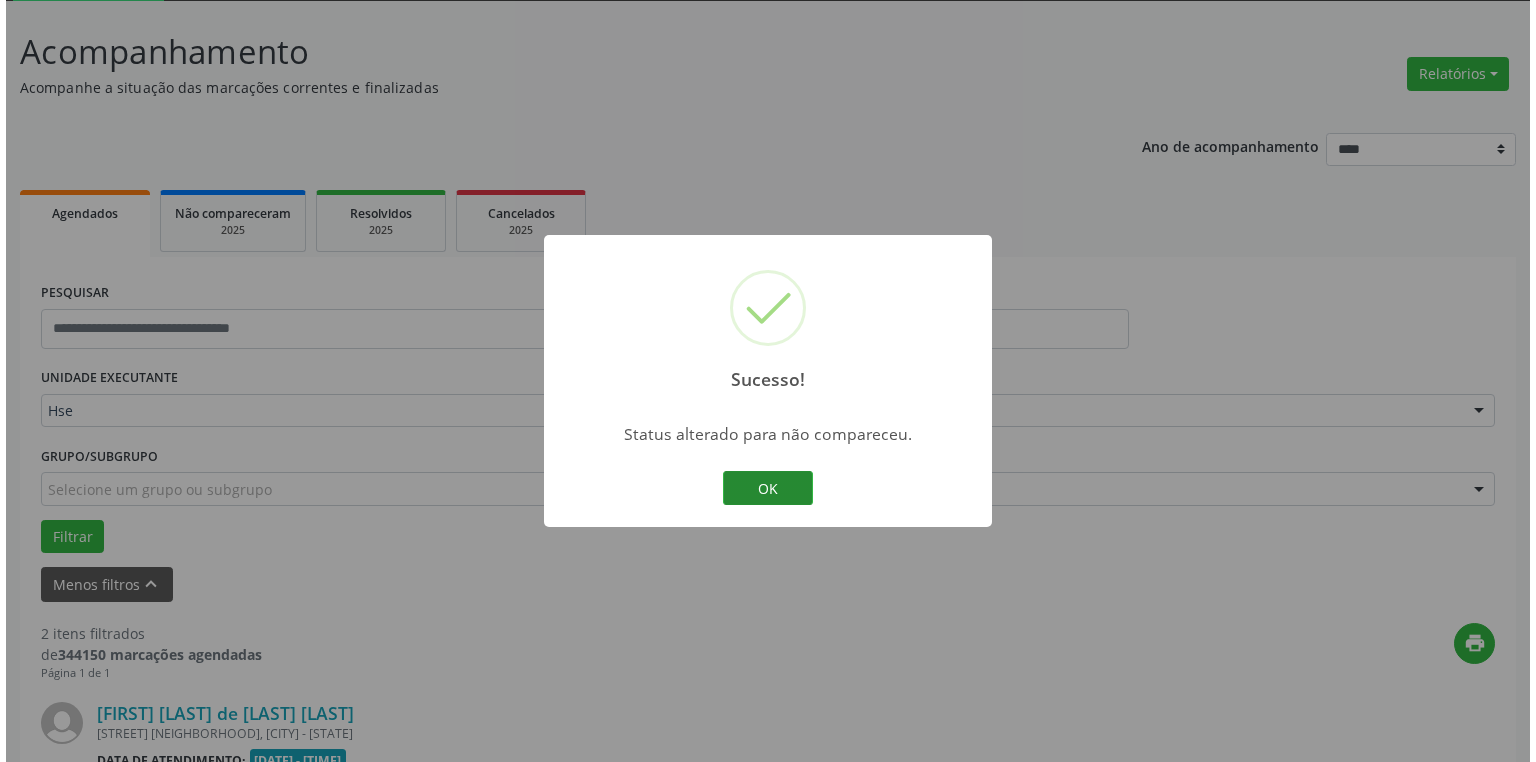 scroll, scrollTop: 568, scrollLeft: 0, axis: vertical 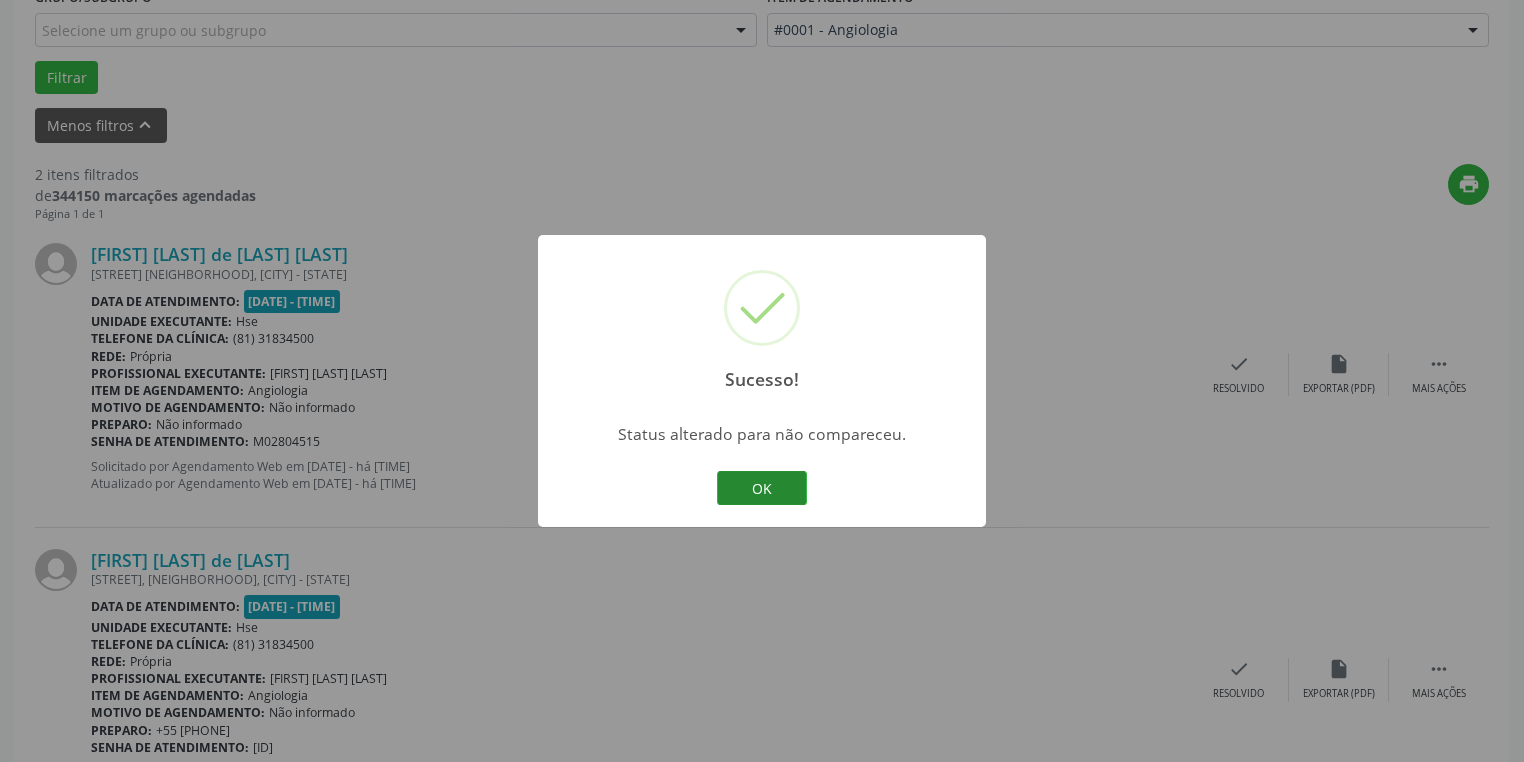 click on "OK" at bounding box center (762, 488) 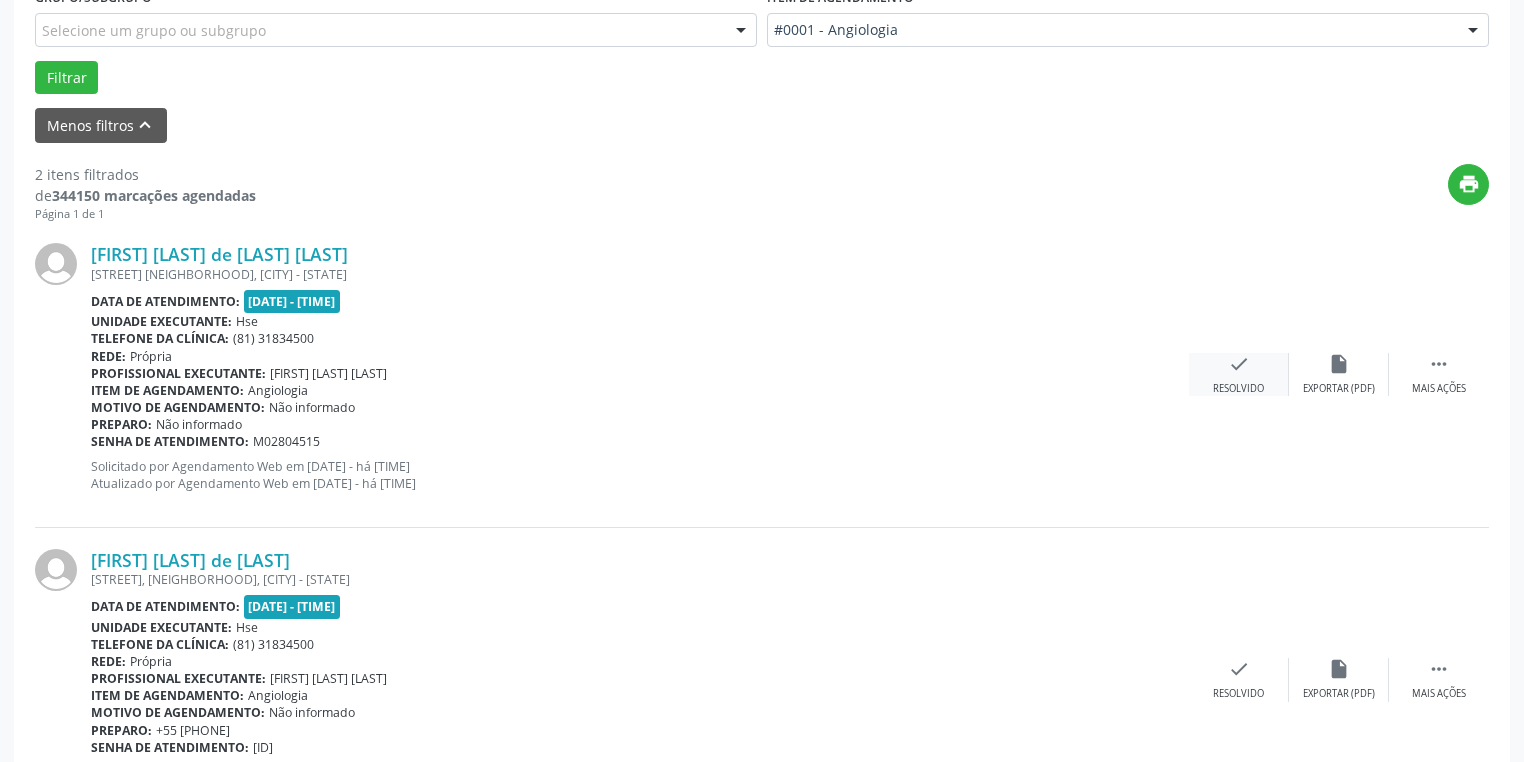 click on "check" at bounding box center [1239, 364] 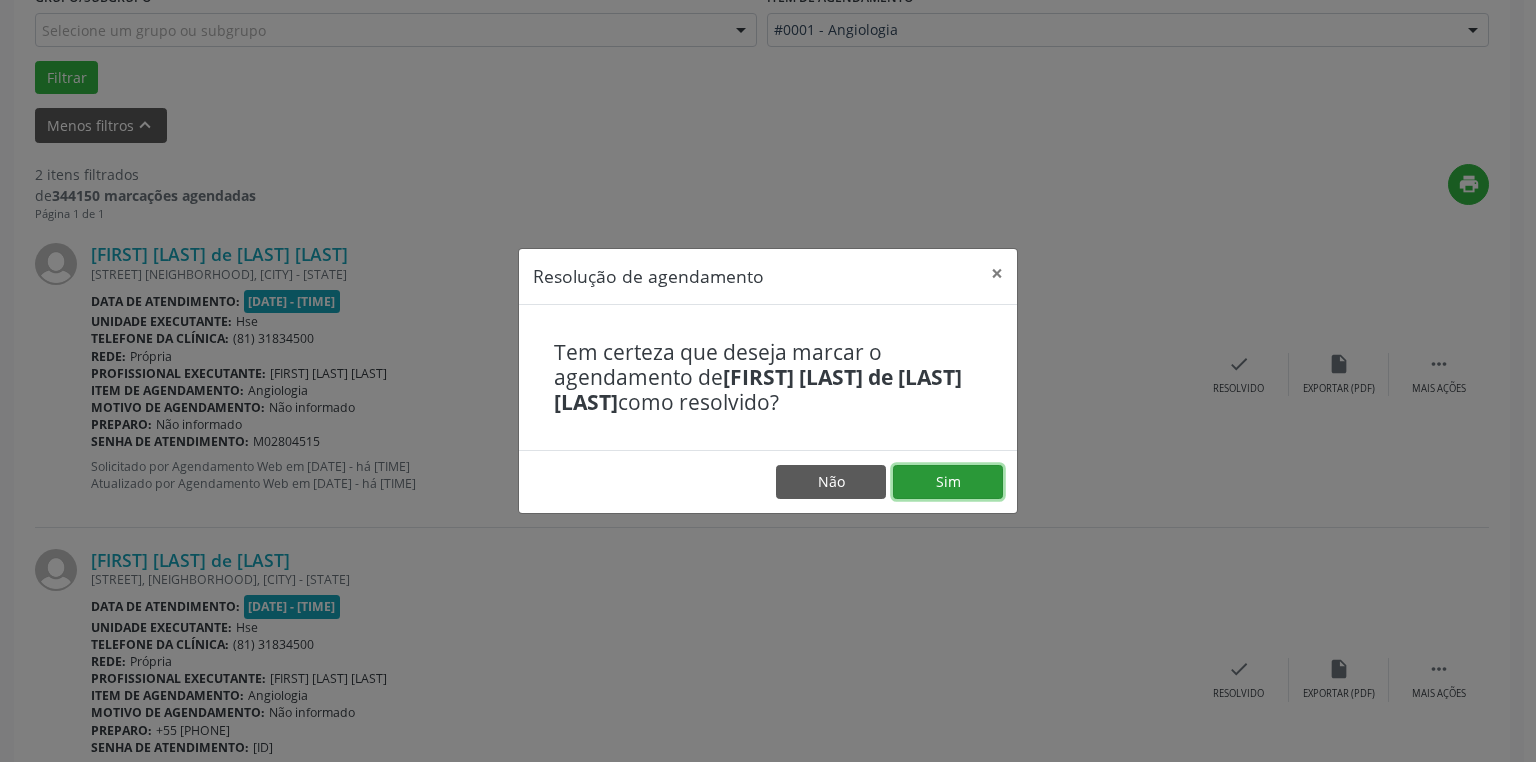 click on "Sim" at bounding box center (948, 482) 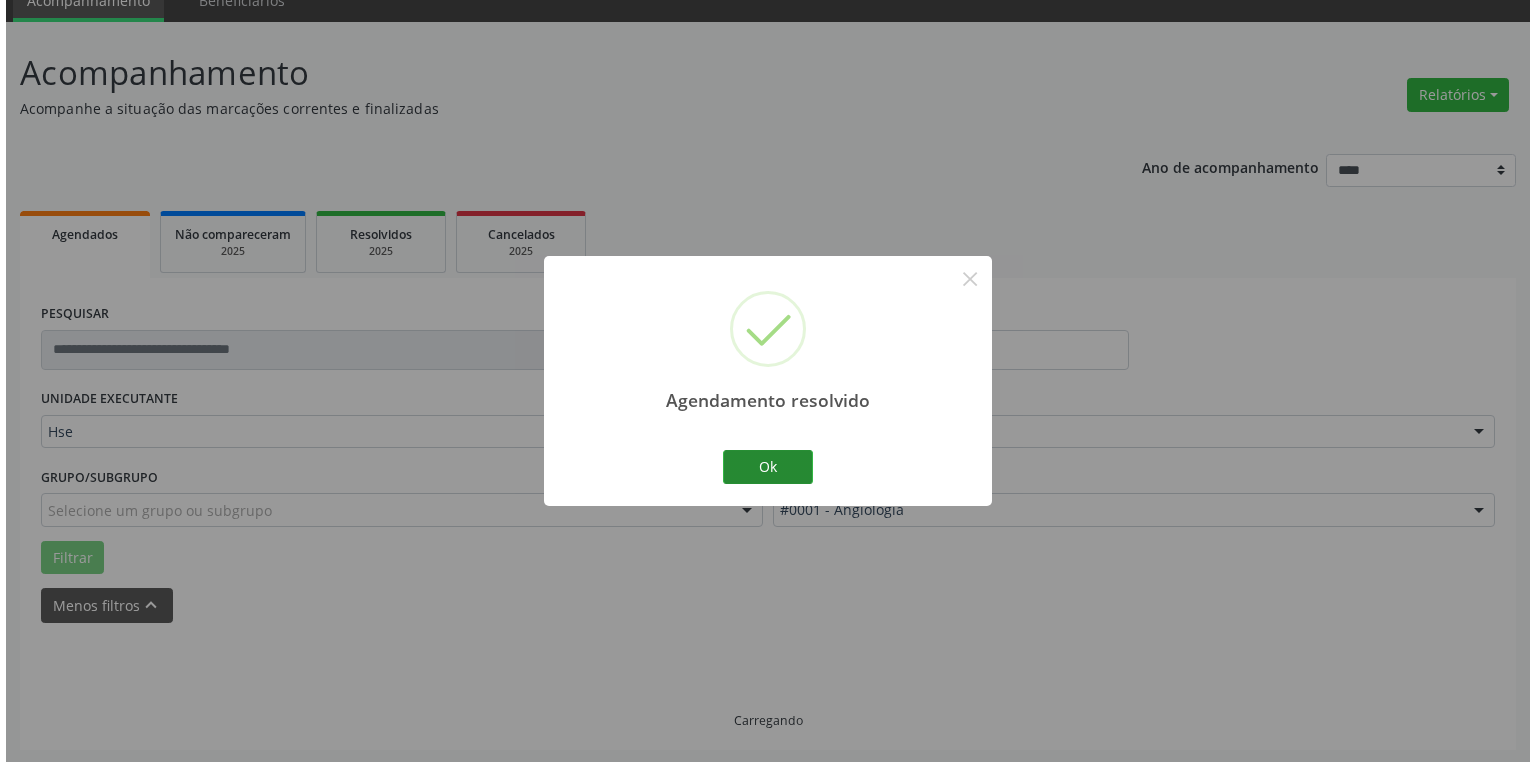 scroll, scrollTop: 366, scrollLeft: 0, axis: vertical 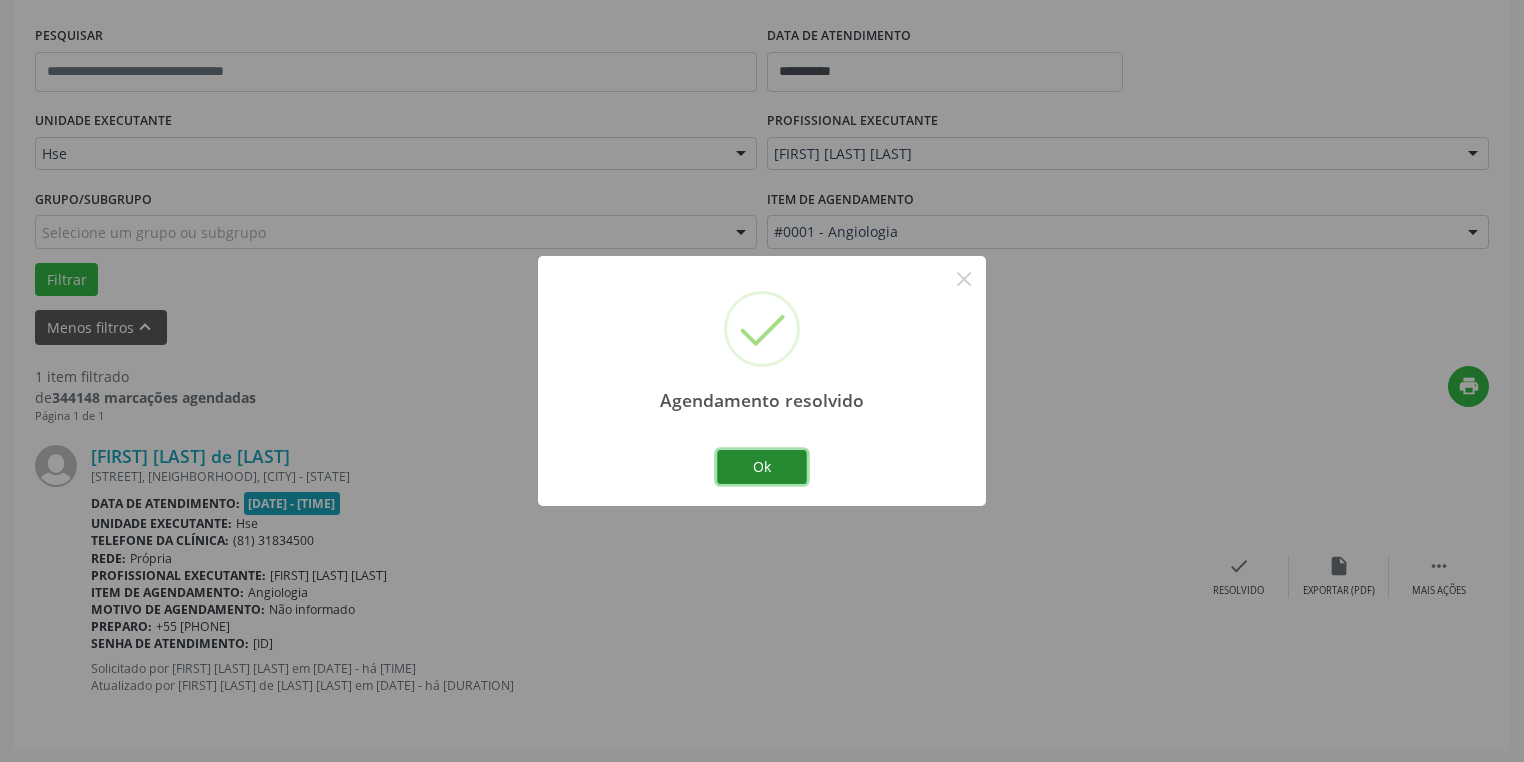 click on "Ok" at bounding box center (762, 467) 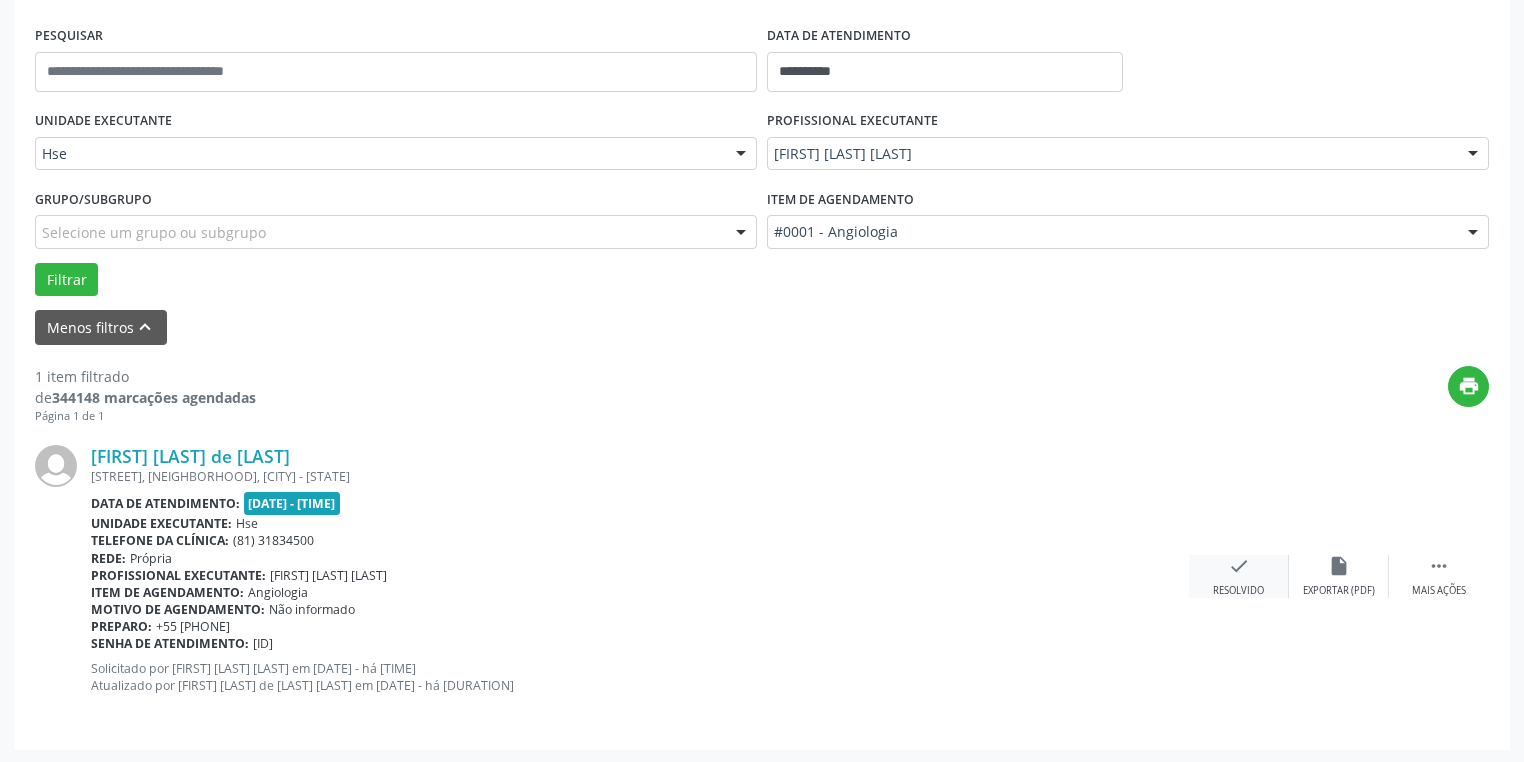 click on "Resolvido" at bounding box center (1238, 591) 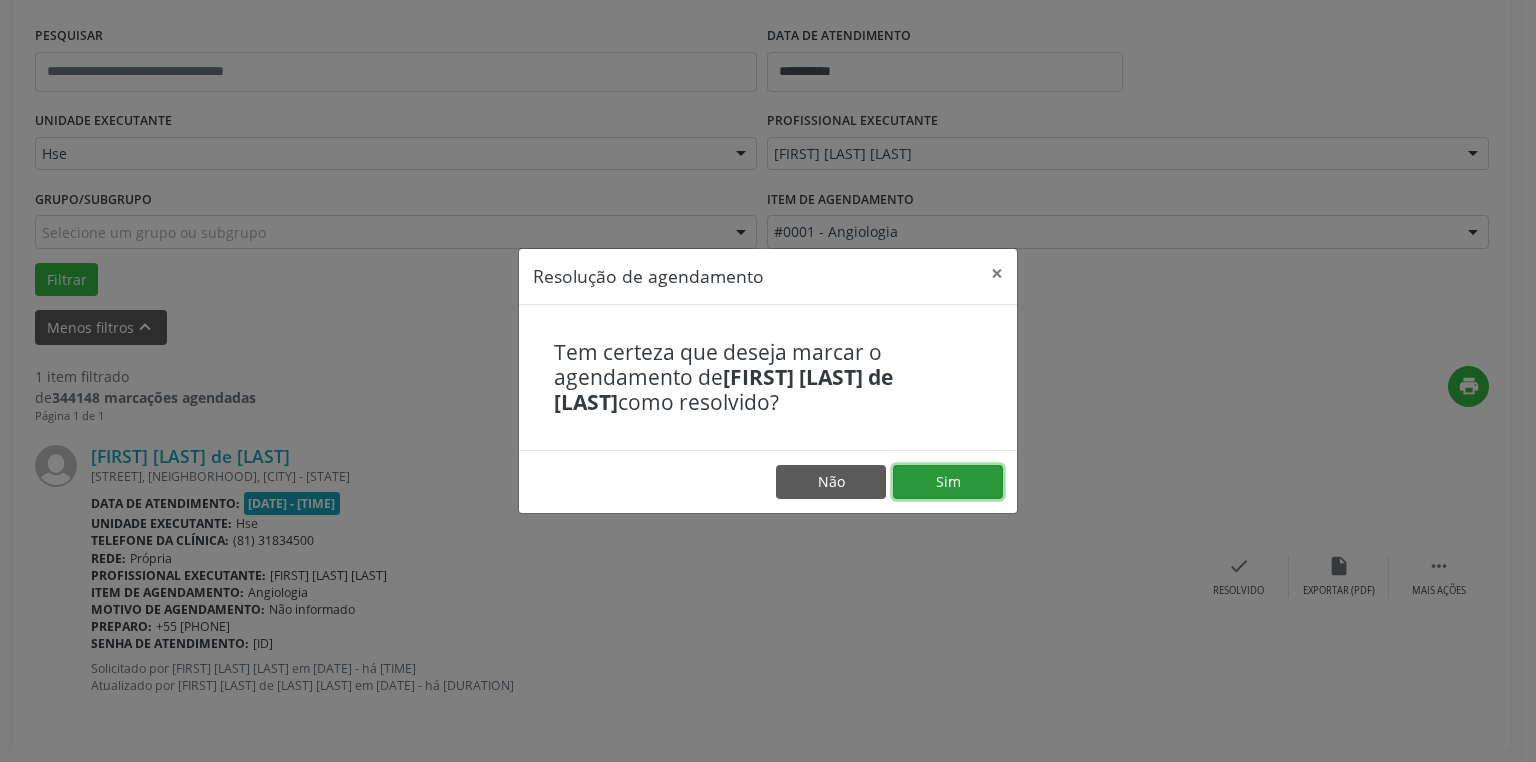 click on "Sim" at bounding box center (948, 482) 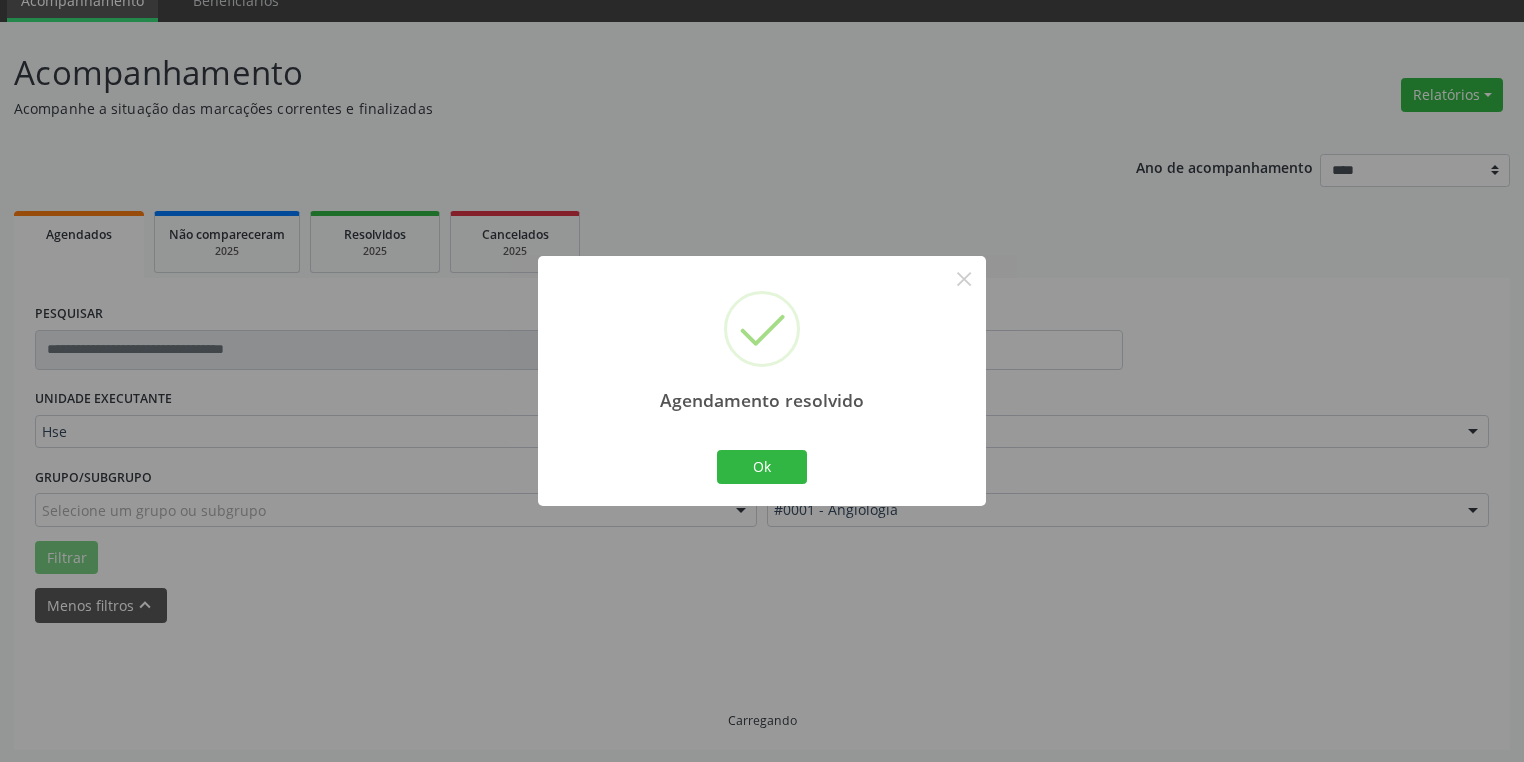 scroll, scrollTop: 45, scrollLeft: 0, axis: vertical 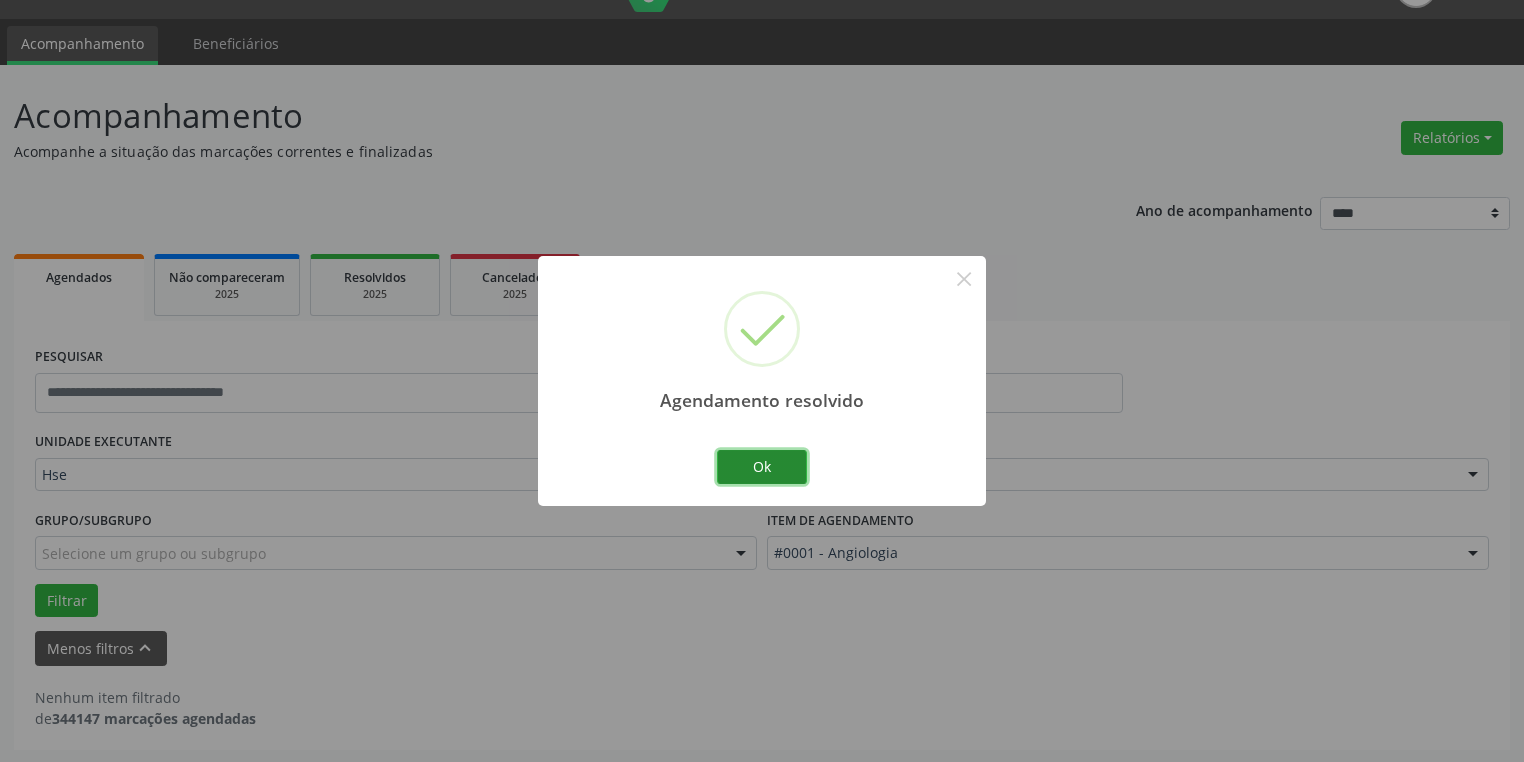click on "Ok" at bounding box center [762, 467] 